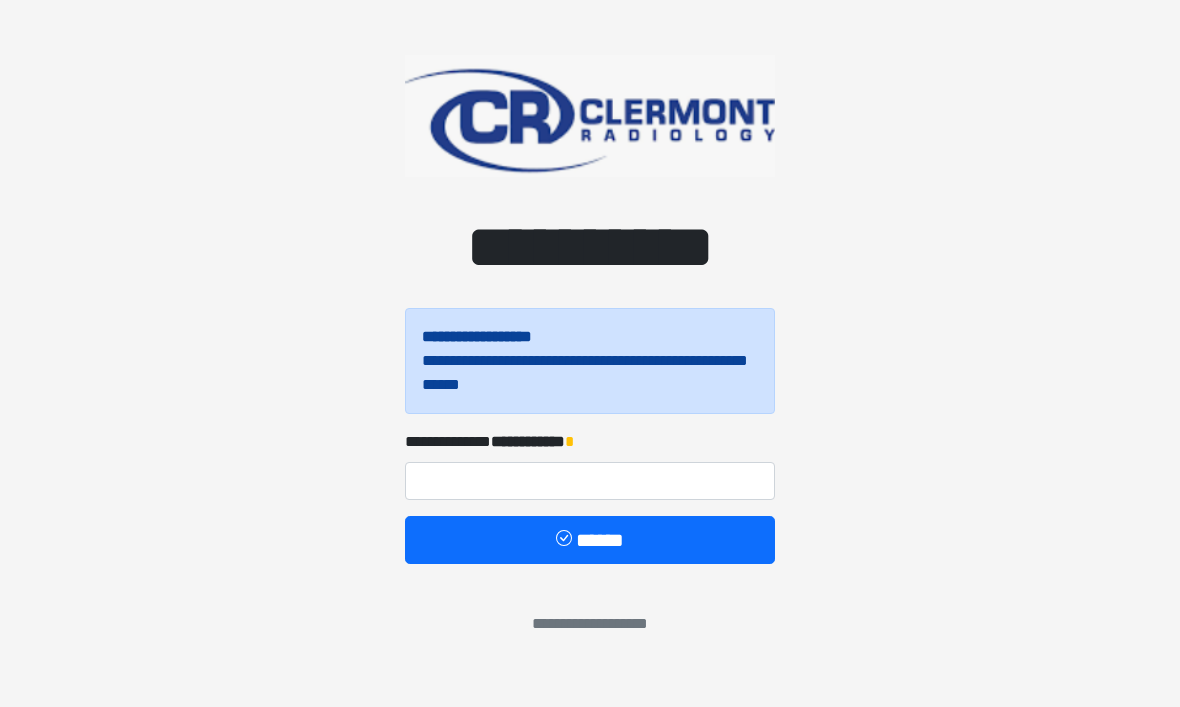 scroll, scrollTop: 0, scrollLeft: 0, axis: both 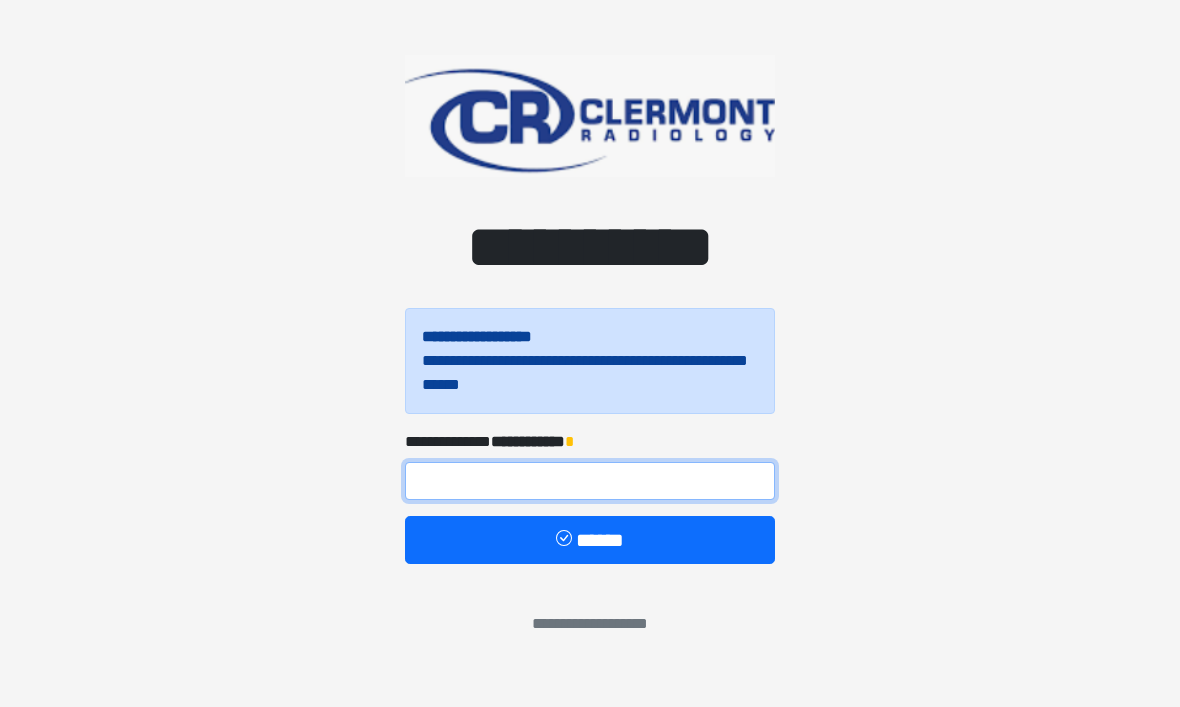 click at bounding box center [590, 481] 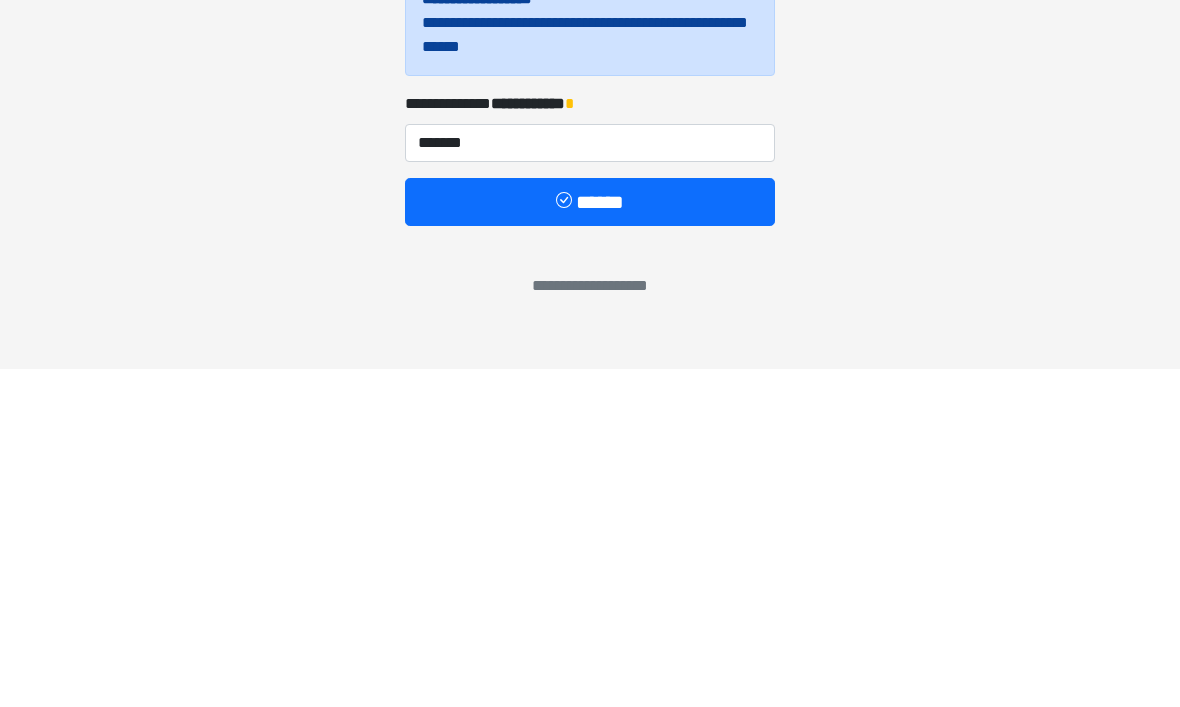 click on "**********" at bounding box center (590, 353) 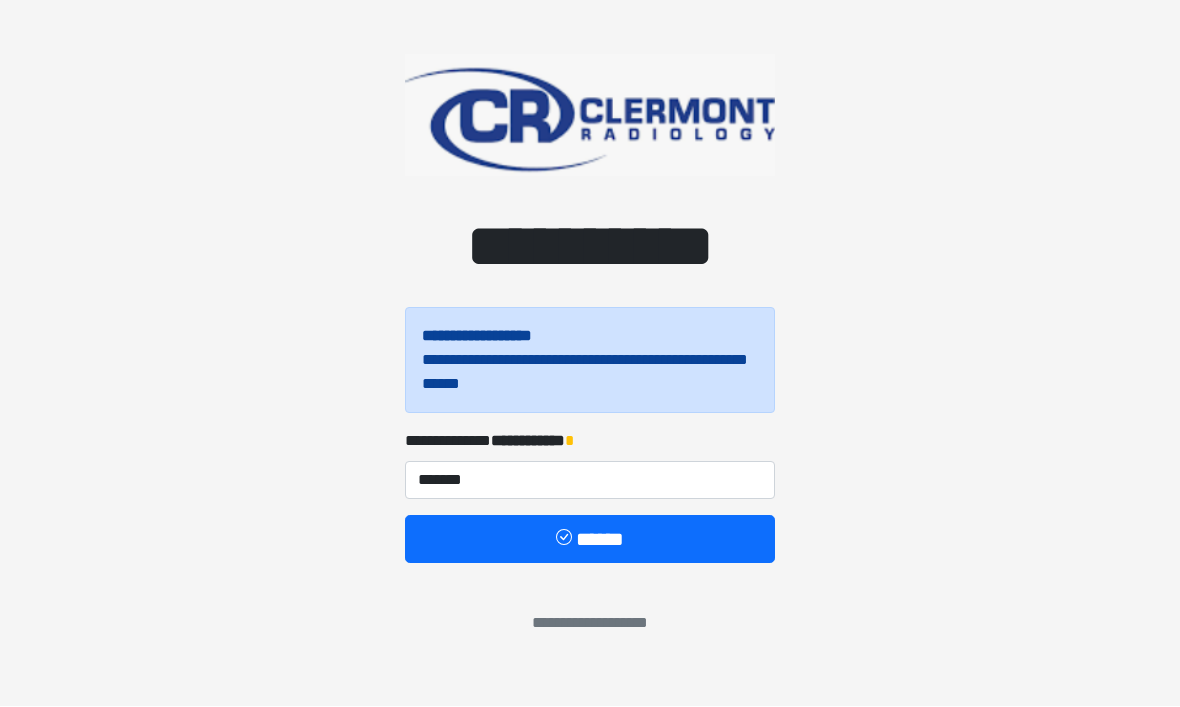 click on "**********" at bounding box center (590, 465) 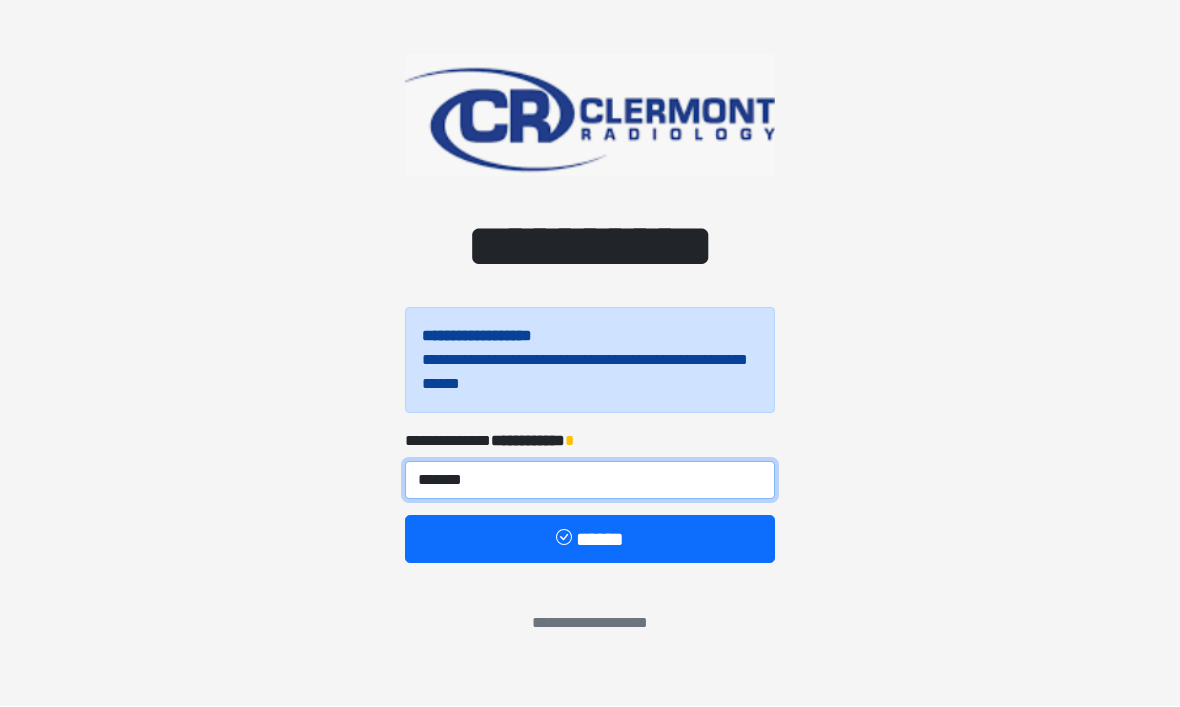 click on "*******" at bounding box center (590, 481) 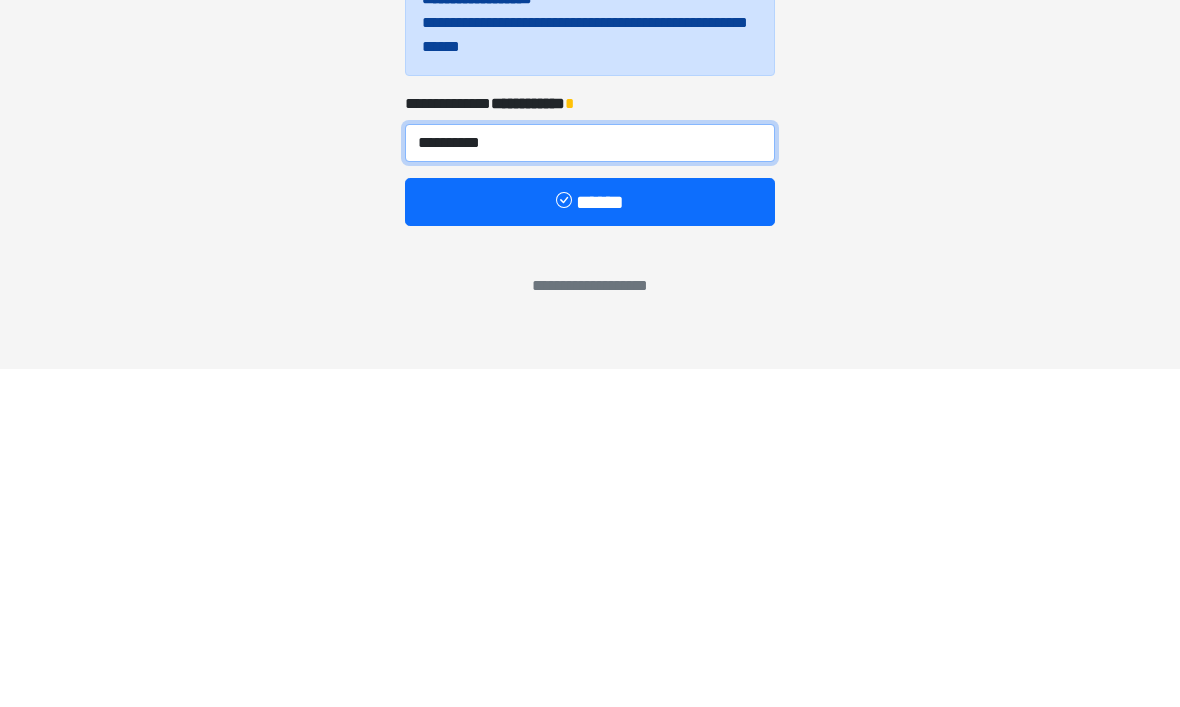 type on "**********" 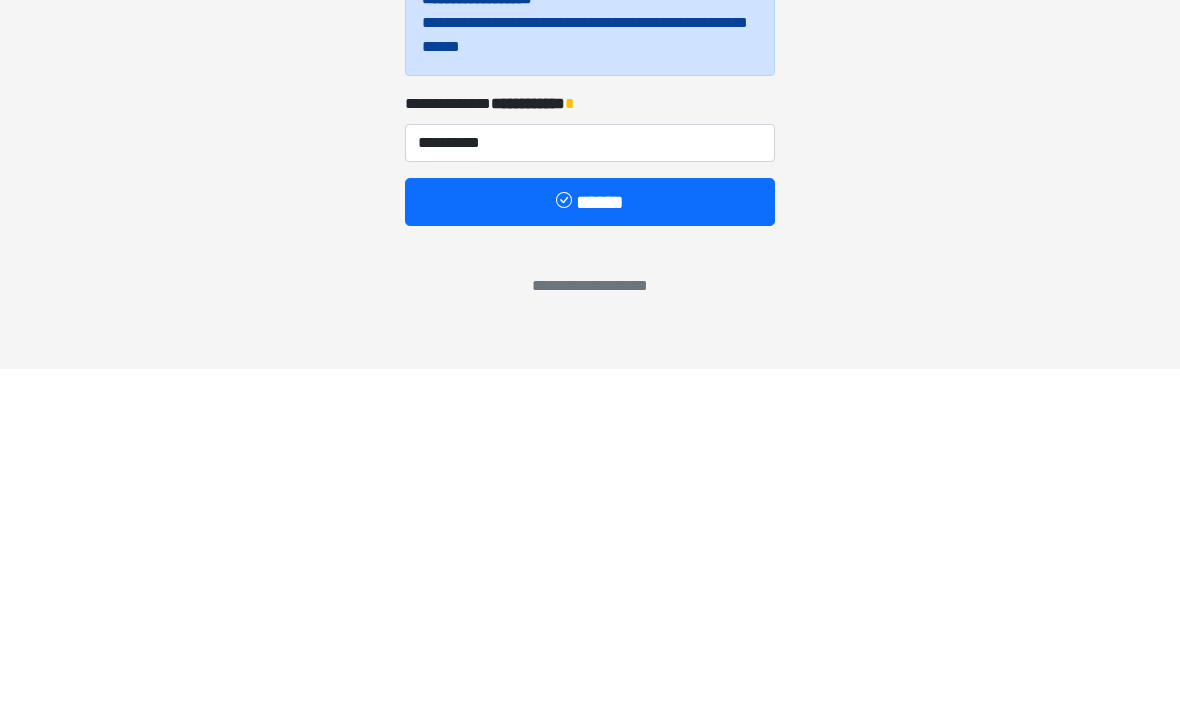 click on "******" at bounding box center (590, 540) 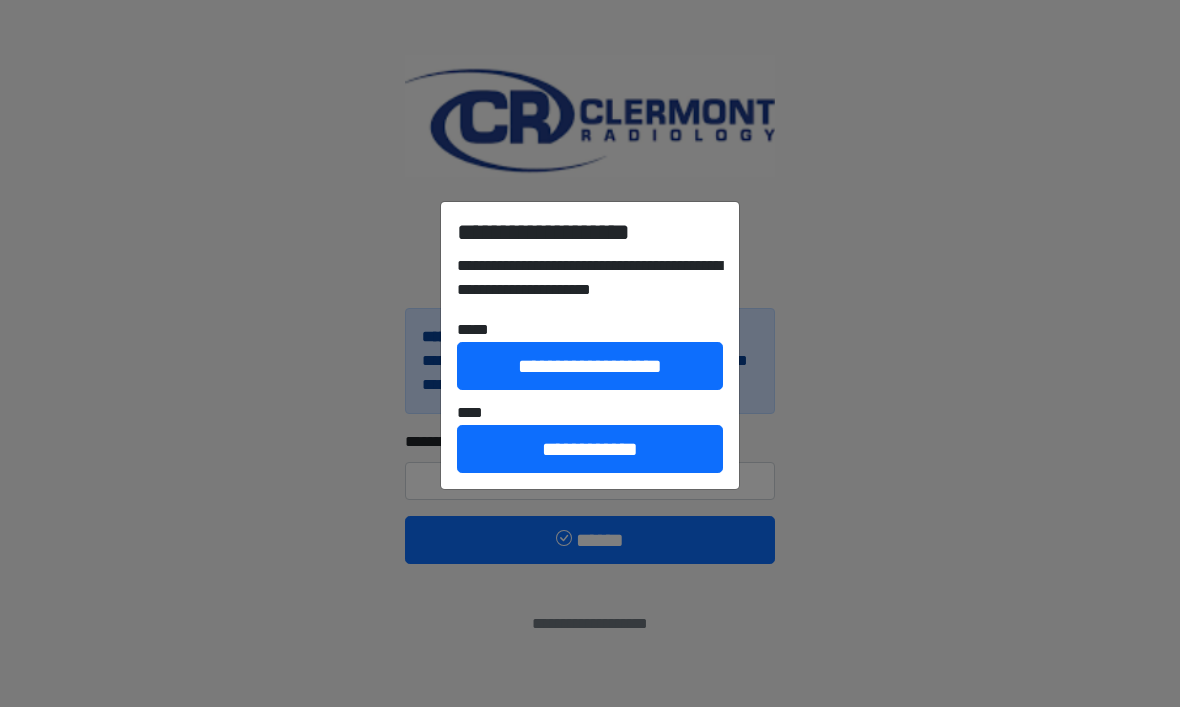 click on "**********" at bounding box center (590, 449) 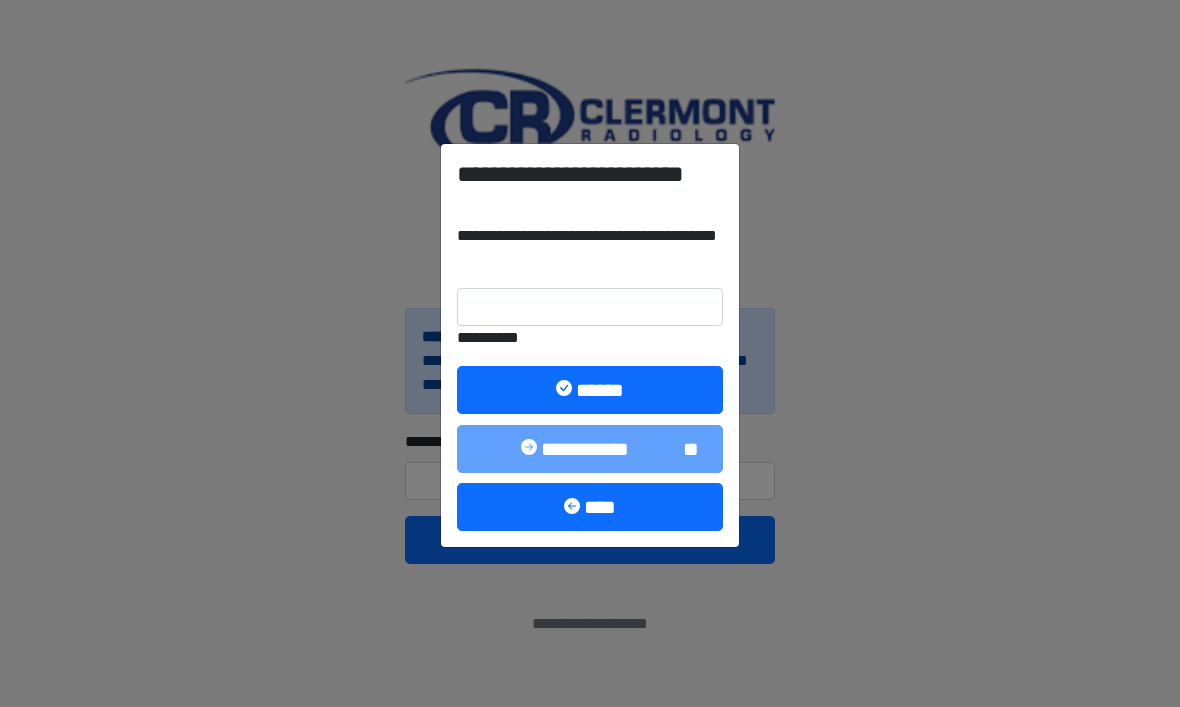click on "**********" at bounding box center [590, 353] 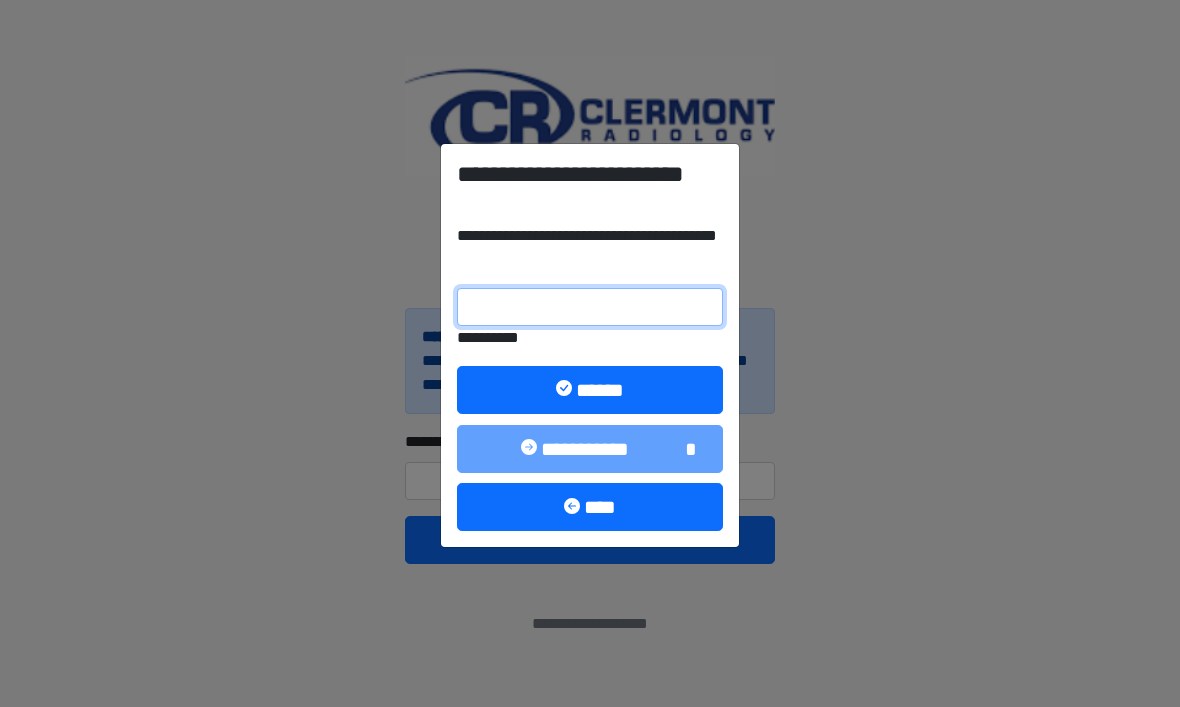 click on "**********" at bounding box center (590, 307) 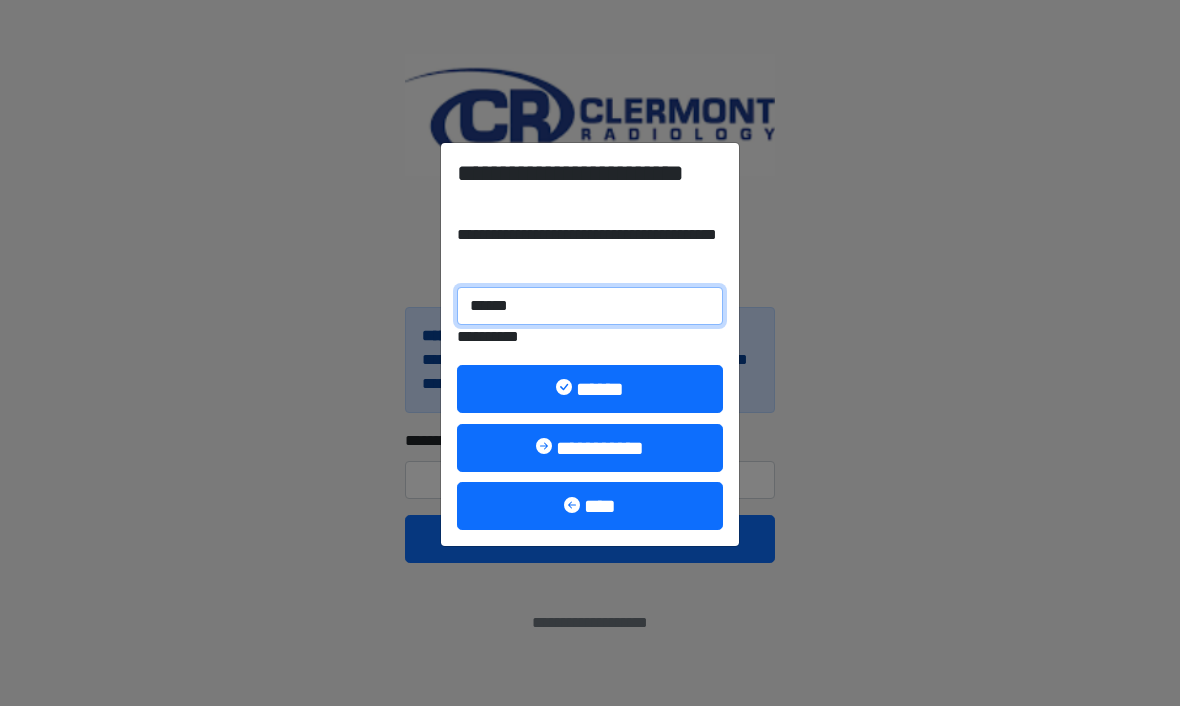 type on "******" 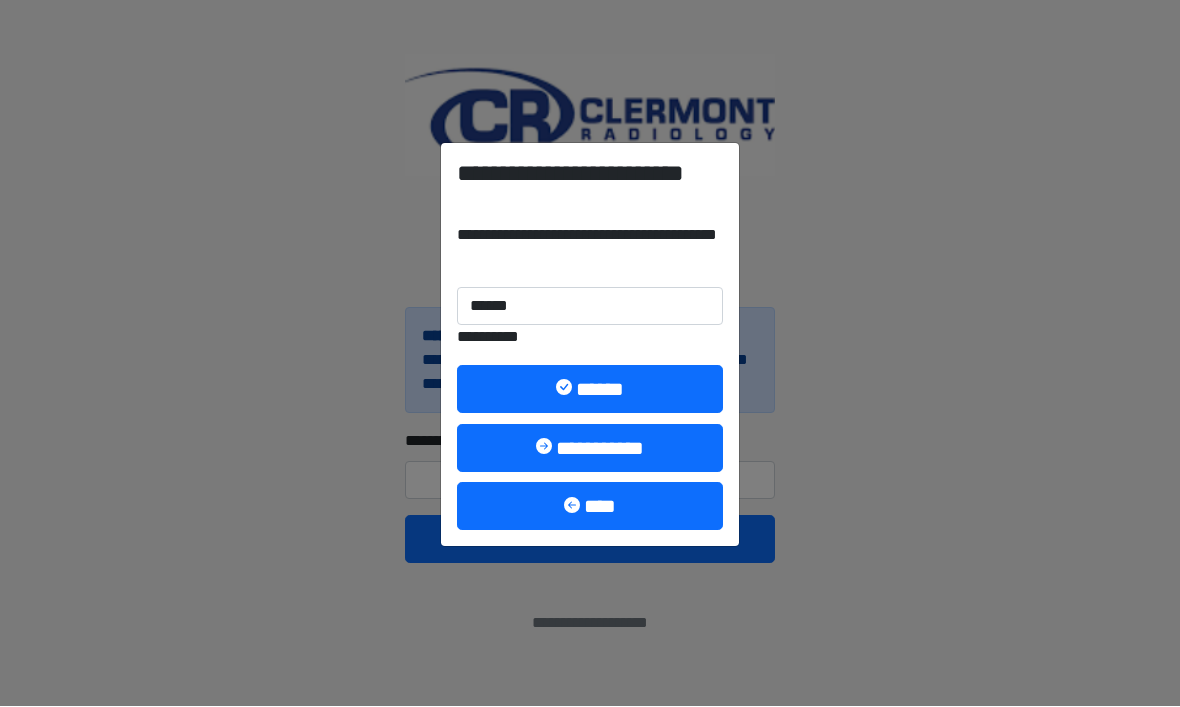 click on "******" at bounding box center (590, 390) 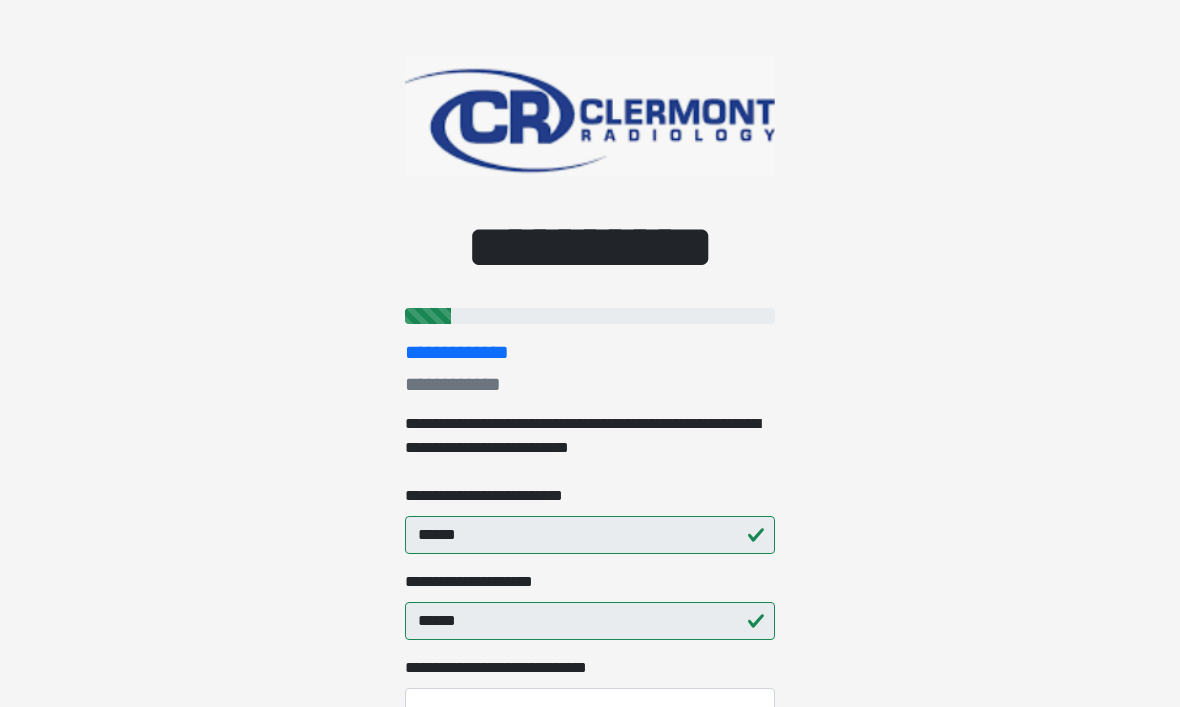 click on "**********" at bounding box center (590, 353) 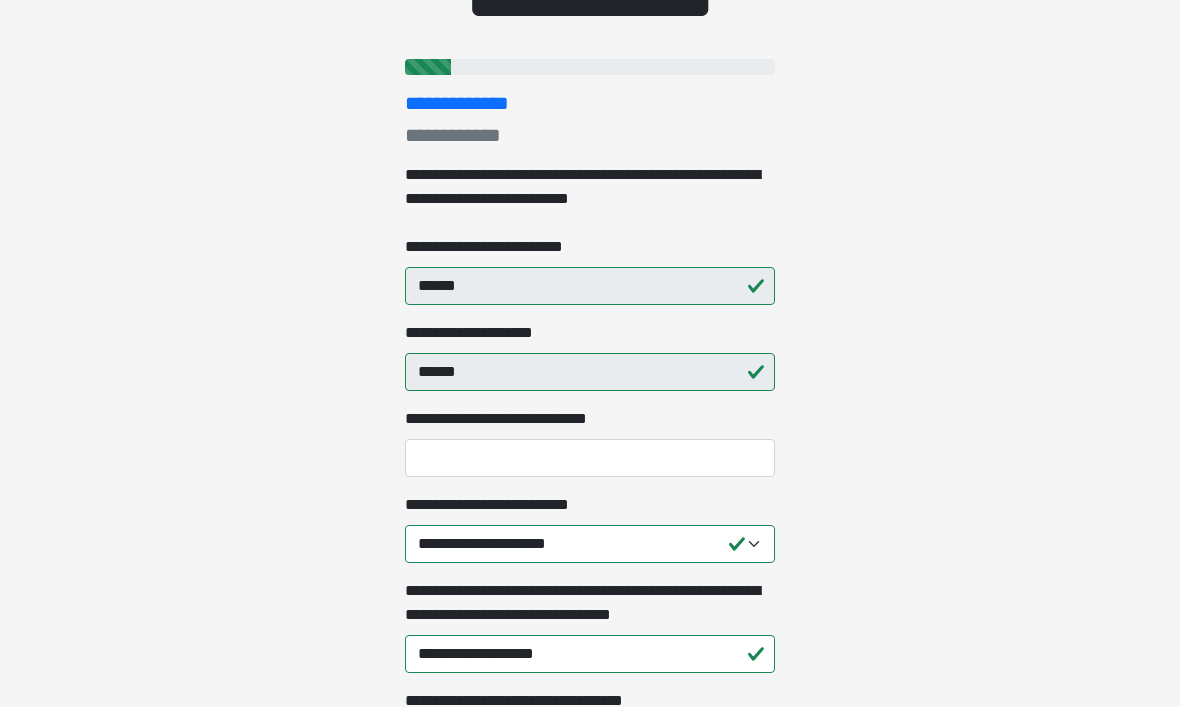 scroll, scrollTop: 246, scrollLeft: 0, axis: vertical 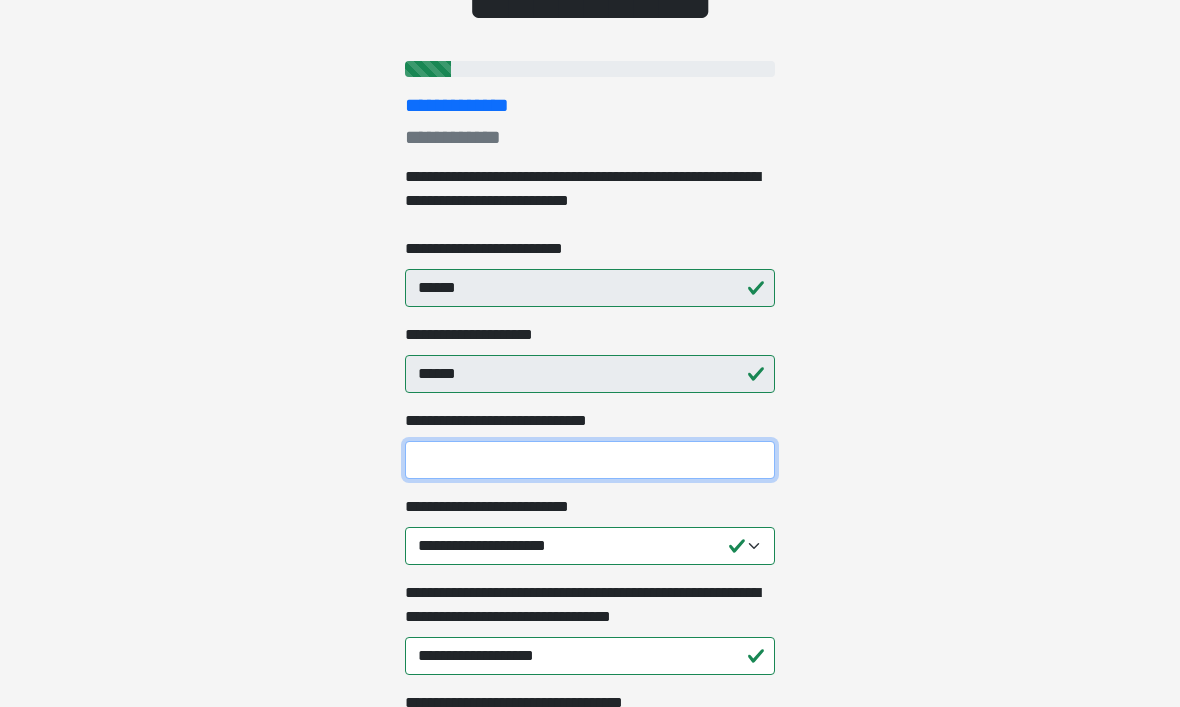 click on "**********" at bounding box center [590, 461] 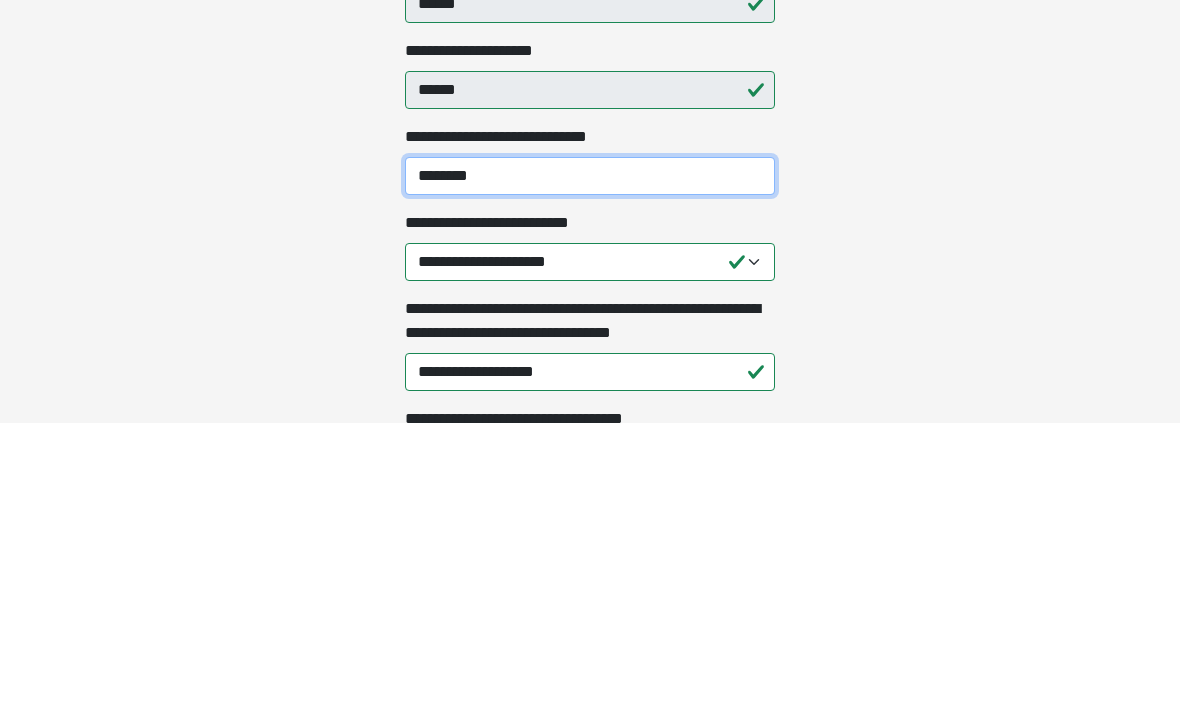 type on "********" 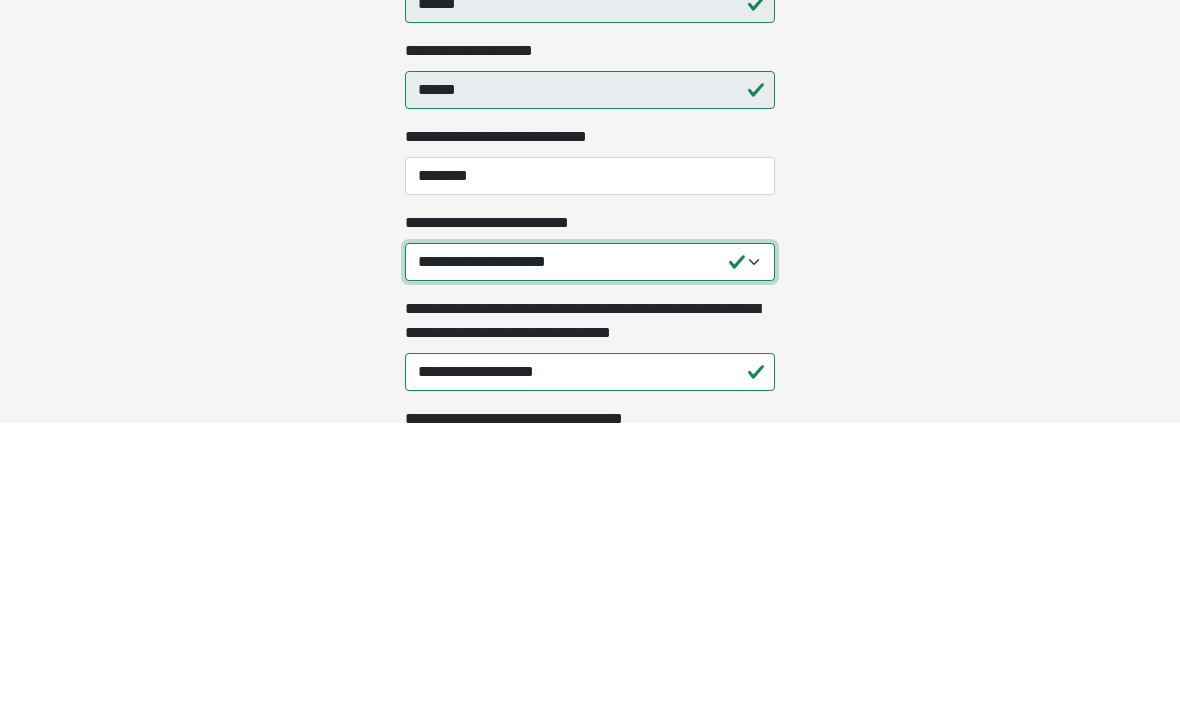 click on "**********" at bounding box center [590, 547] 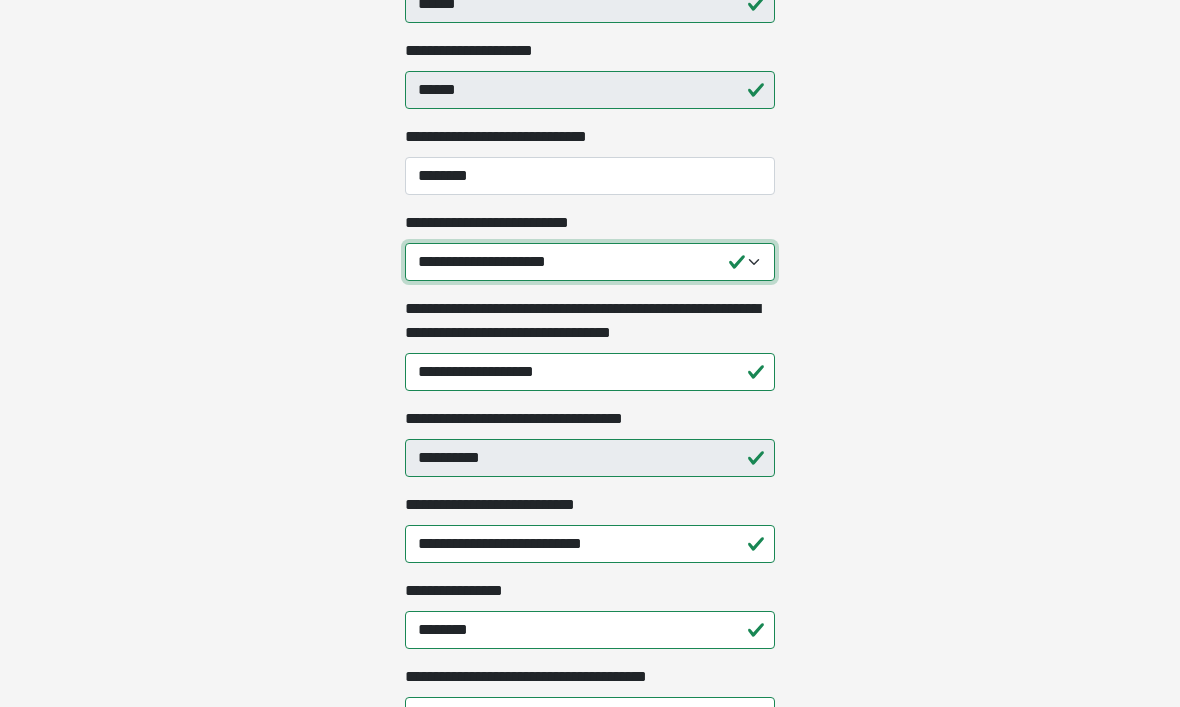 click on "**********" at bounding box center [590, 262] 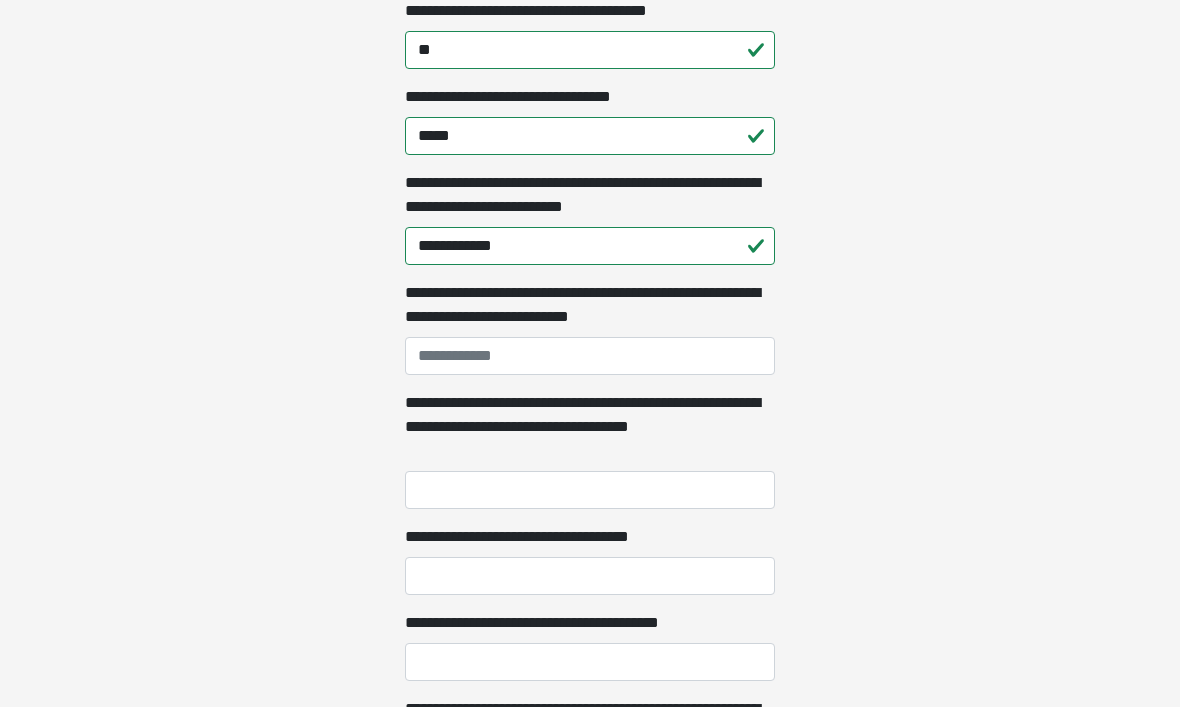 scroll, scrollTop: 1200, scrollLeft: 0, axis: vertical 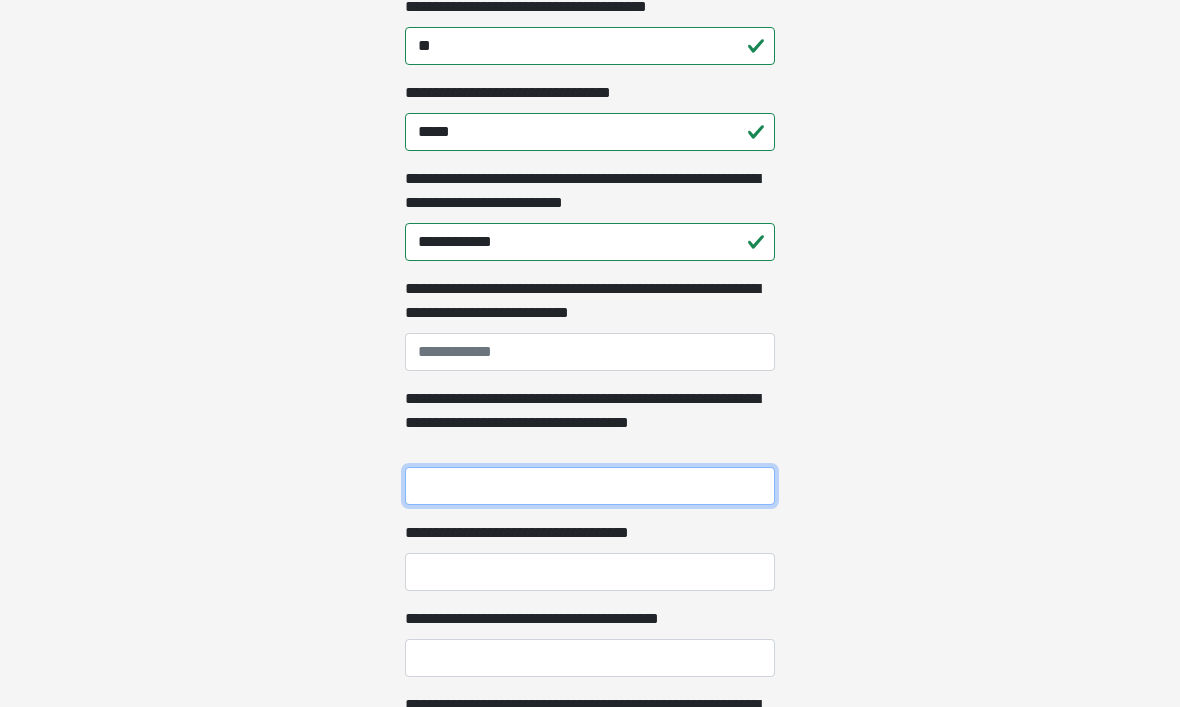 click on "**********" at bounding box center [590, 487] 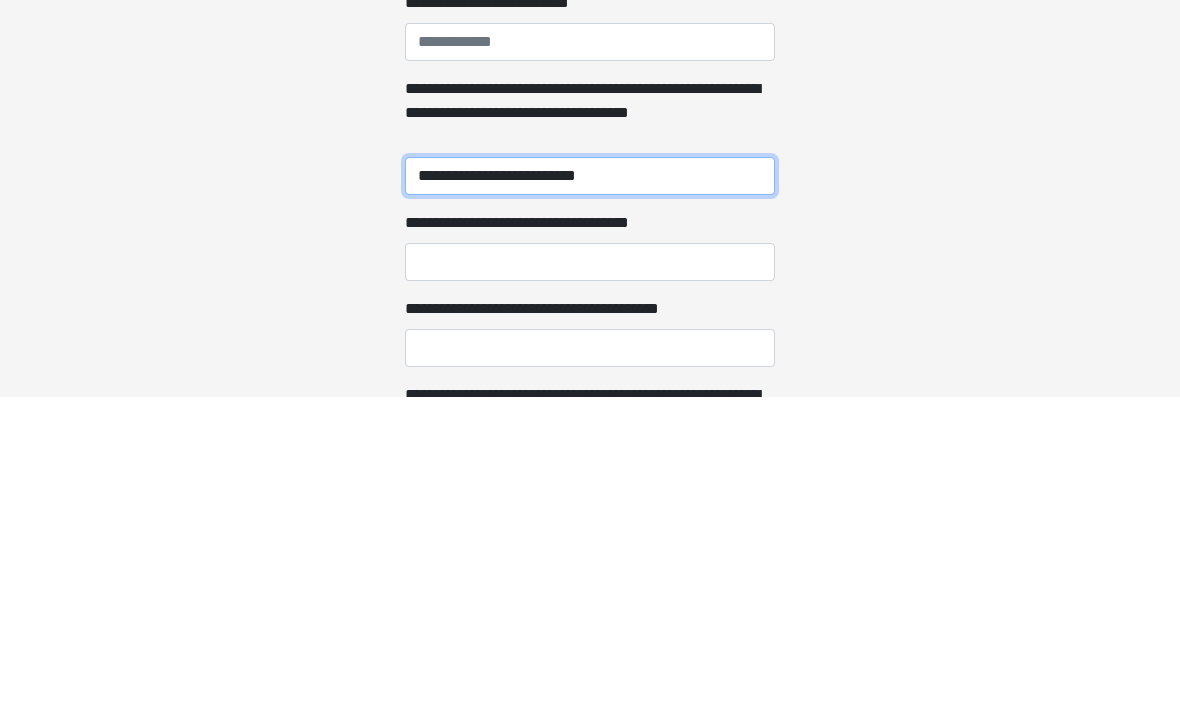 type on "**********" 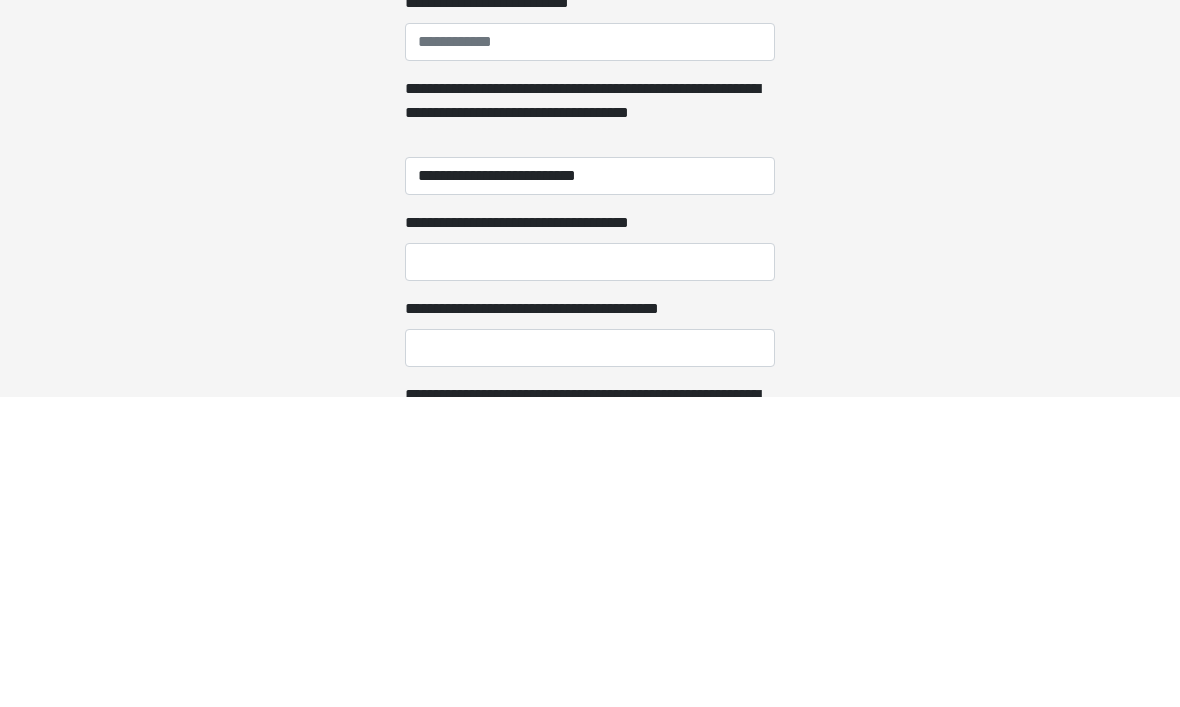 click on "**********" at bounding box center [566, 620] 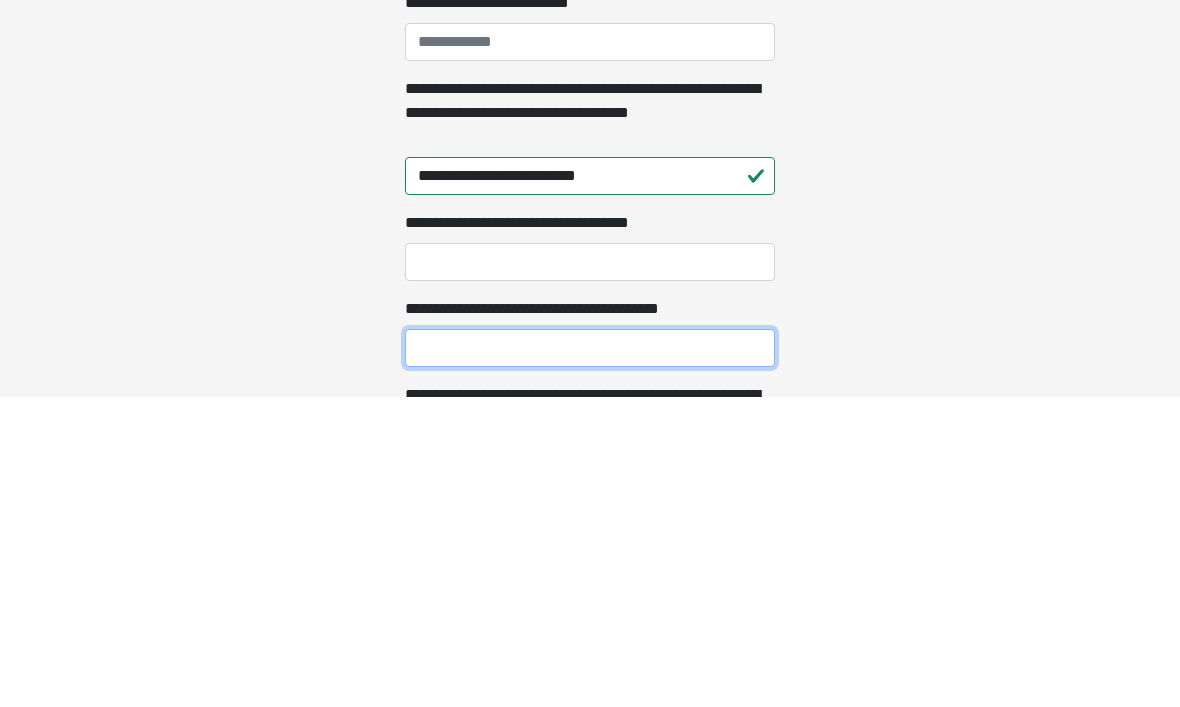 scroll, scrollTop: 1327, scrollLeft: 0, axis: vertical 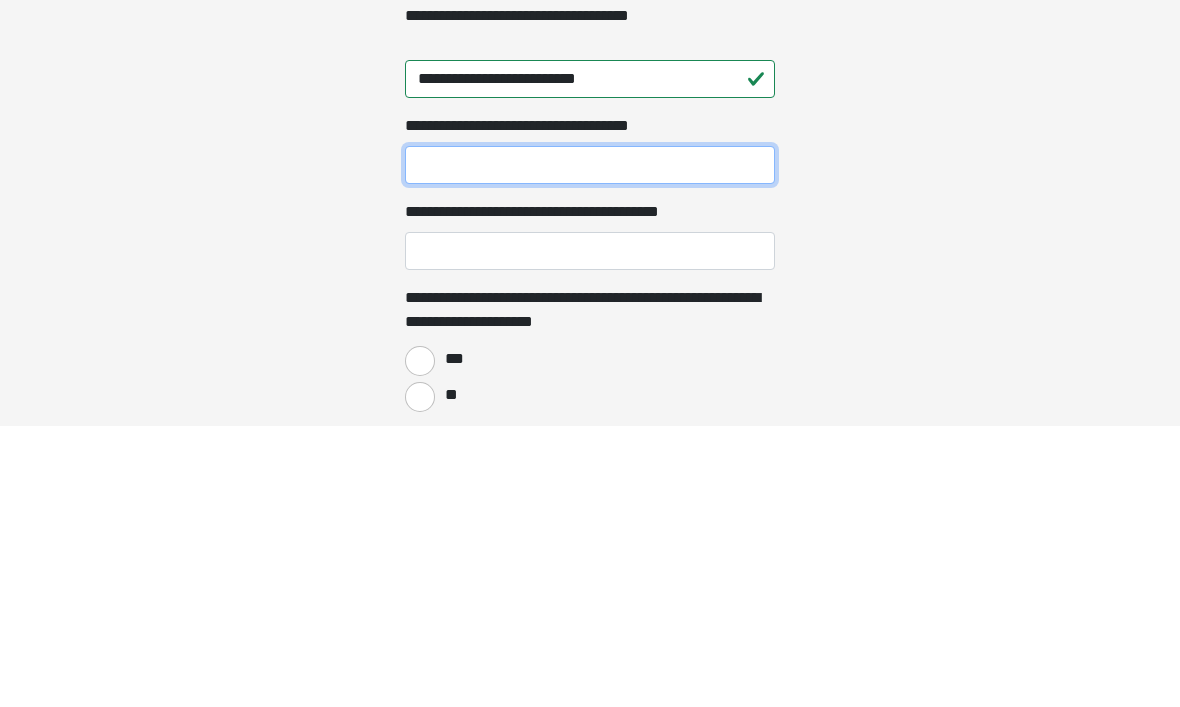 click on "**********" at bounding box center (590, 446) 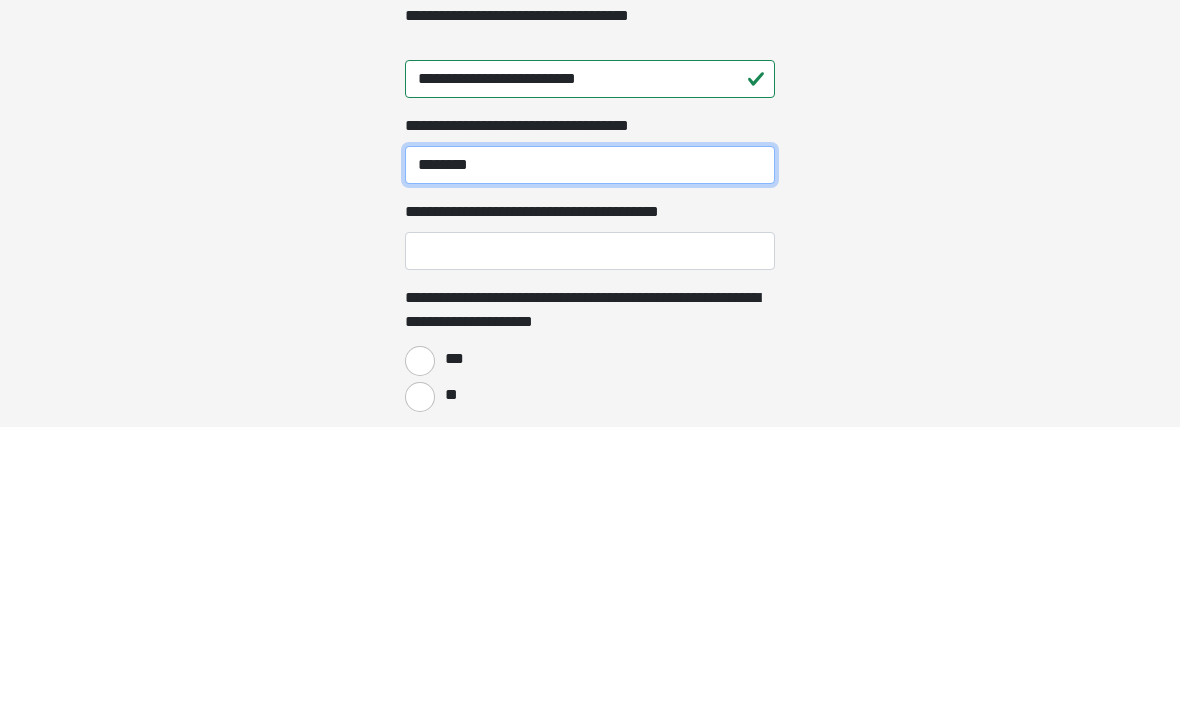 type on "********" 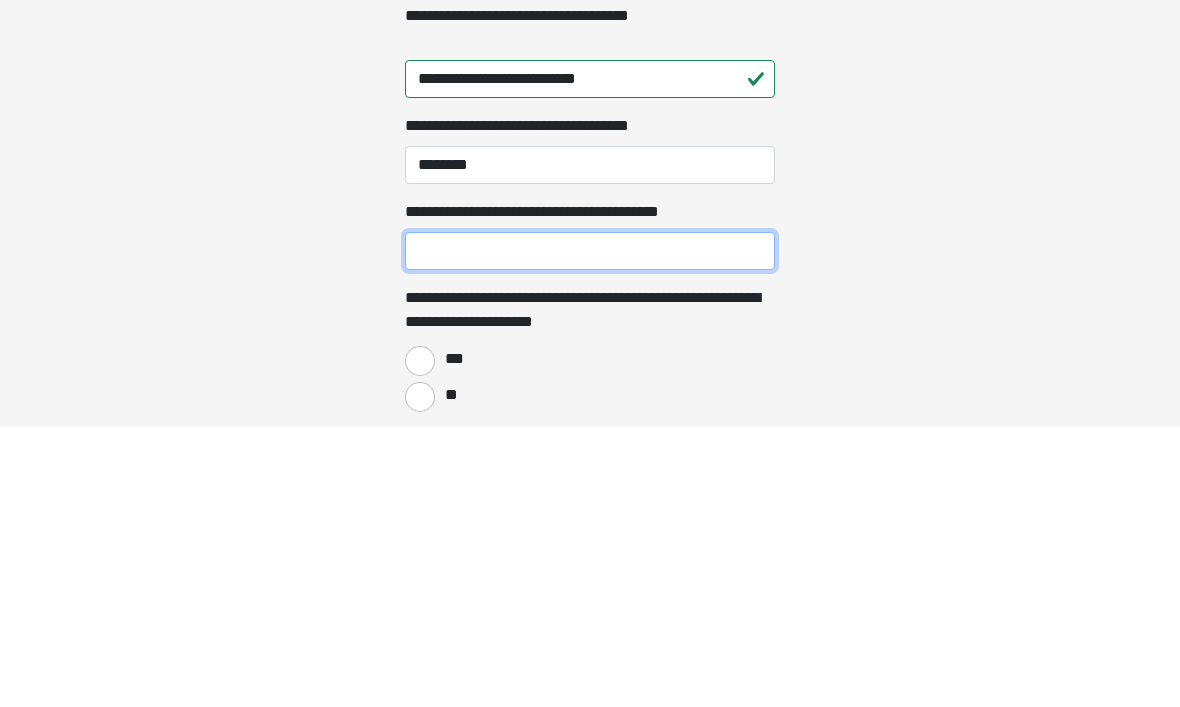 click on "**********" at bounding box center [590, 532] 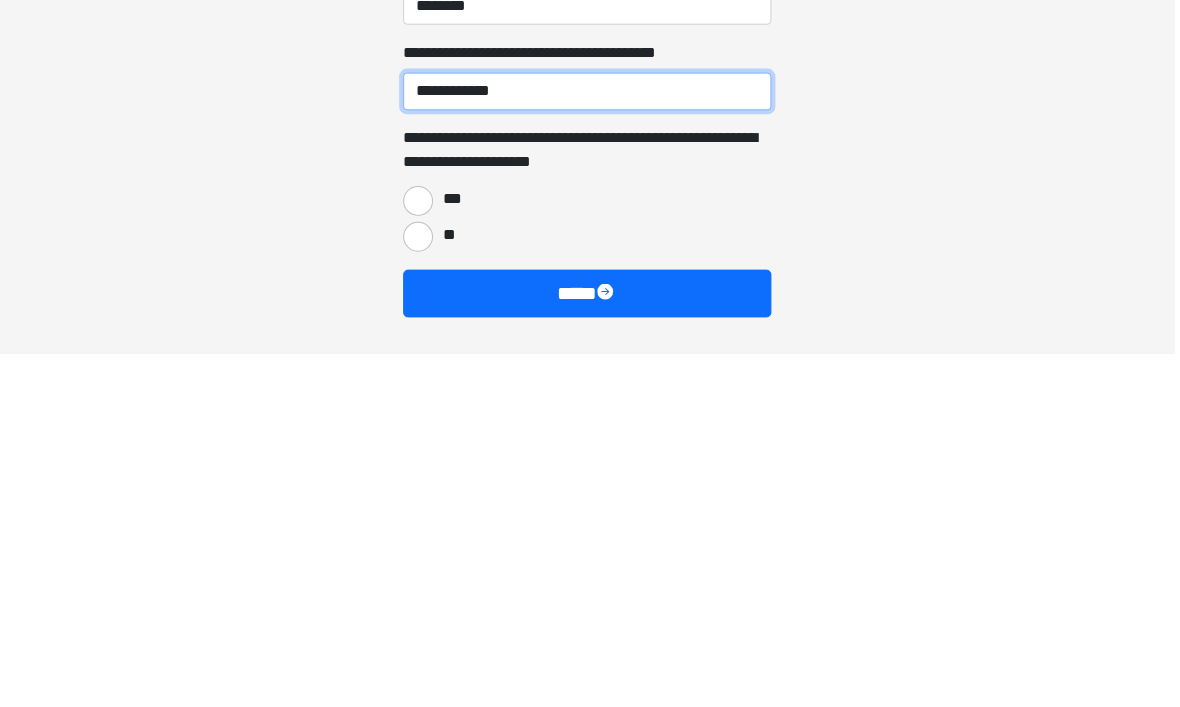 scroll, scrollTop: 1415, scrollLeft: 0, axis: vertical 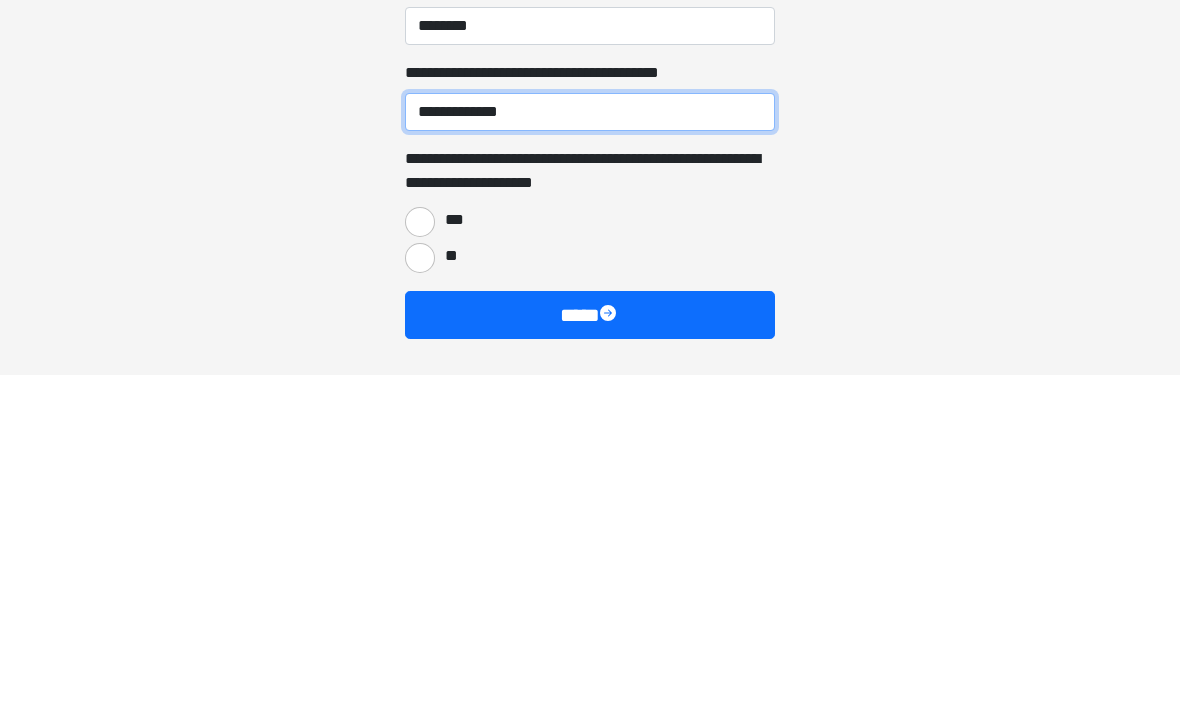 type on "**********" 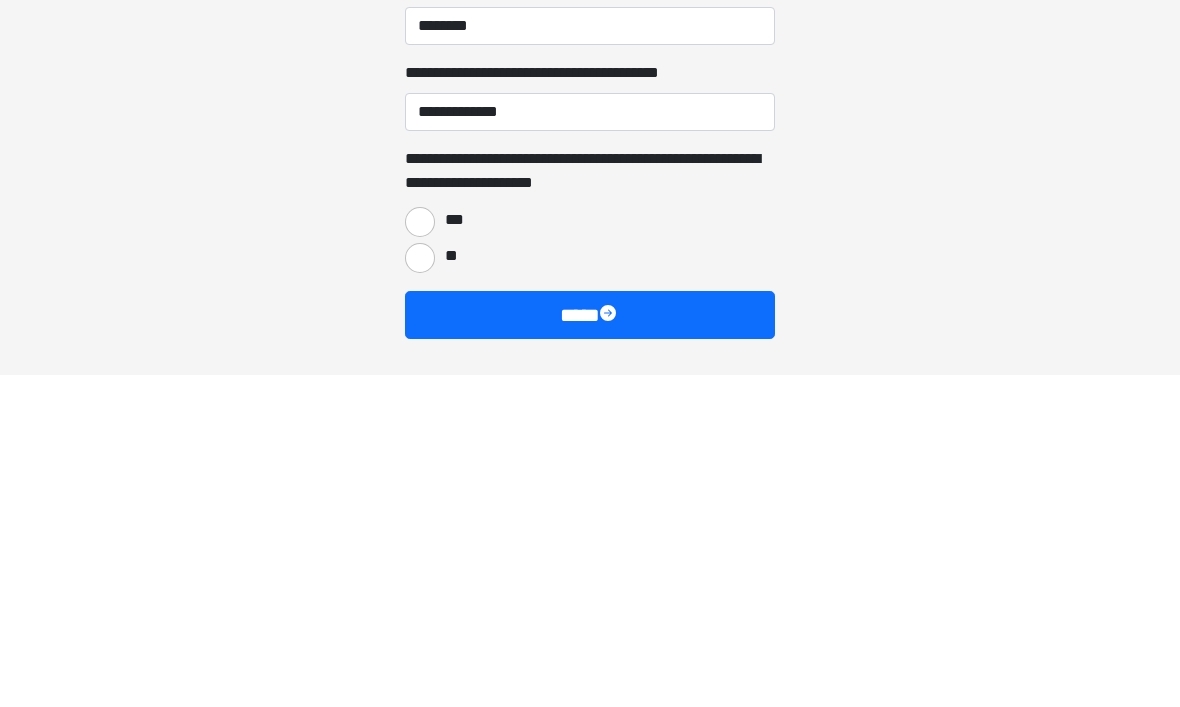 click on "***" at bounding box center (453, 552) 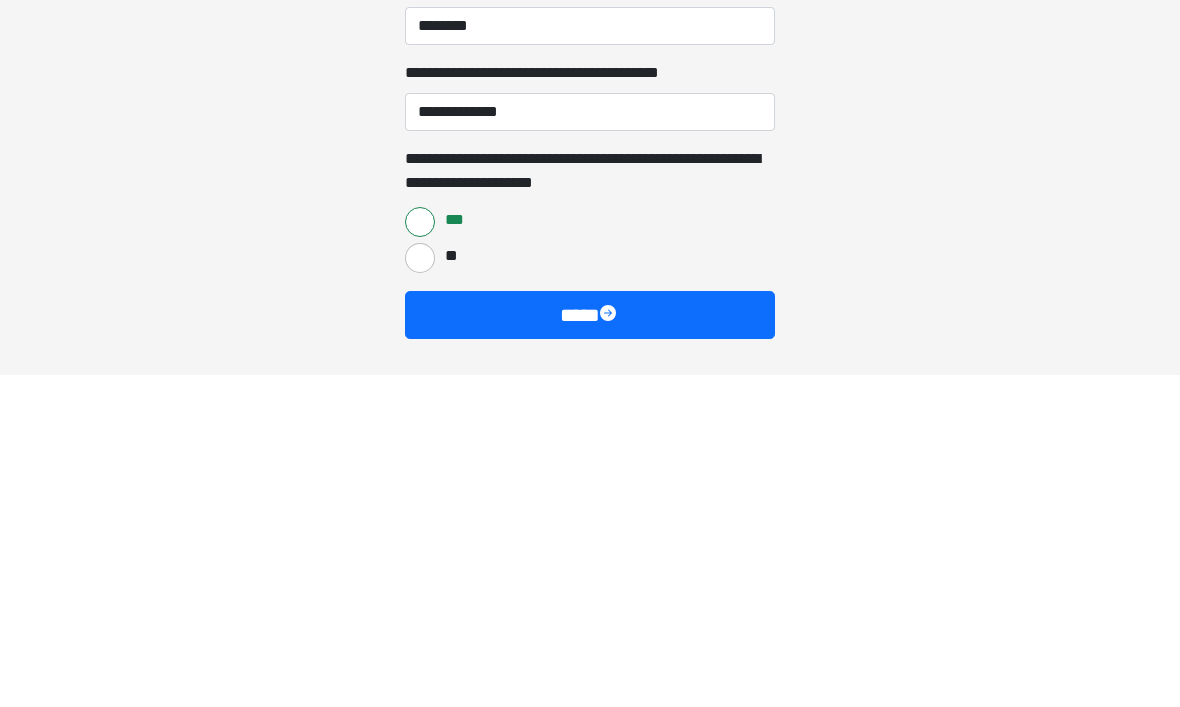 scroll, scrollTop: 1415, scrollLeft: 0, axis: vertical 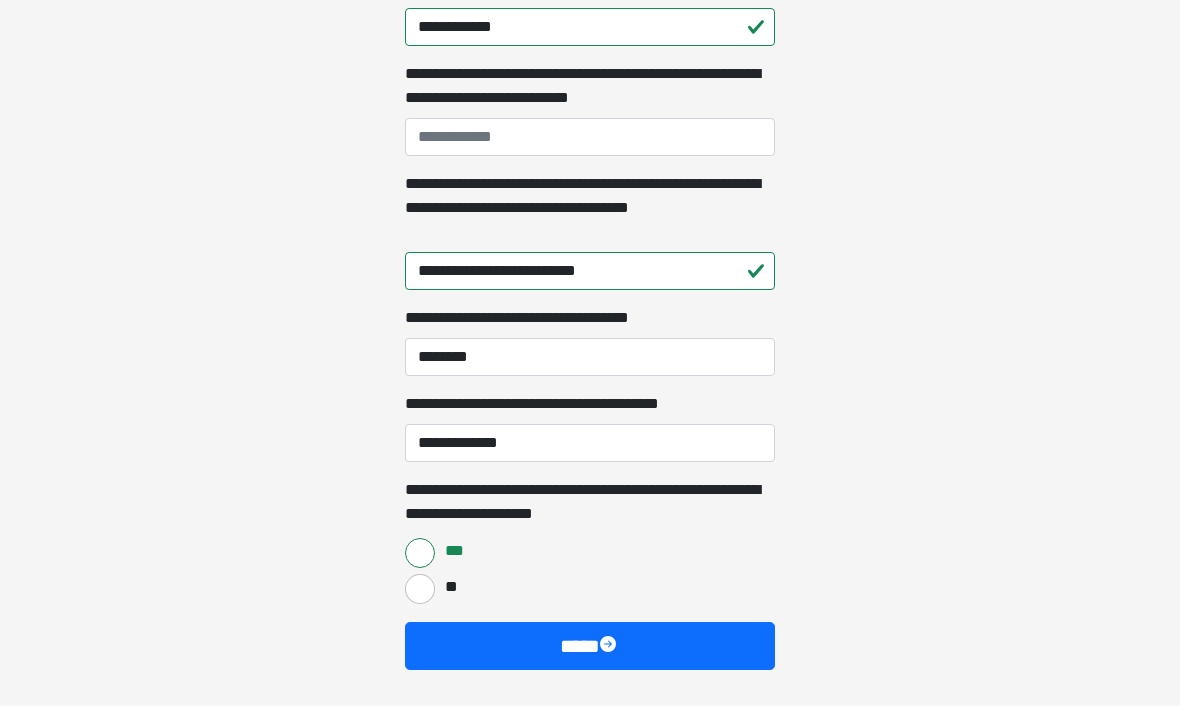 click on "****" at bounding box center (590, 647) 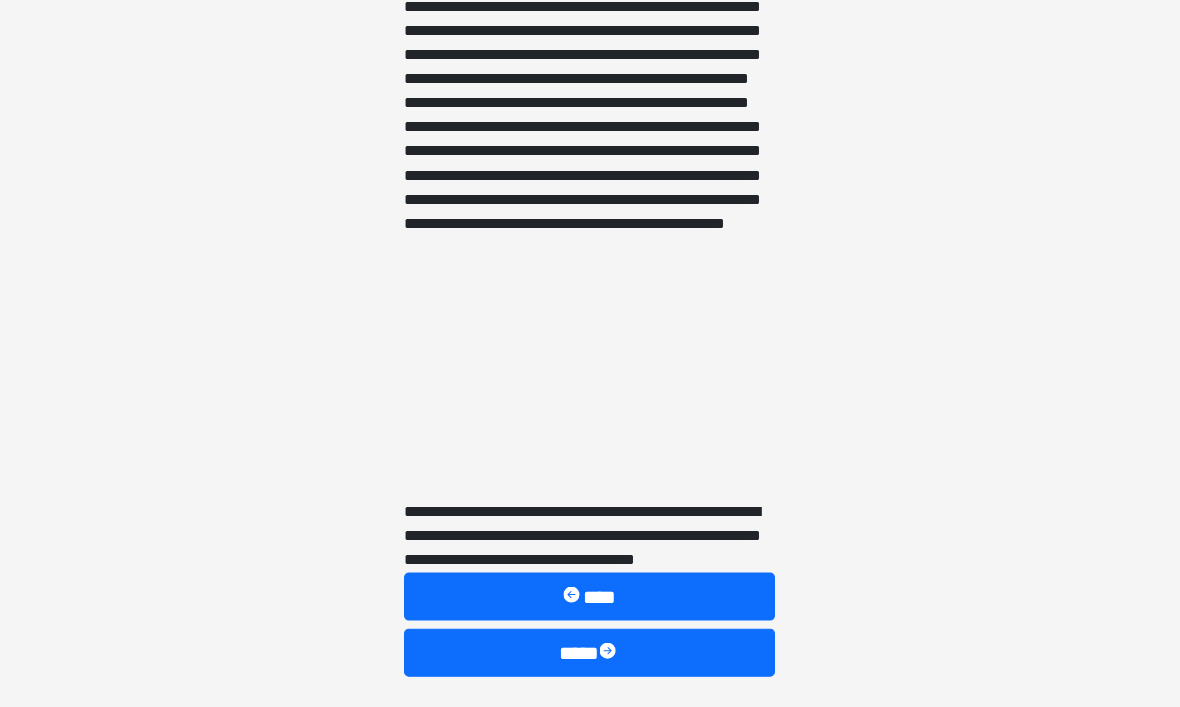 scroll, scrollTop: 3157, scrollLeft: 0, axis: vertical 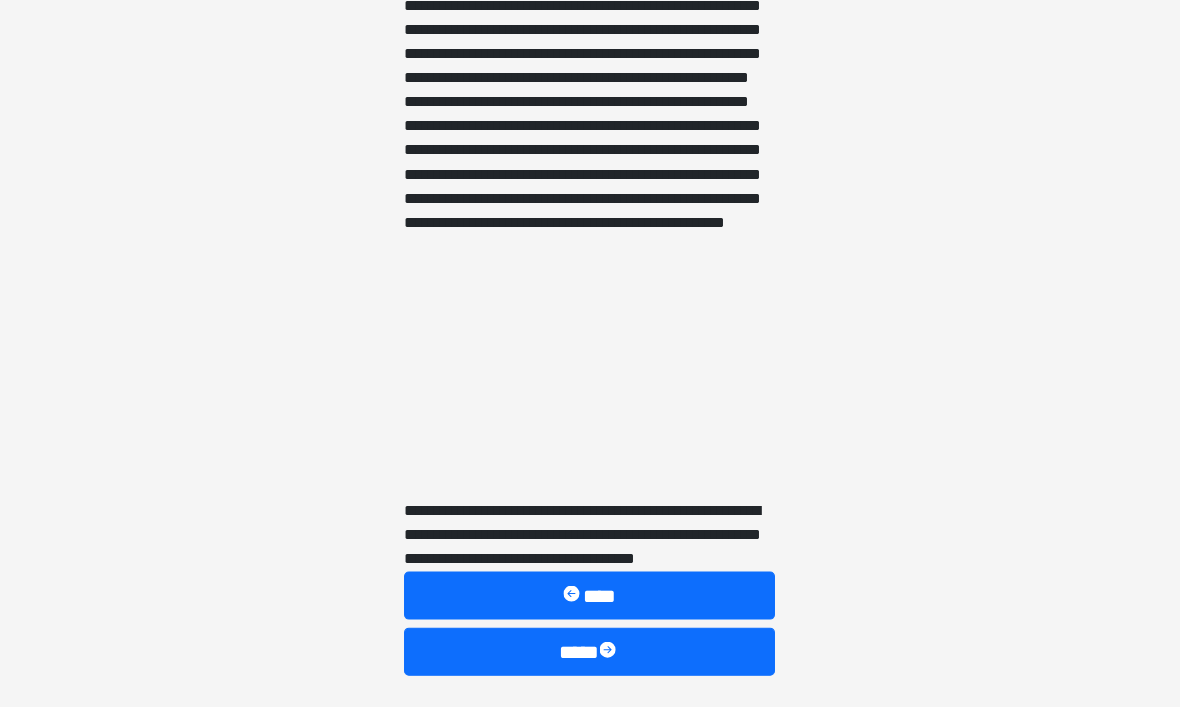 click on "****" at bounding box center (590, 651) 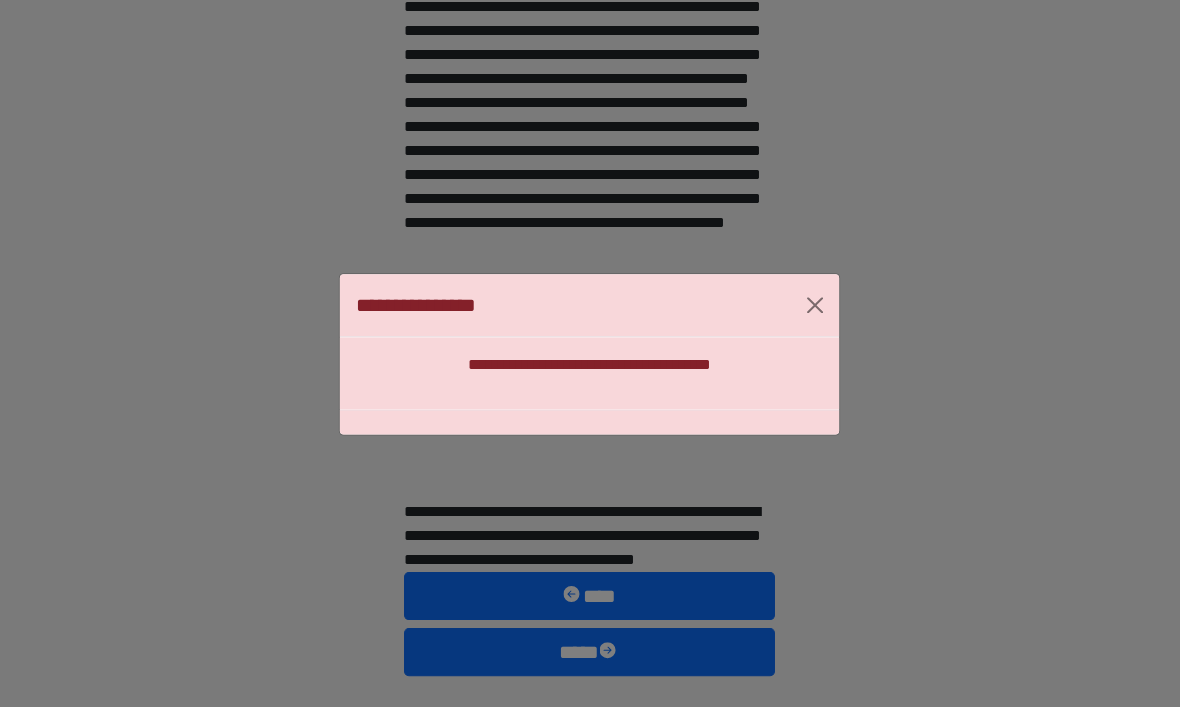 scroll, scrollTop: 3158, scrollLeft: 0, axis: vertical 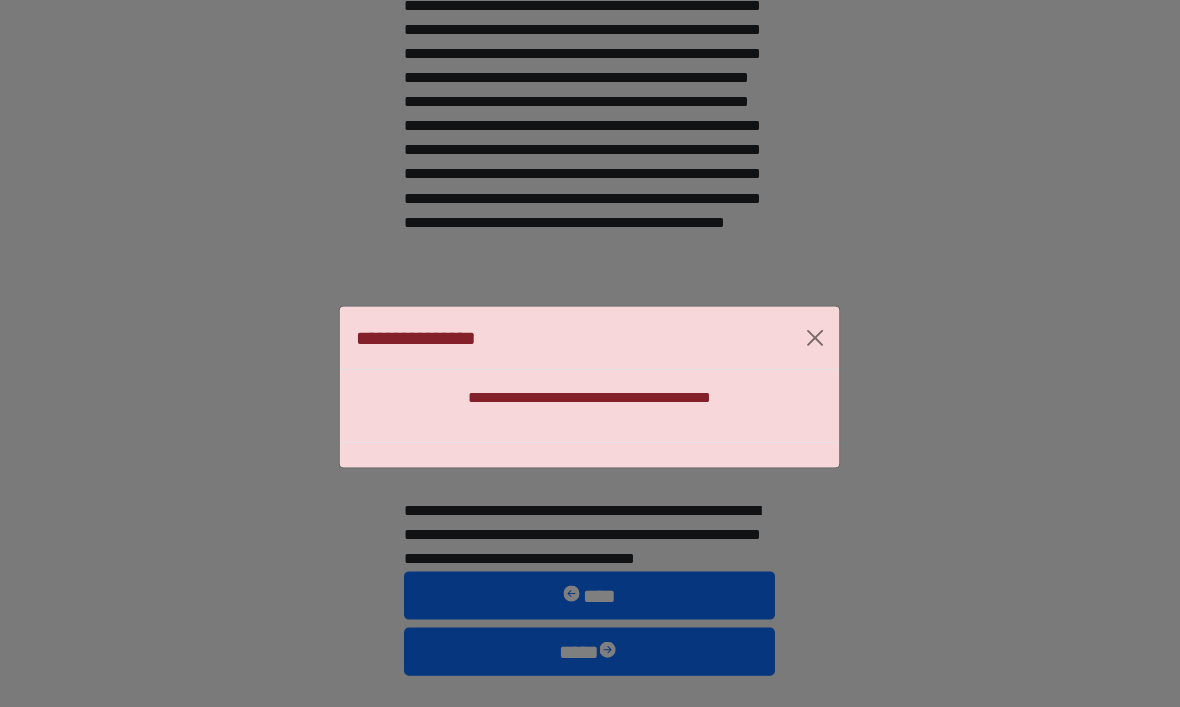 click at bounding box center (815, 337) 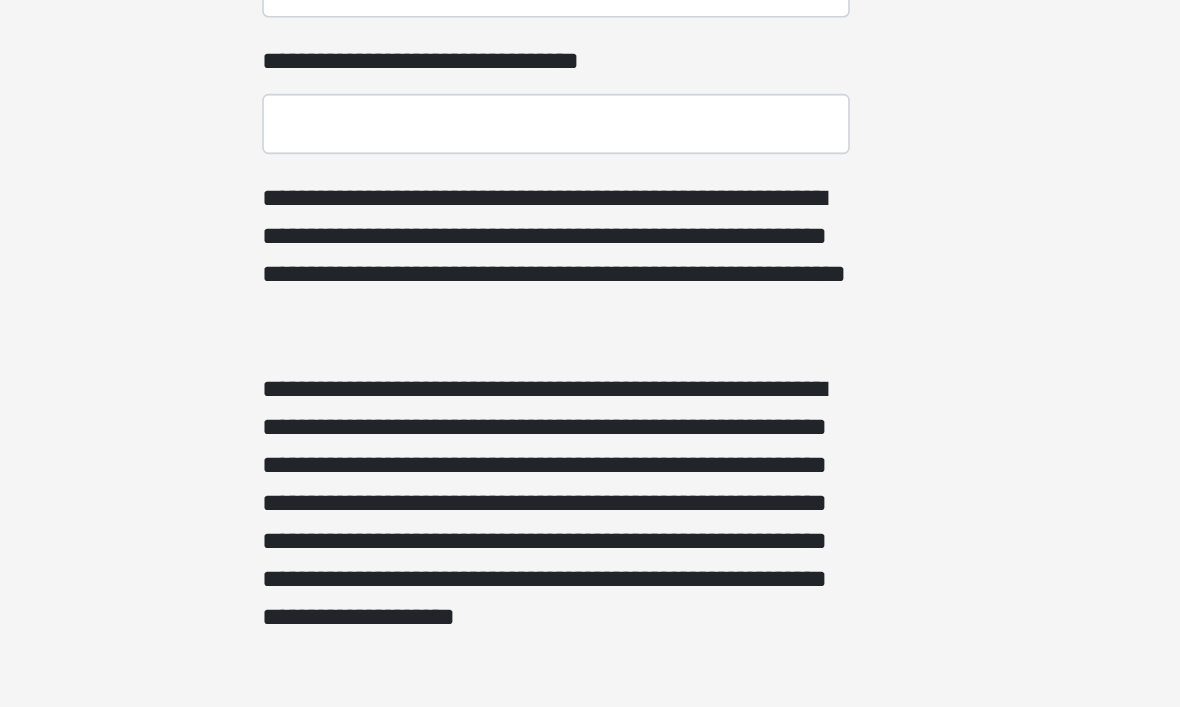scroll, scrollTop: 799, scrollLeft: 0, axis: vertical 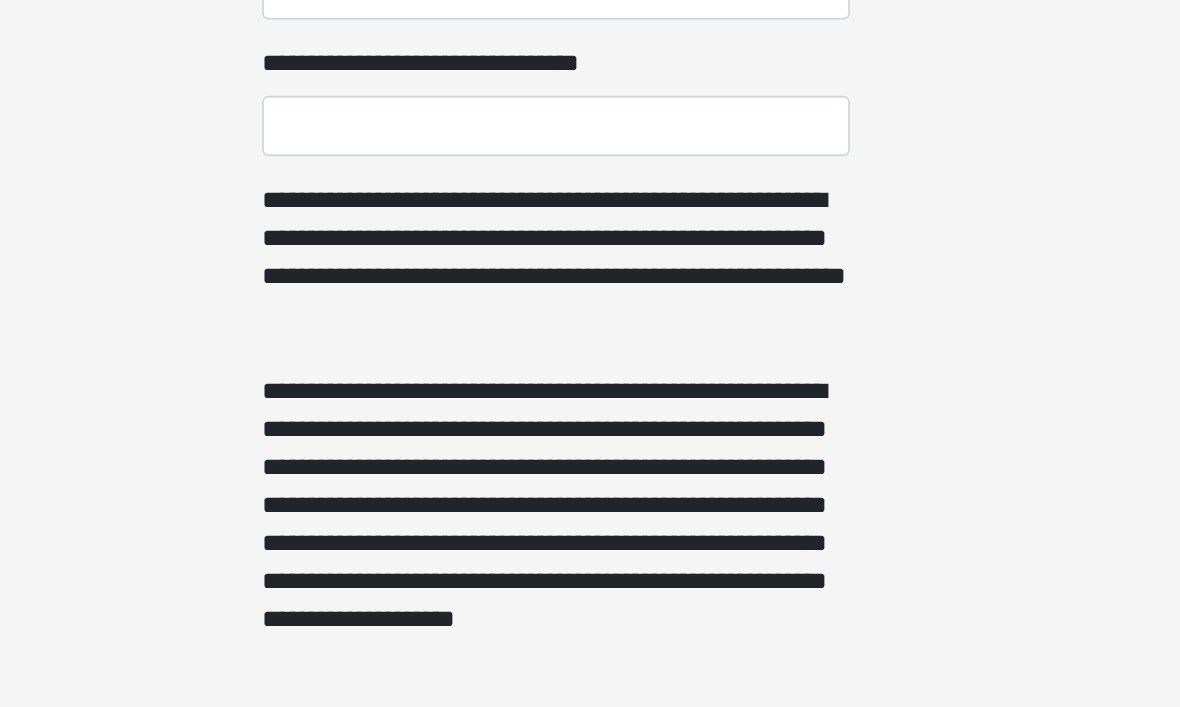 click on "**********" at bounding box center [590, -446] 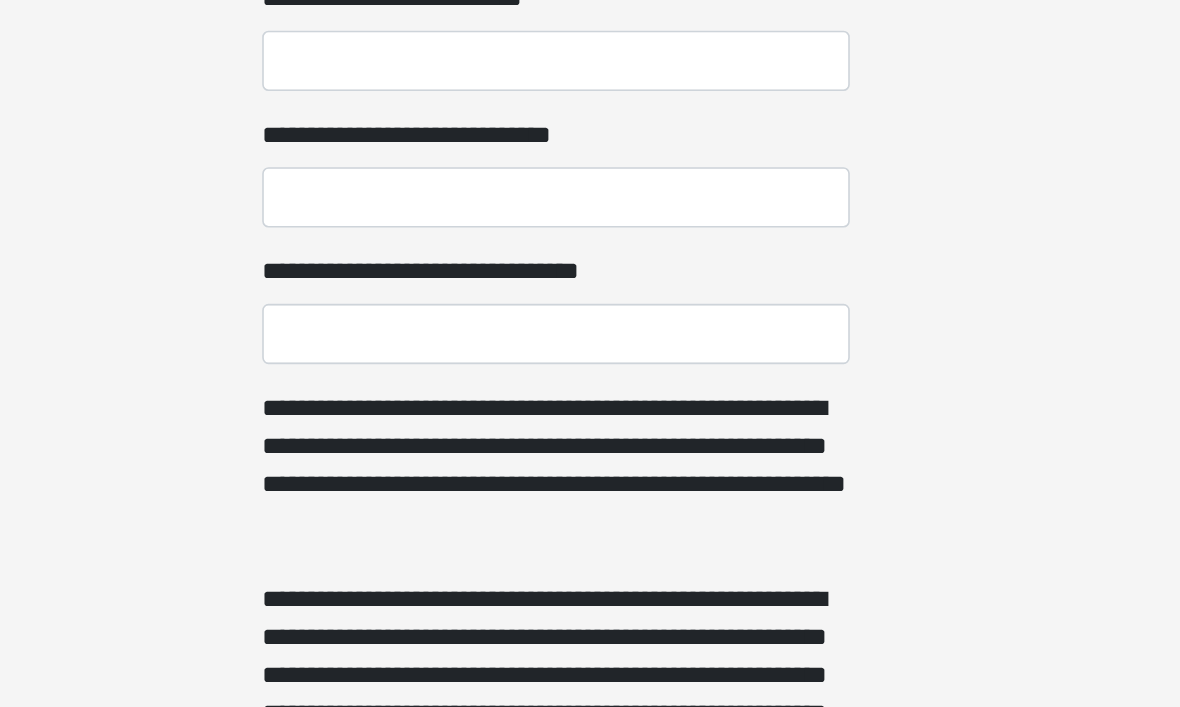 scroll, scrollTop: 668, scrollLeft: 0, axis: vertical 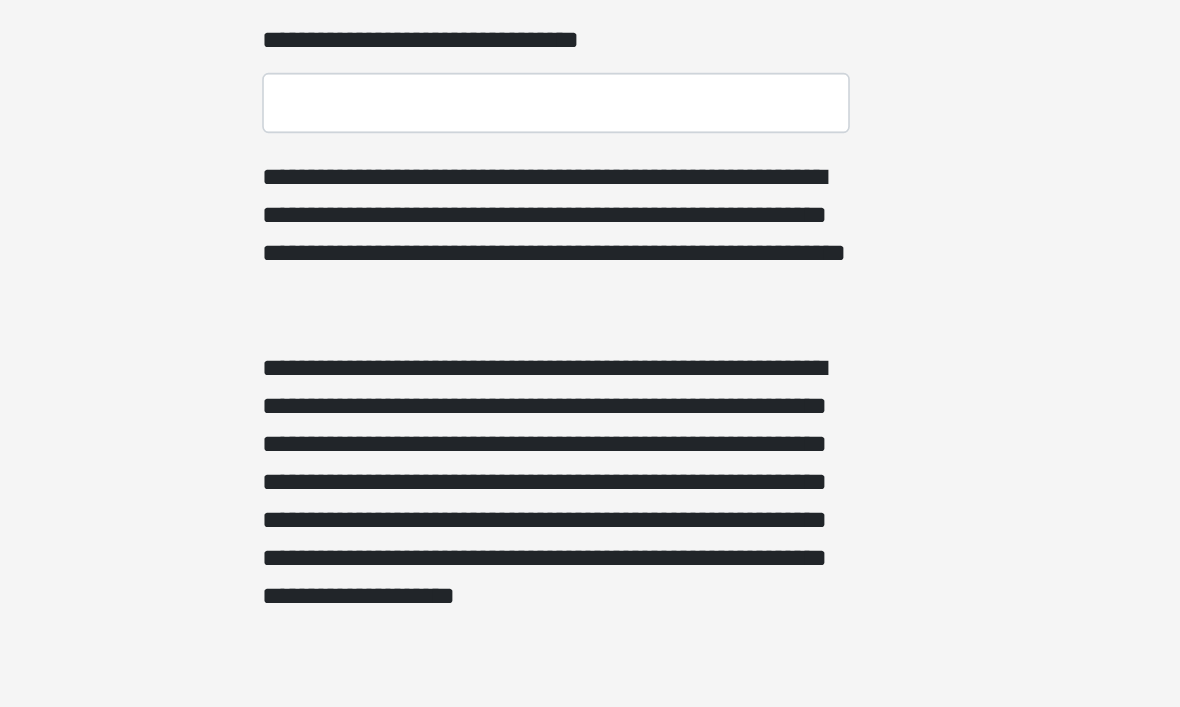click on "**********" at bounding box center [590, -315] 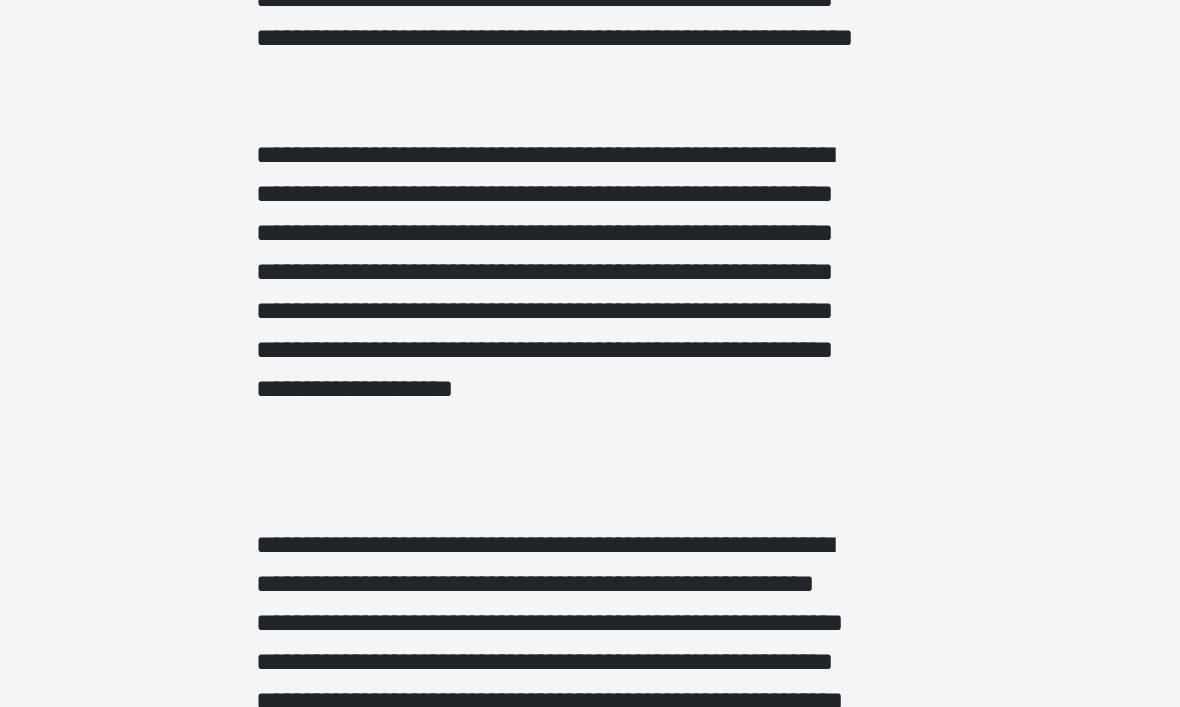 scroll, scrollTop: 719, scrollLeft: 0, axis: vertical 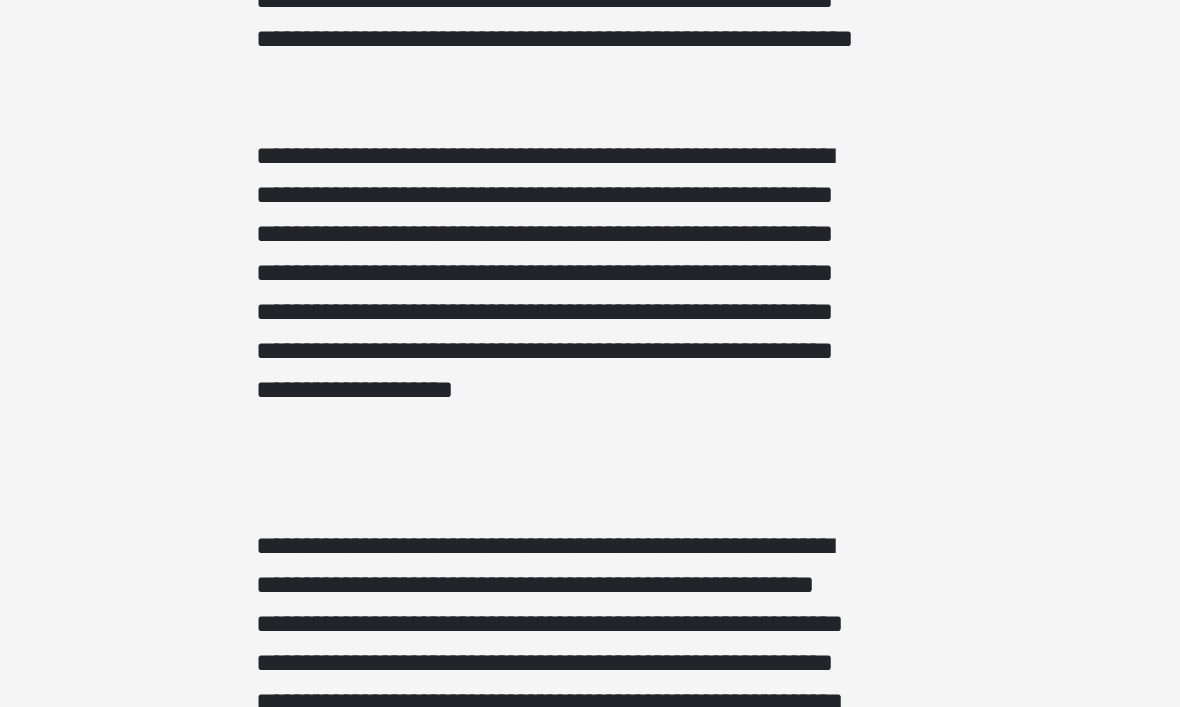 click on "**********" at bounding box center [590, -366] 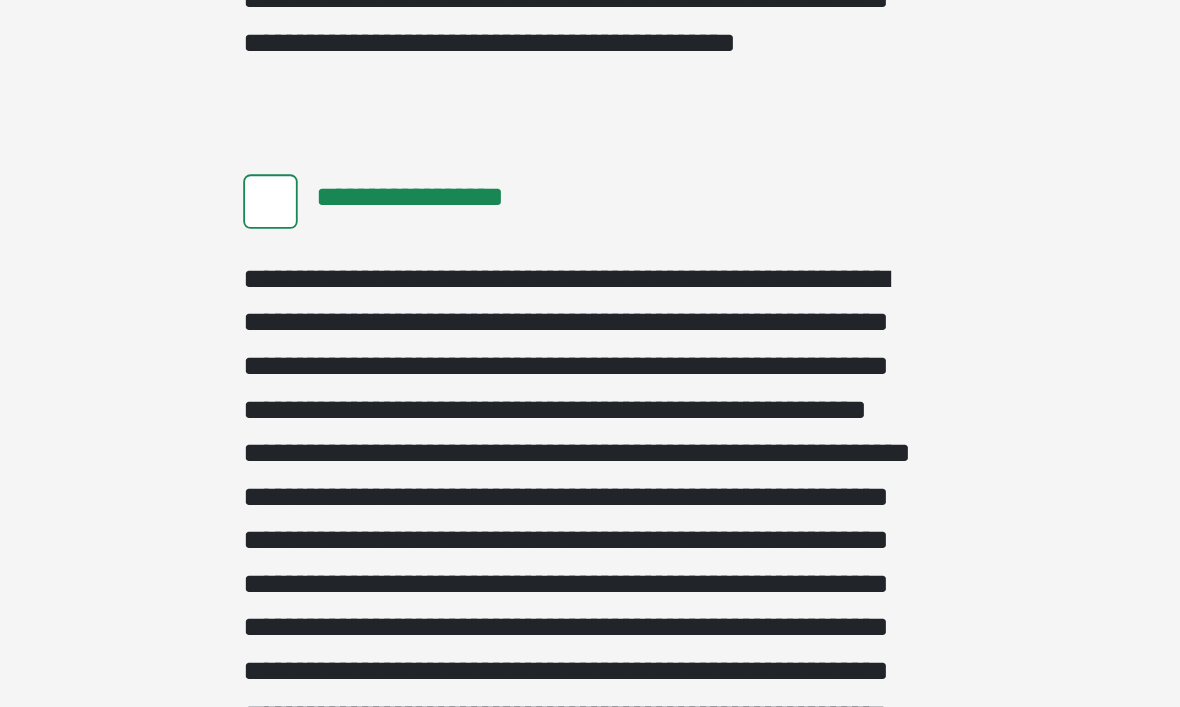 scroll, scrollTop: 2297, scrollLeft: 0, axis: vertical 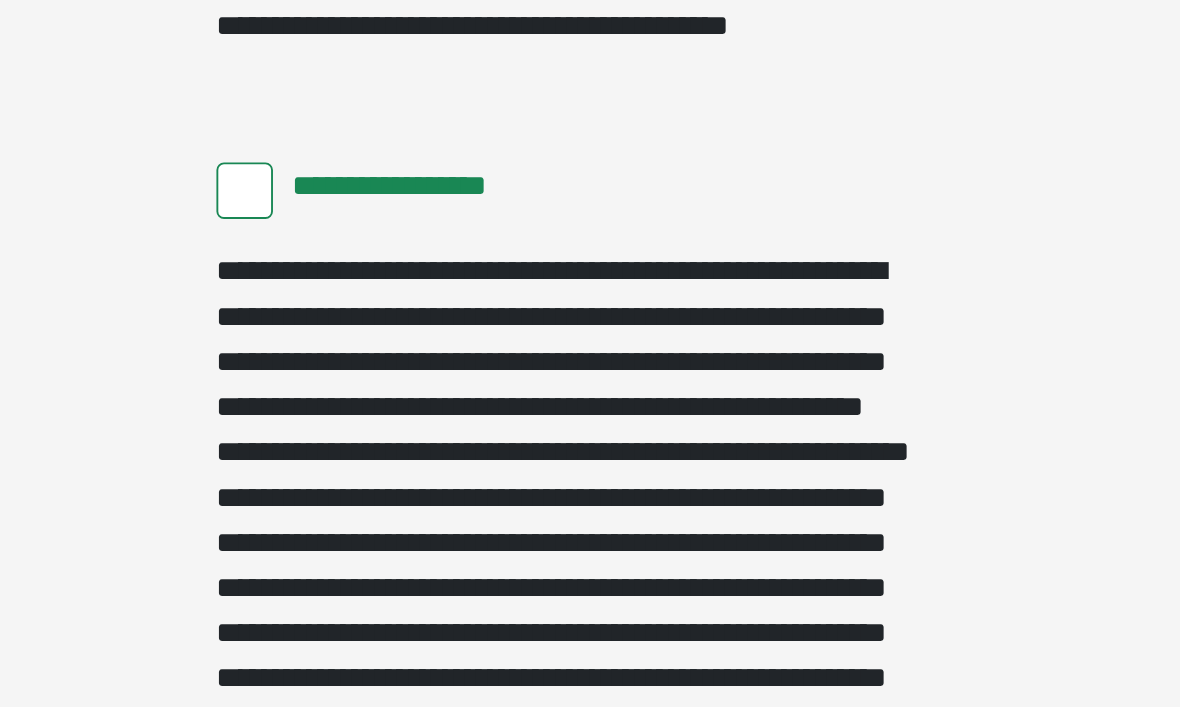 click on "**********" at bounding box center (590, -1944) 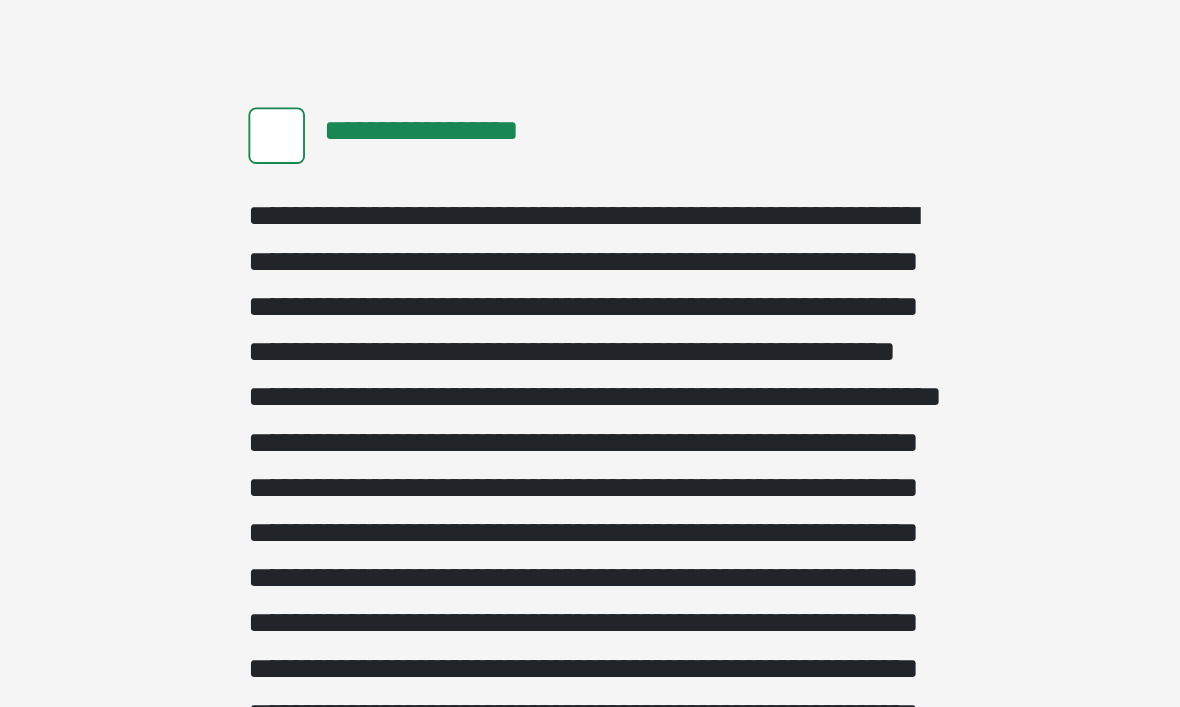 scroll, scrollTop: 2321, scrollLeft: 0, axis: vertical 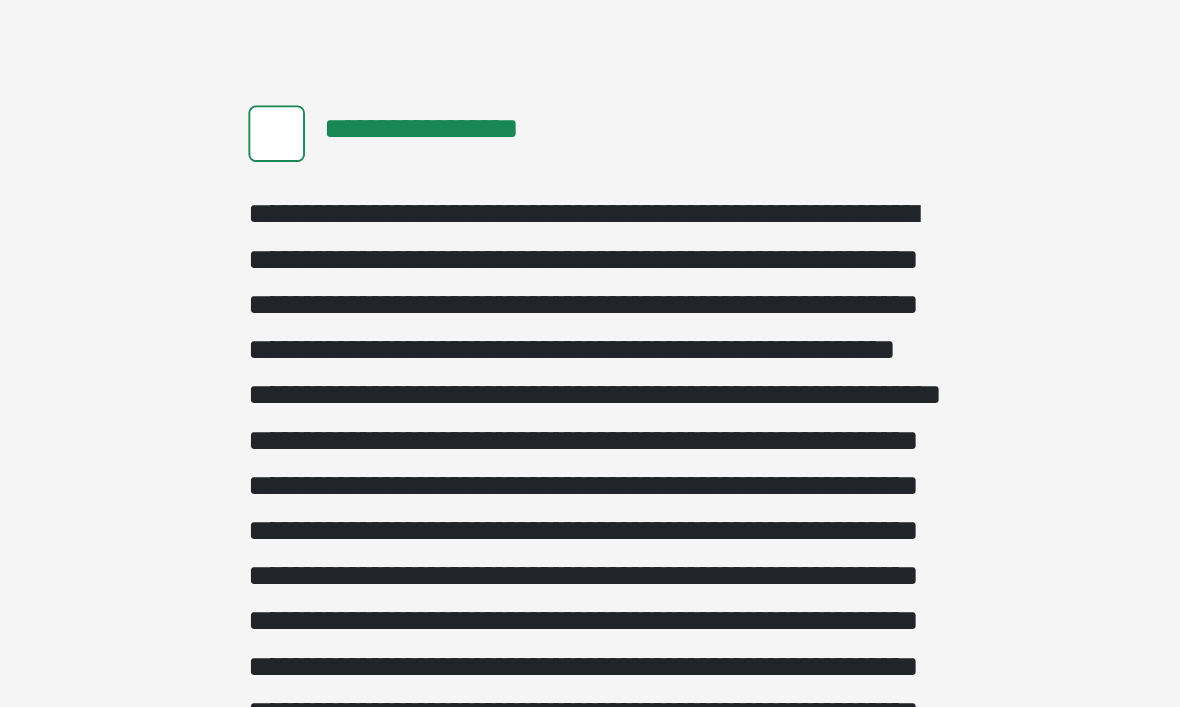 click on "**********" at bounding box center (590, -1968) 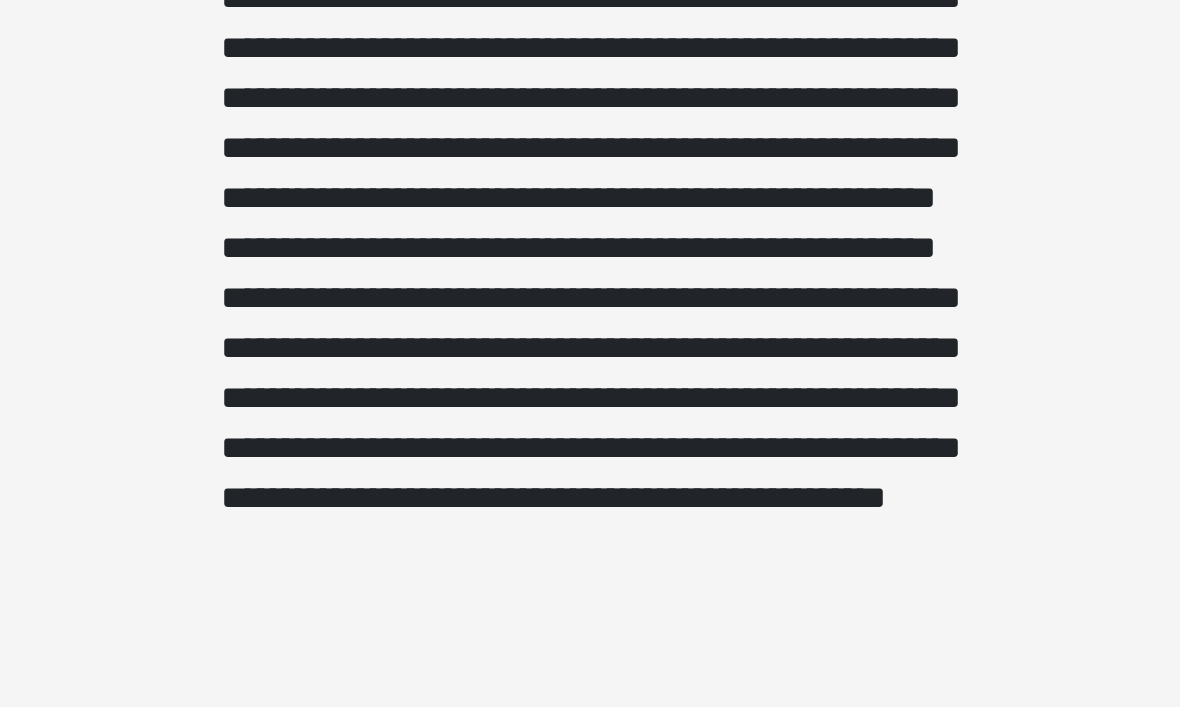 scroll, scrollTop: 2806, scrollLeft: 0, axis: vertical 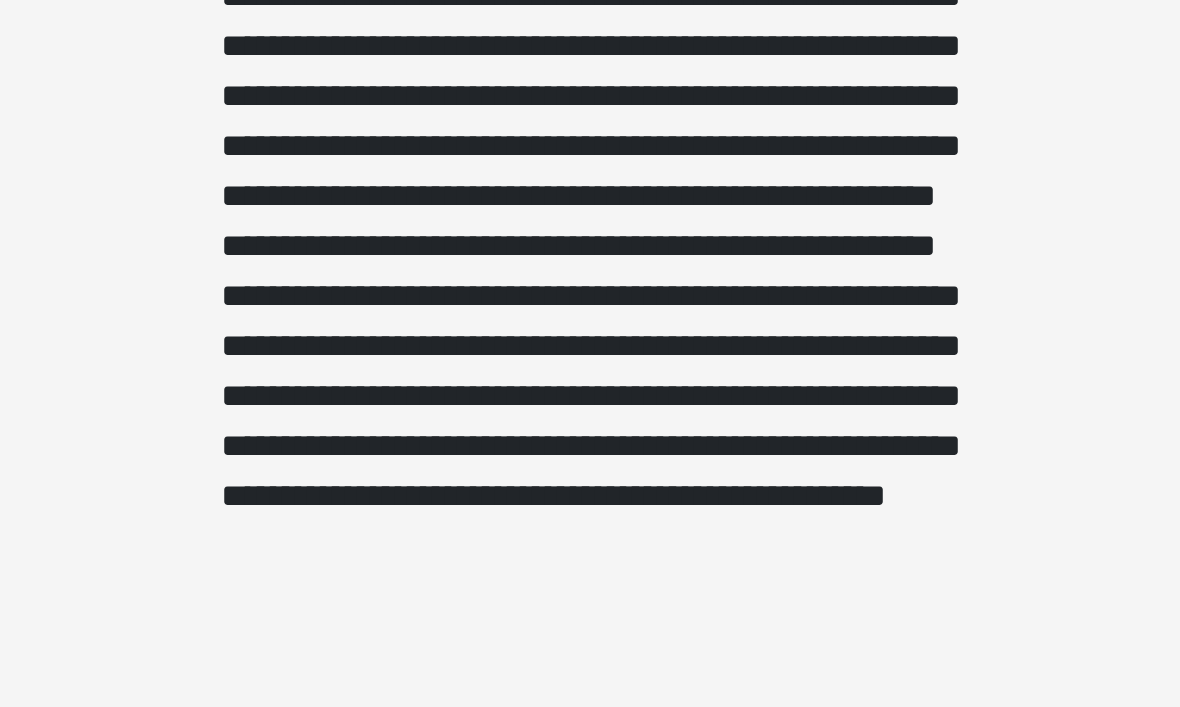 click on "**********" at bounding box center (590, -2453) 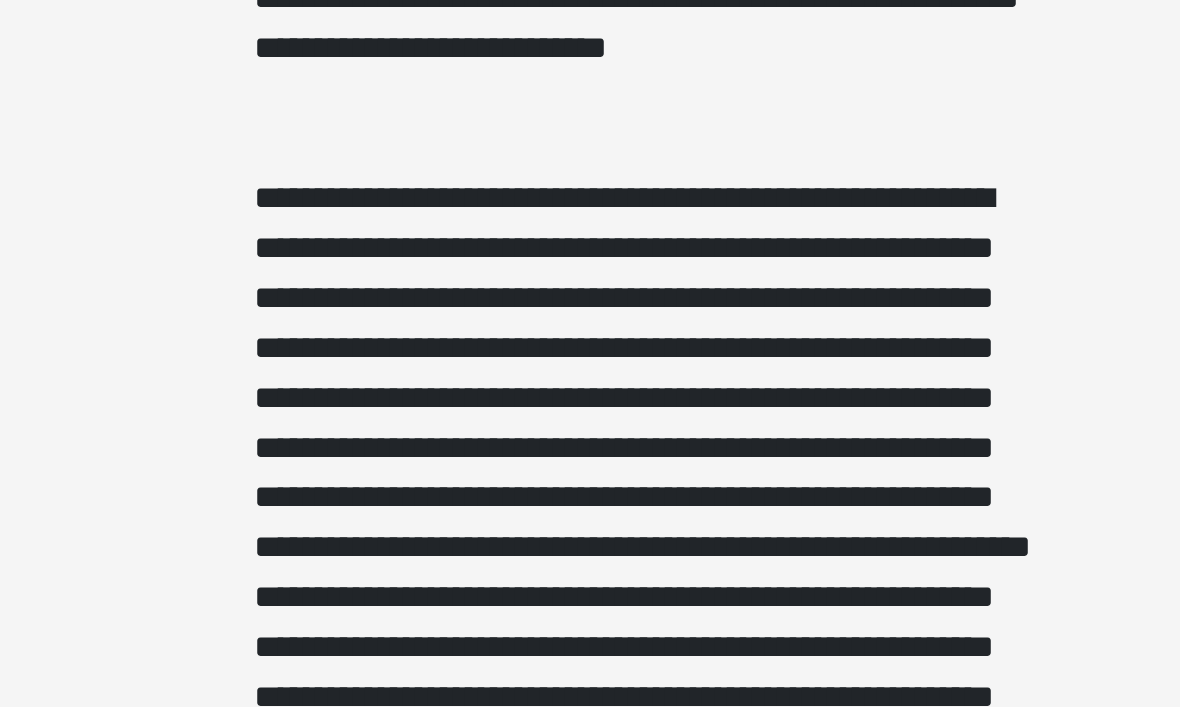 scroll, scrollTop: 1575, scrollLeft: 0, axis: vertical 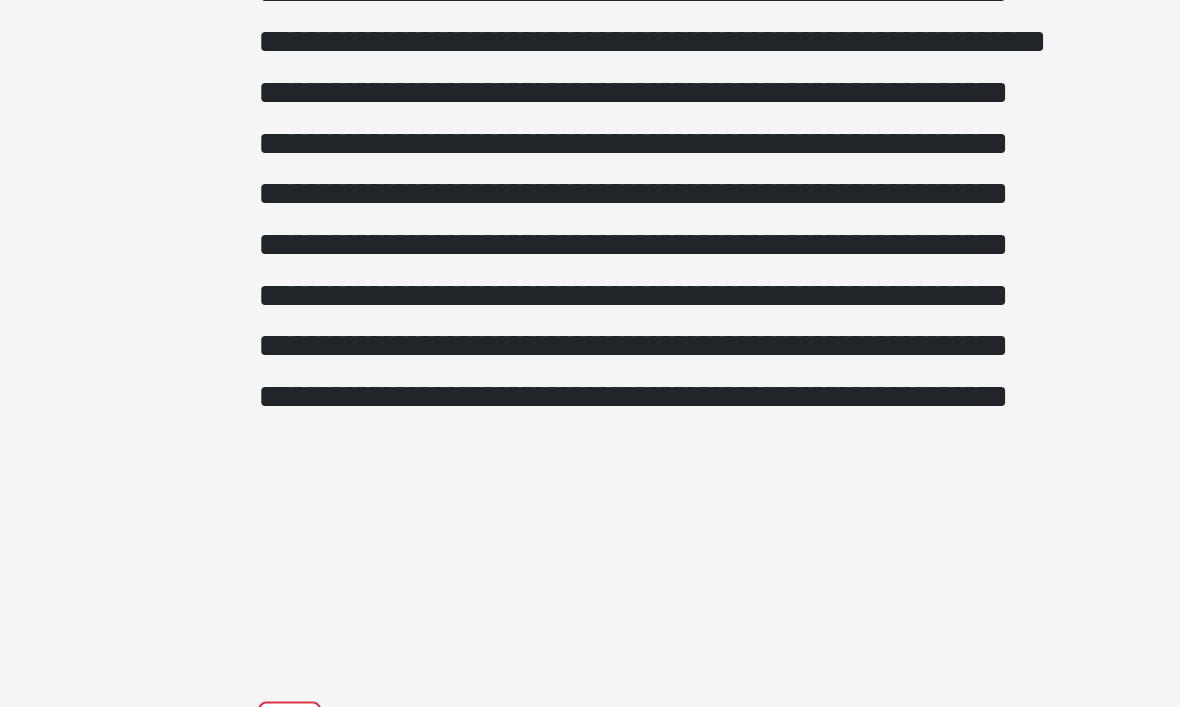 click on "**********" at bounding box center (590, 323) 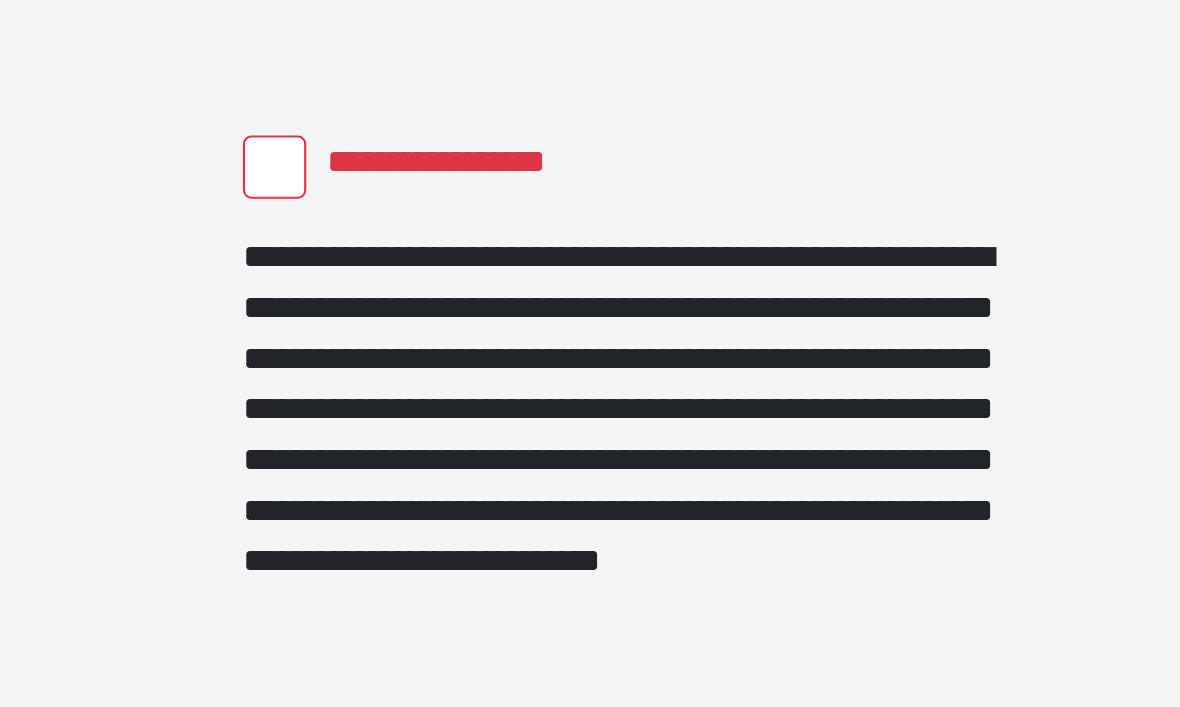 scroll, scrollTop: 1745, scrollLeft: 0, axis: vertical 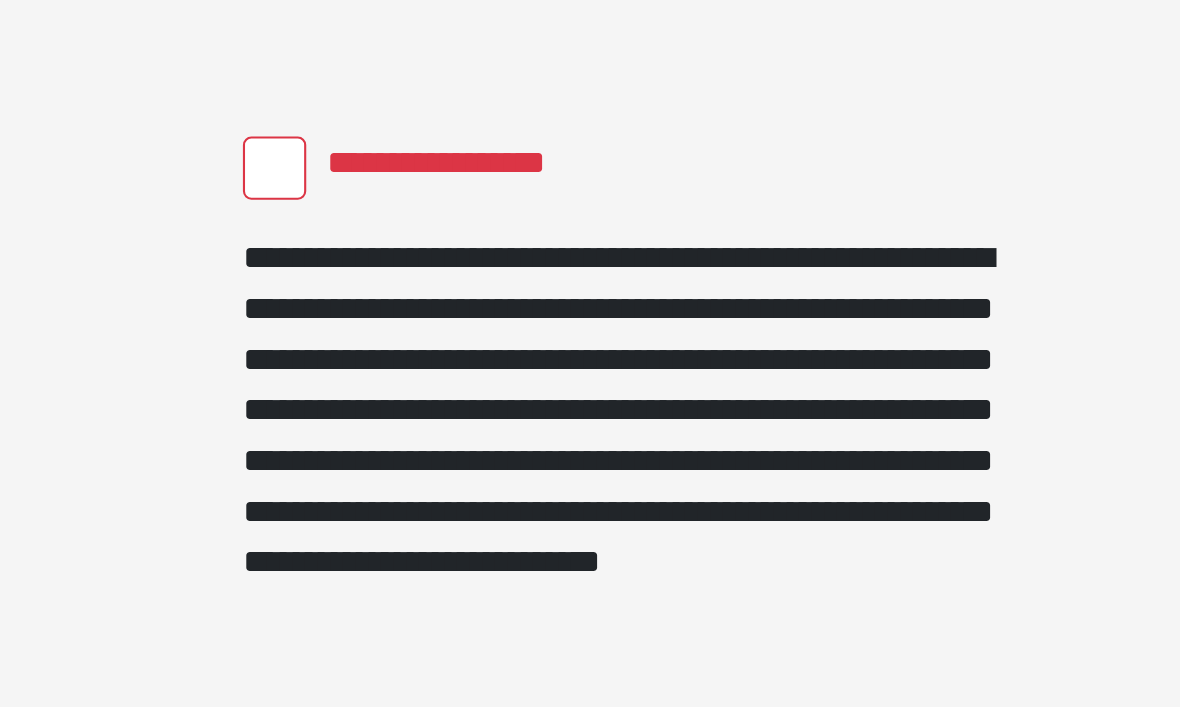 click on "**********" at bounding box center [590, 418] 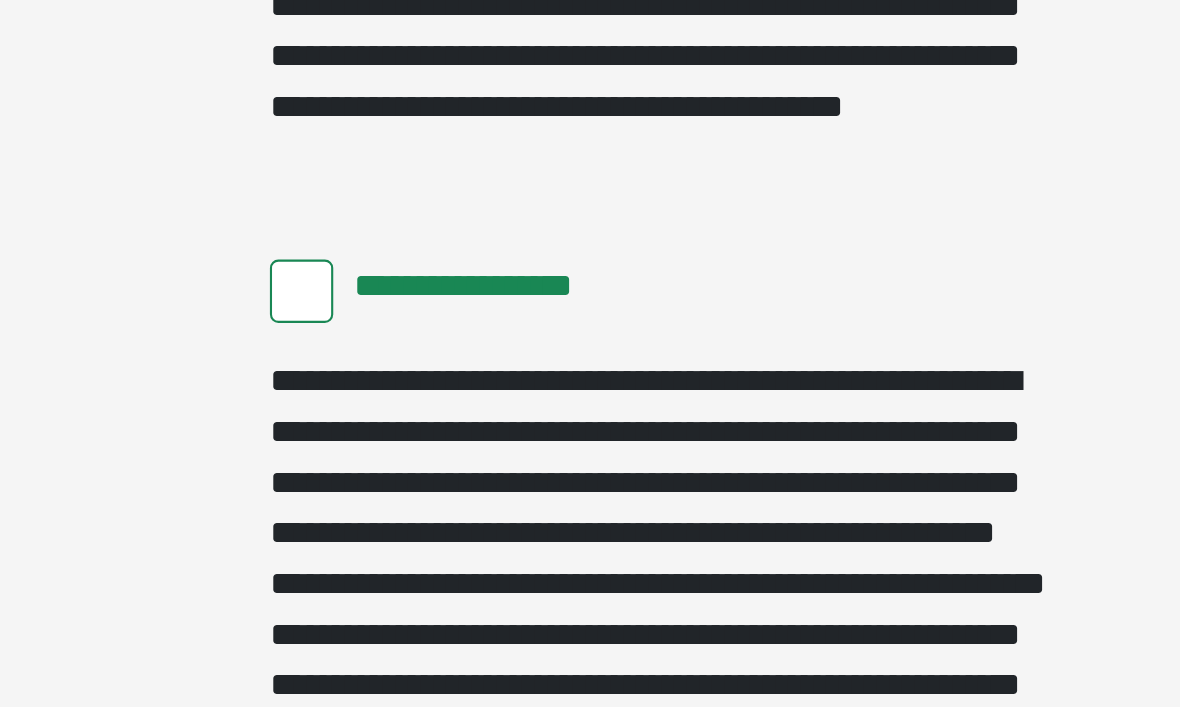 scroll, scrollTop: 2210, scrollLeft: 0, axis: vertical 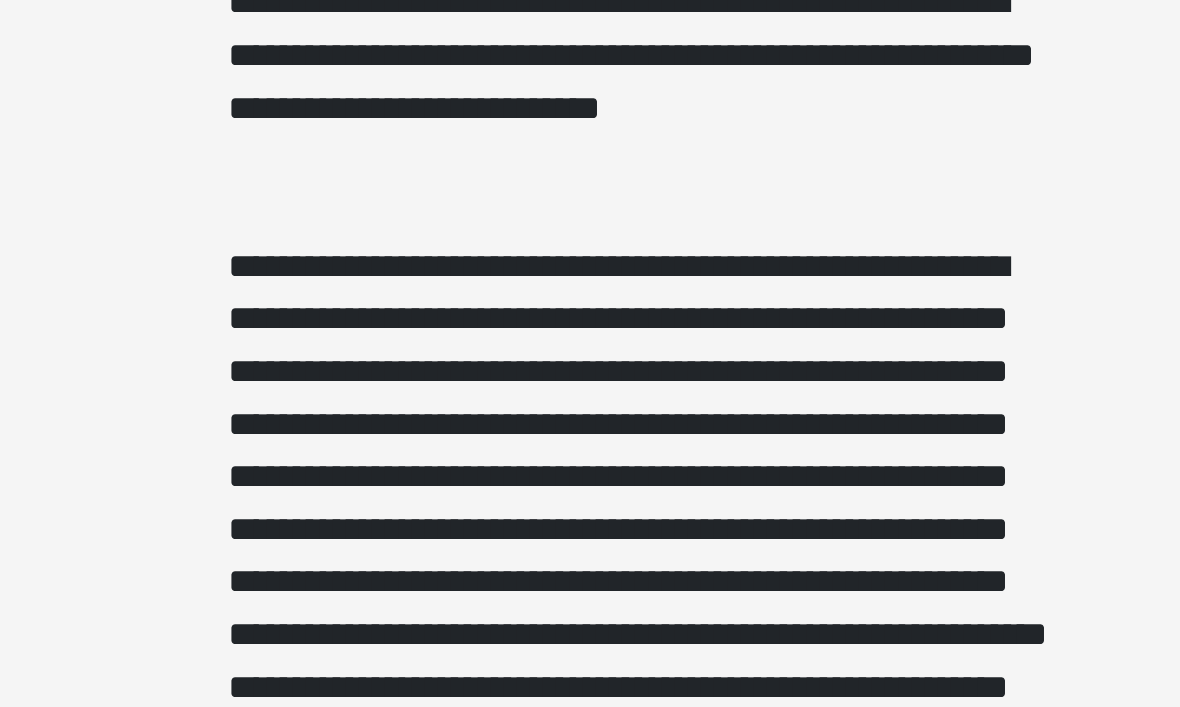 click on "**********" at bounding box center (590, 351) 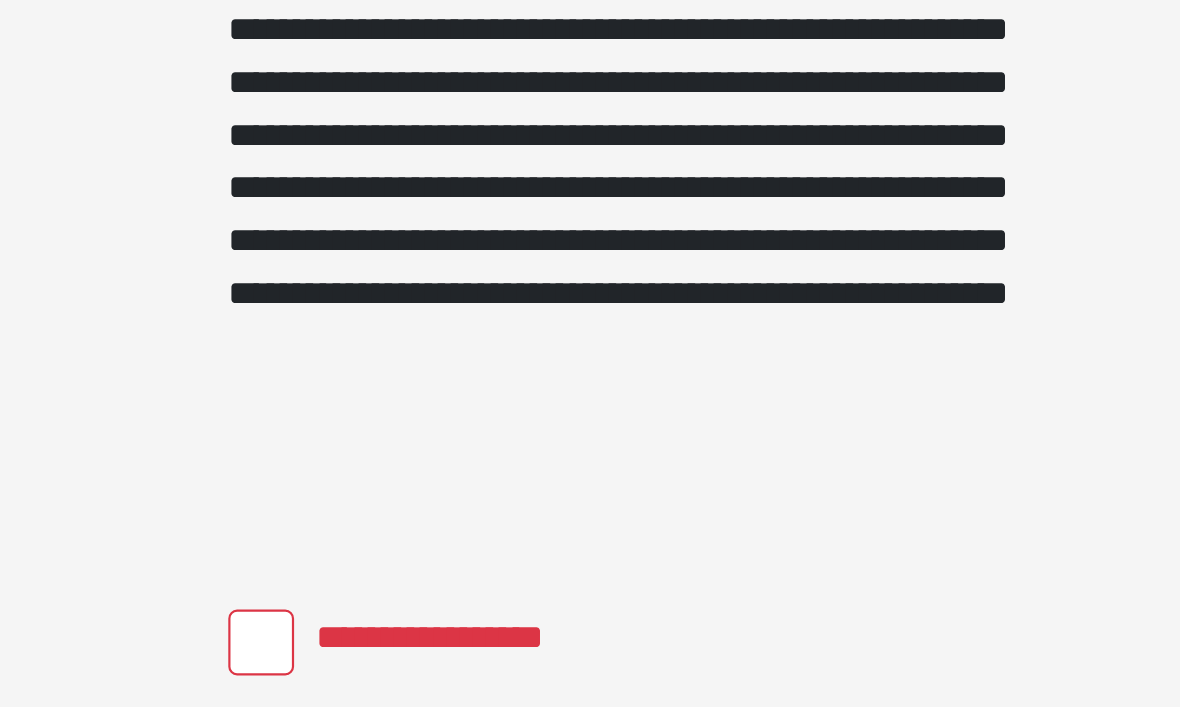 scroll, scrollTop: 1519, scrollLeft: 0, axis: vertical 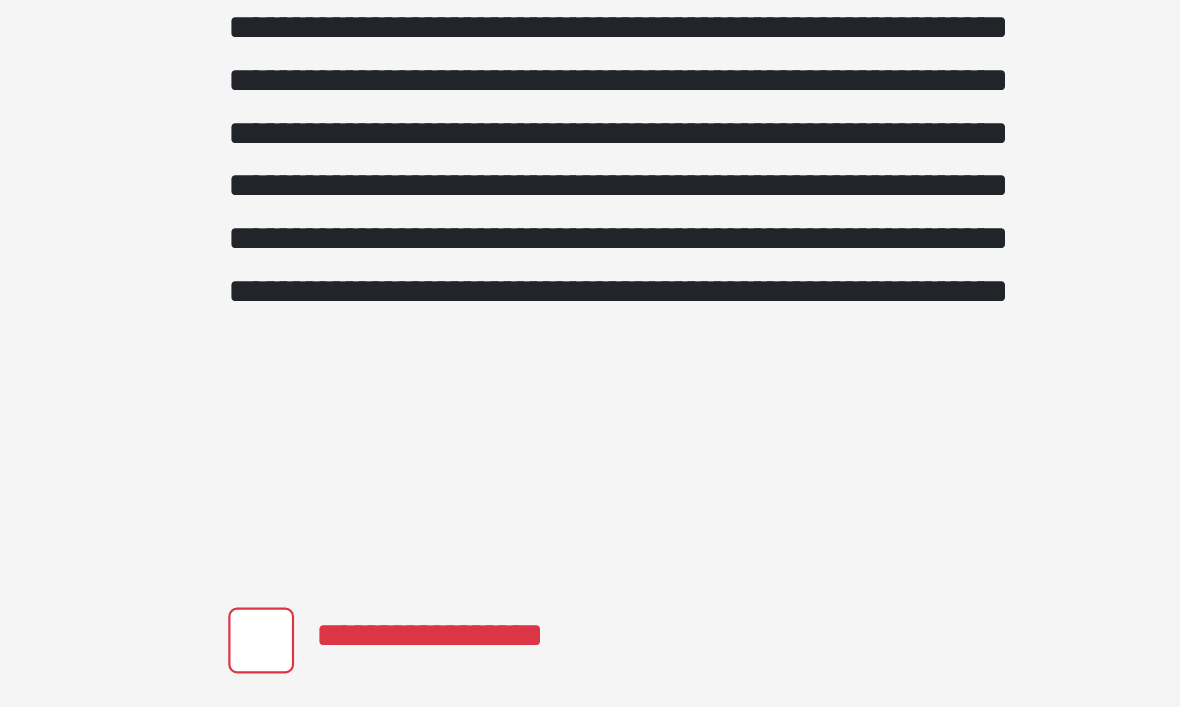 click on "**********" at bounding box center (420, 646) 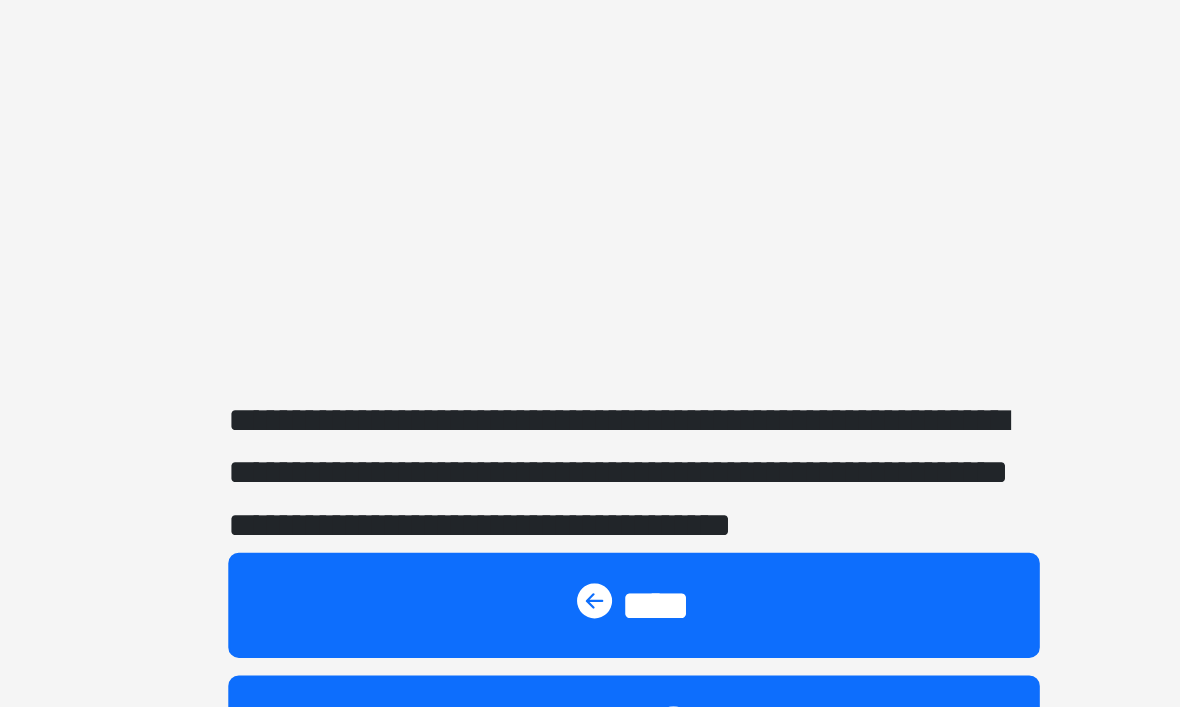 scroll, scrollTop: 3180, scrollLeft: 0, axis: vertical 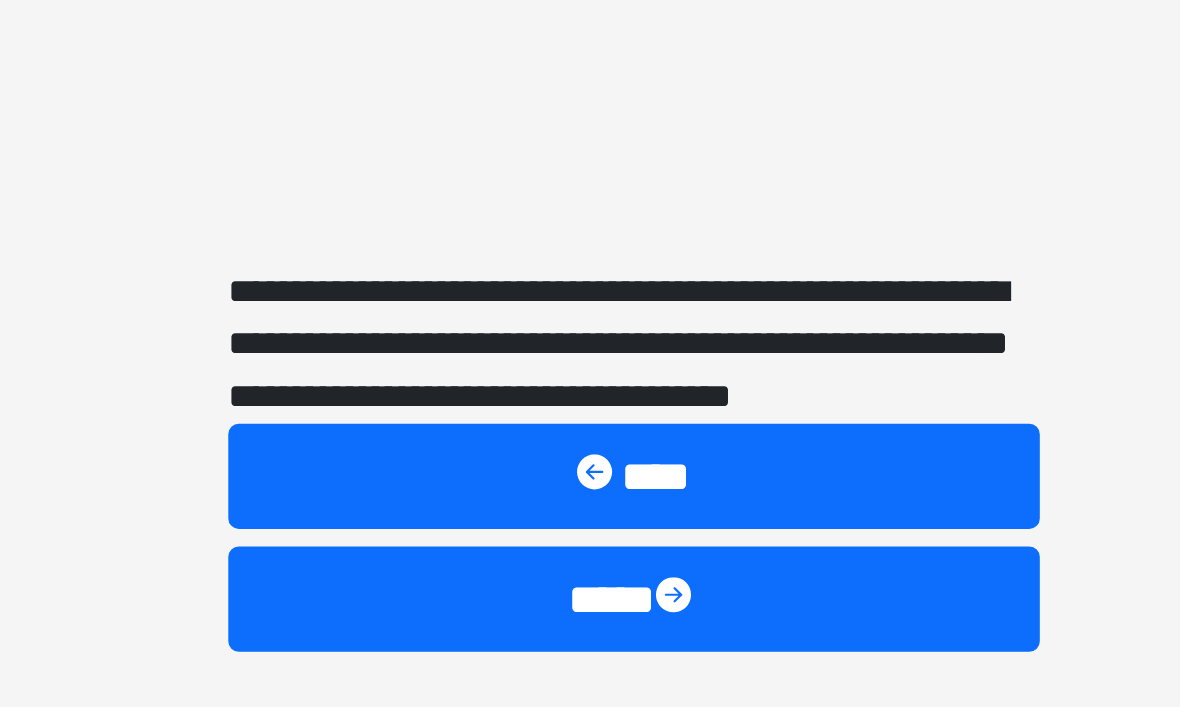 click on "****" at bounding box center [590, 627] 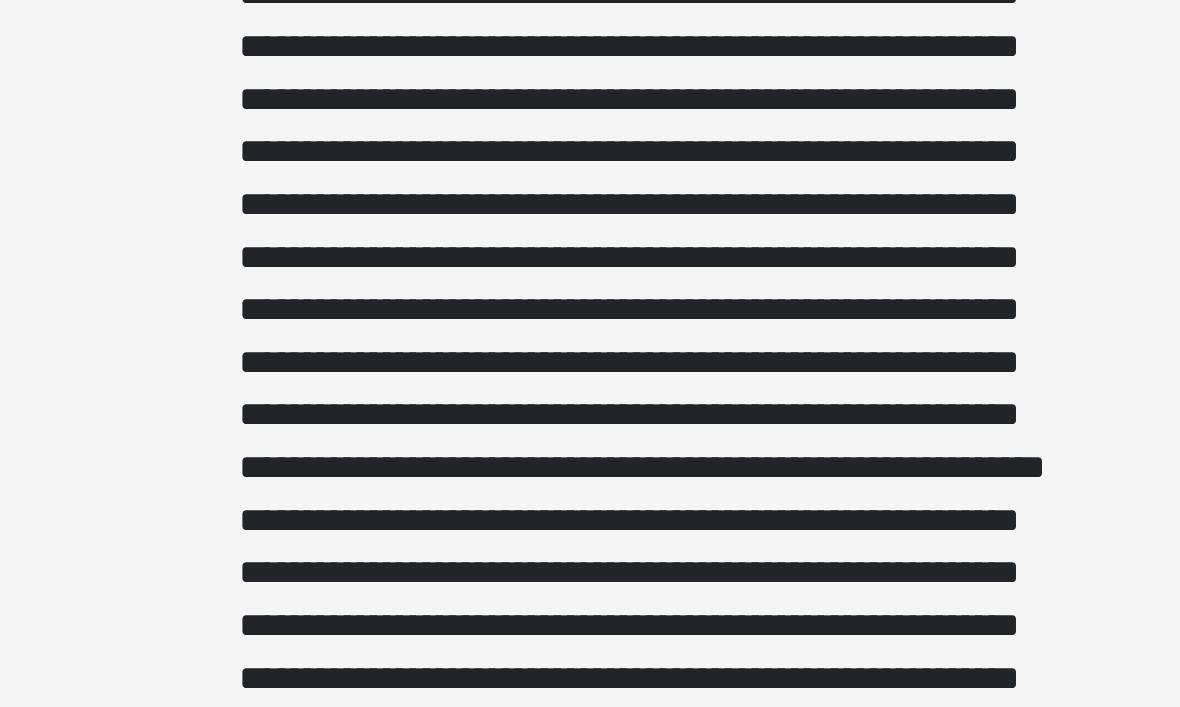 scroll, scrollTop: 98, scrollLeft: 0, axis: vertical 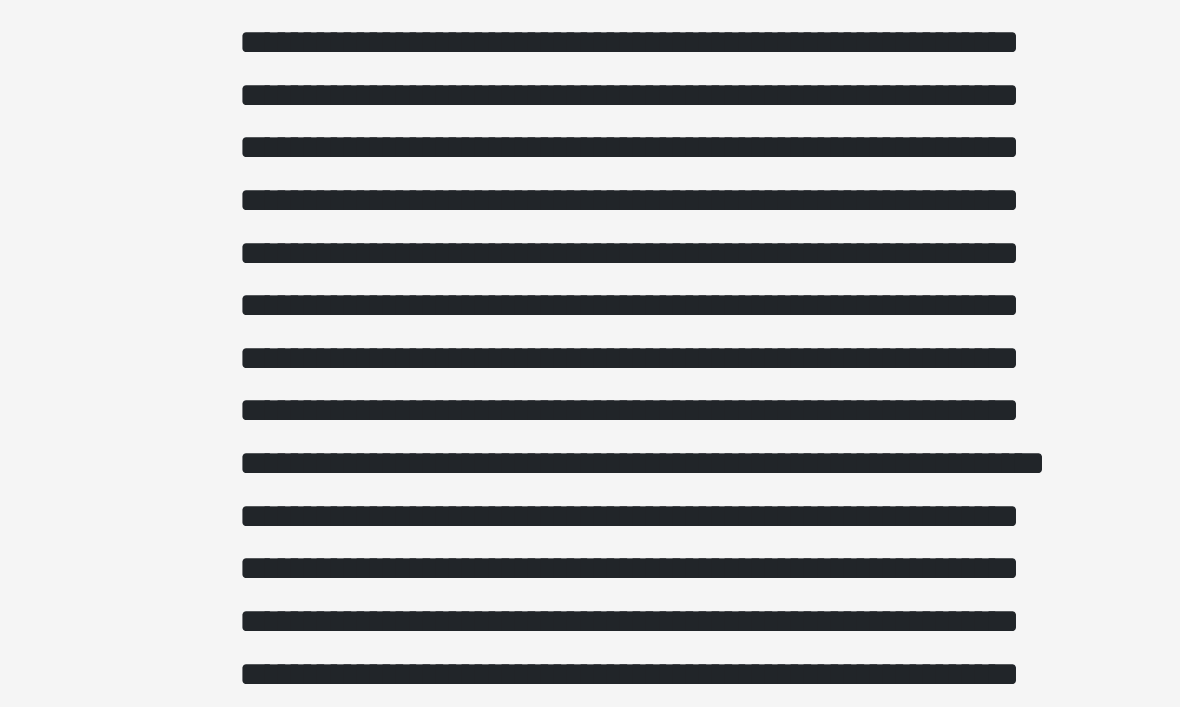 click at bounding box center (590, 686) 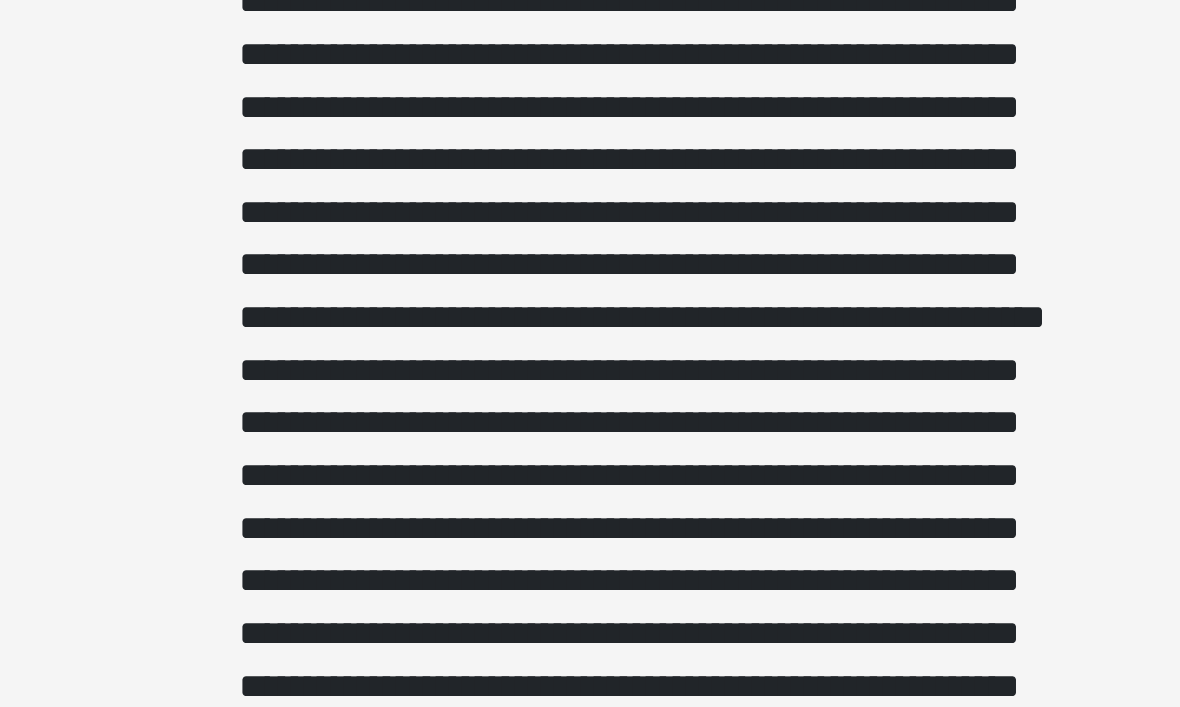 scroll, scrollTop: 164, scrollLeft: 0, axis: vertical 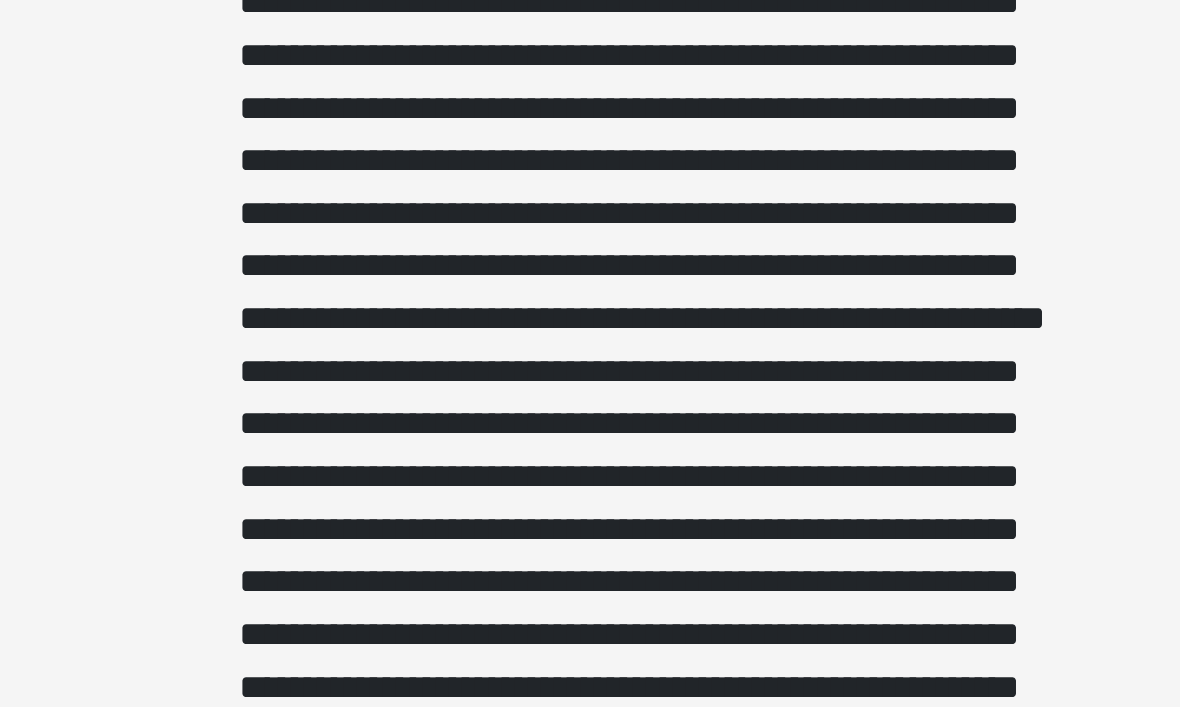 click at bounding box center (590, 620) 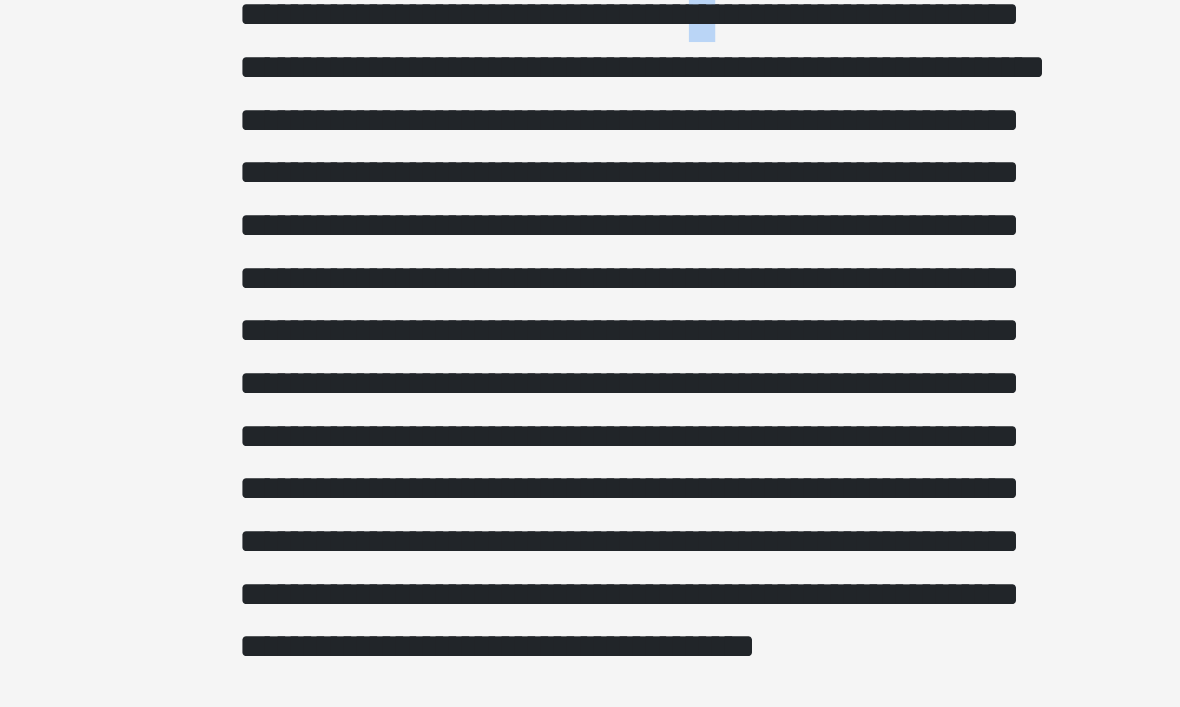 scroll, scrollTop: 279, scrollLeft: 0, axis: vertical 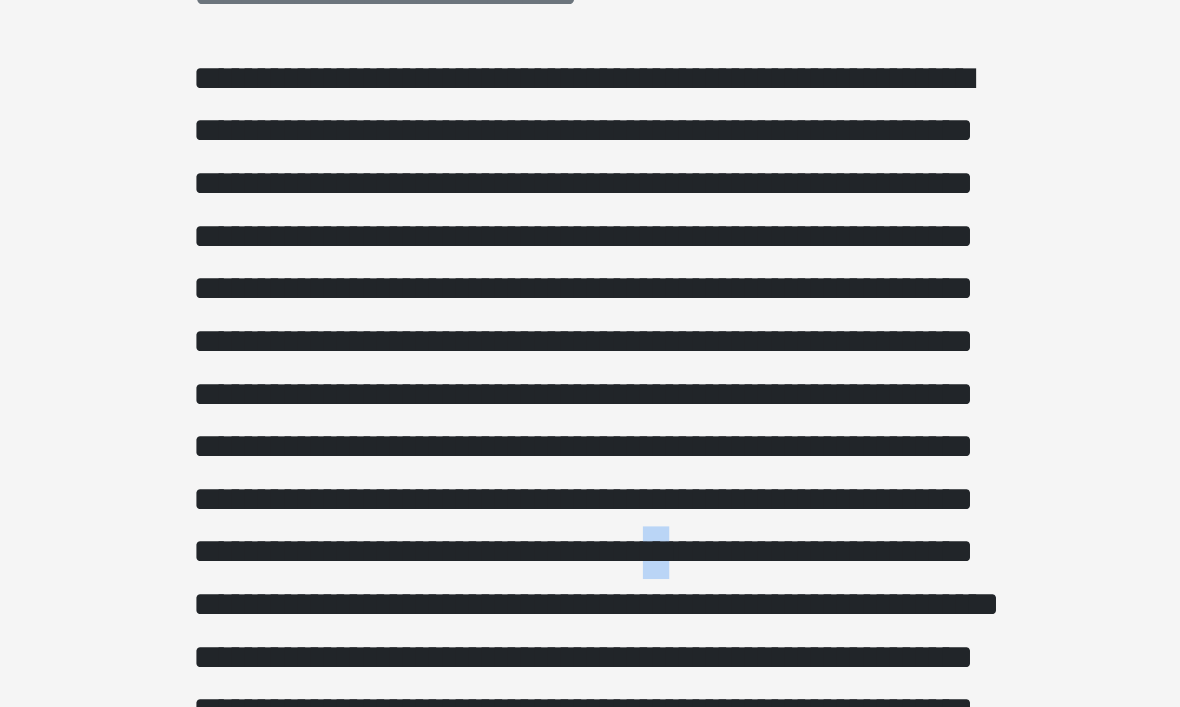 click at bounding box center [590, 505] 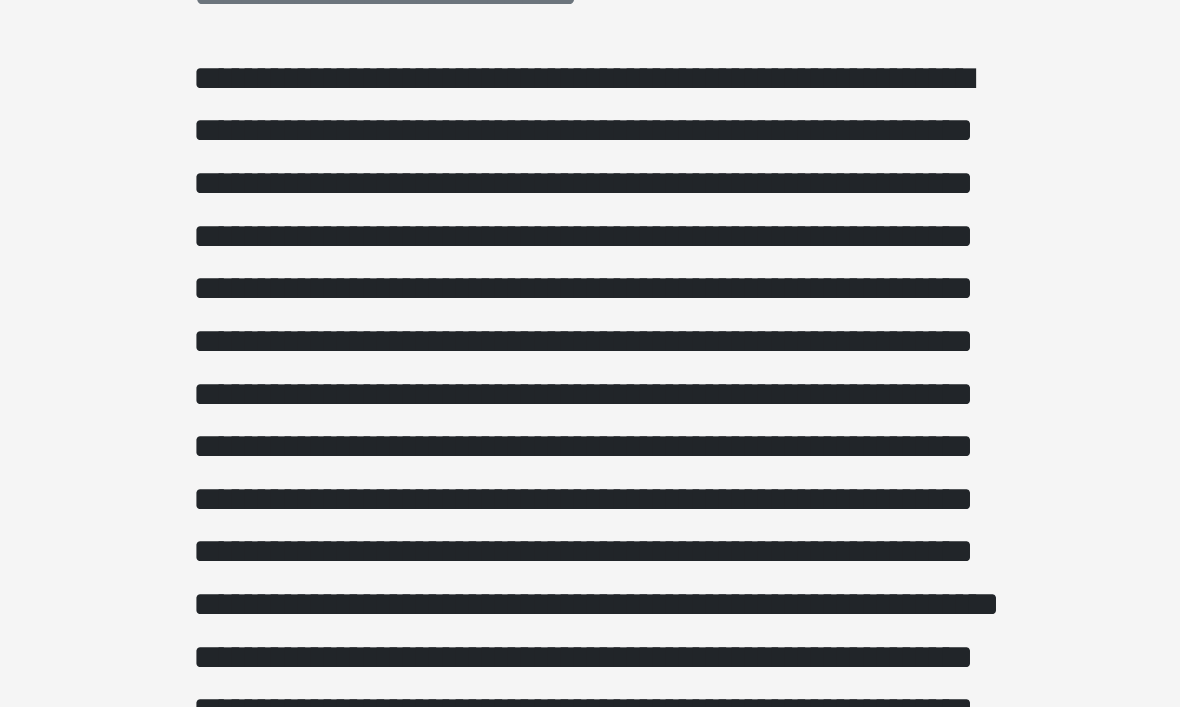 click at bounding box center (590, 505) 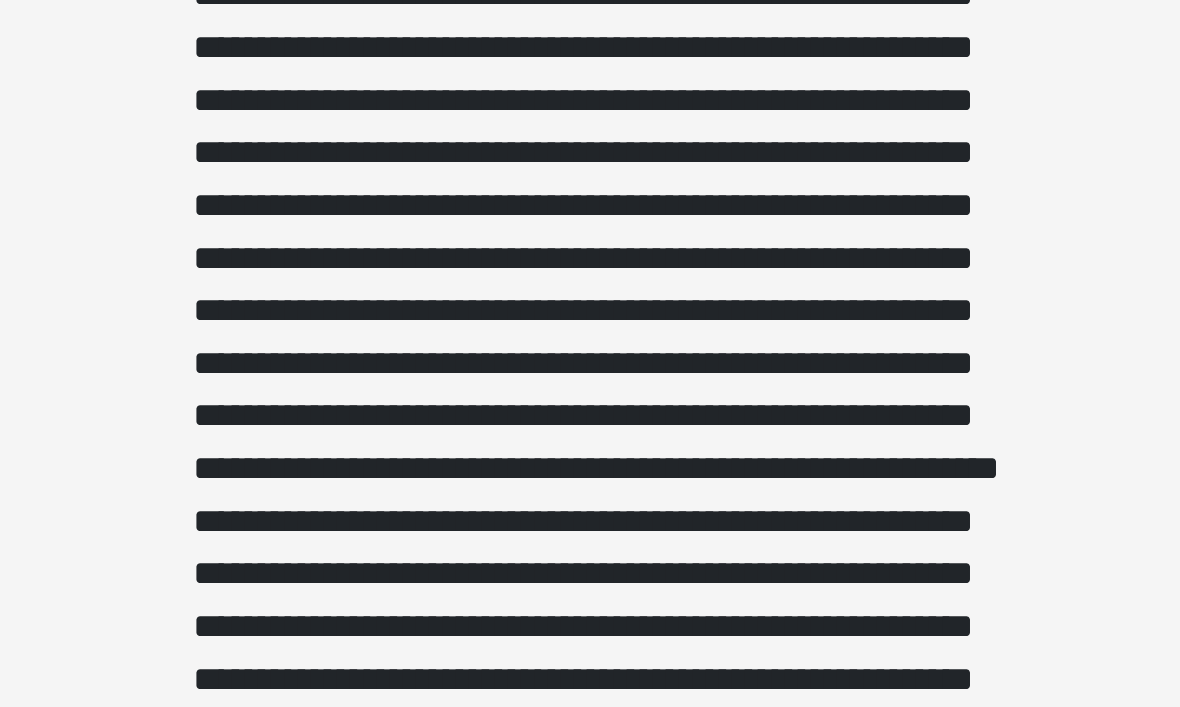click at bounding box center [590, 505] 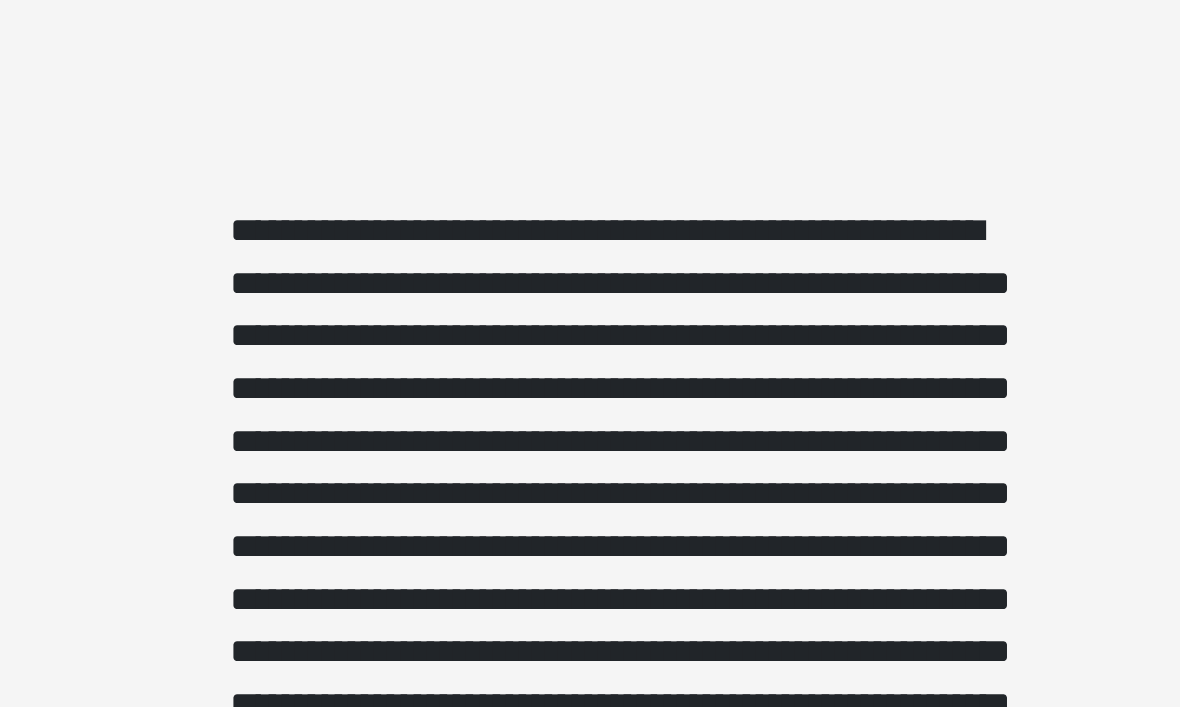 scroll, scrollTop: 733, scrollLeft: 0, axis: vertical 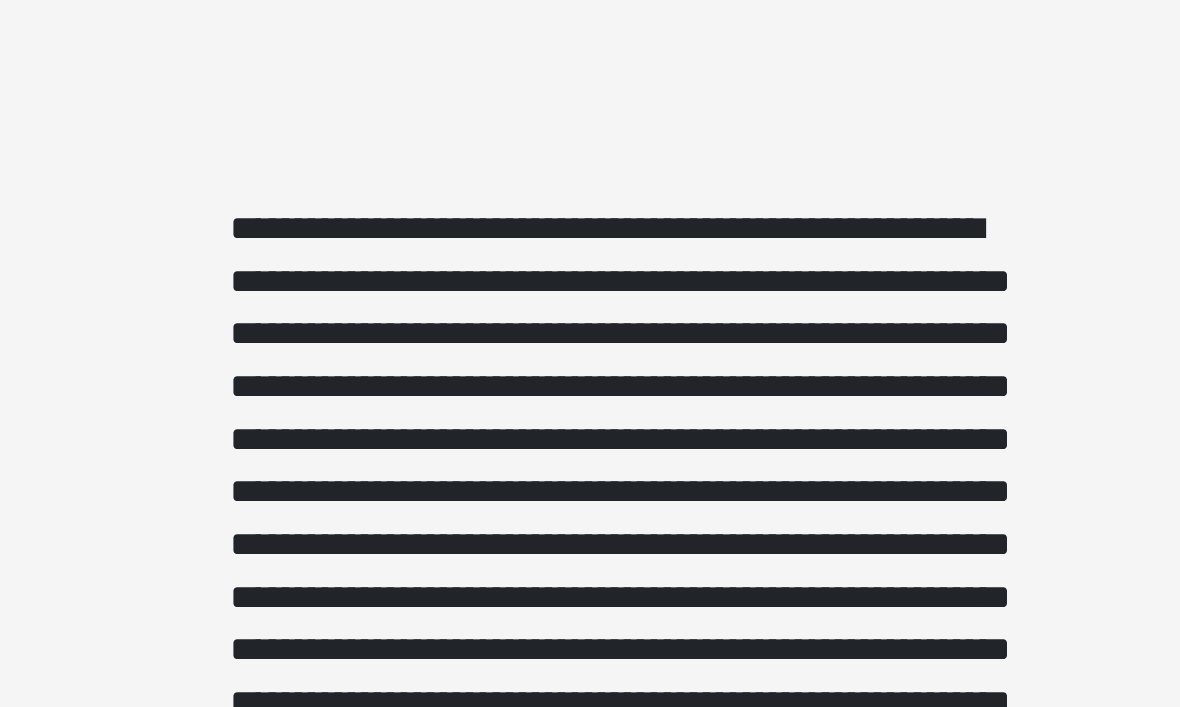 click at bounding box center [590, 795] 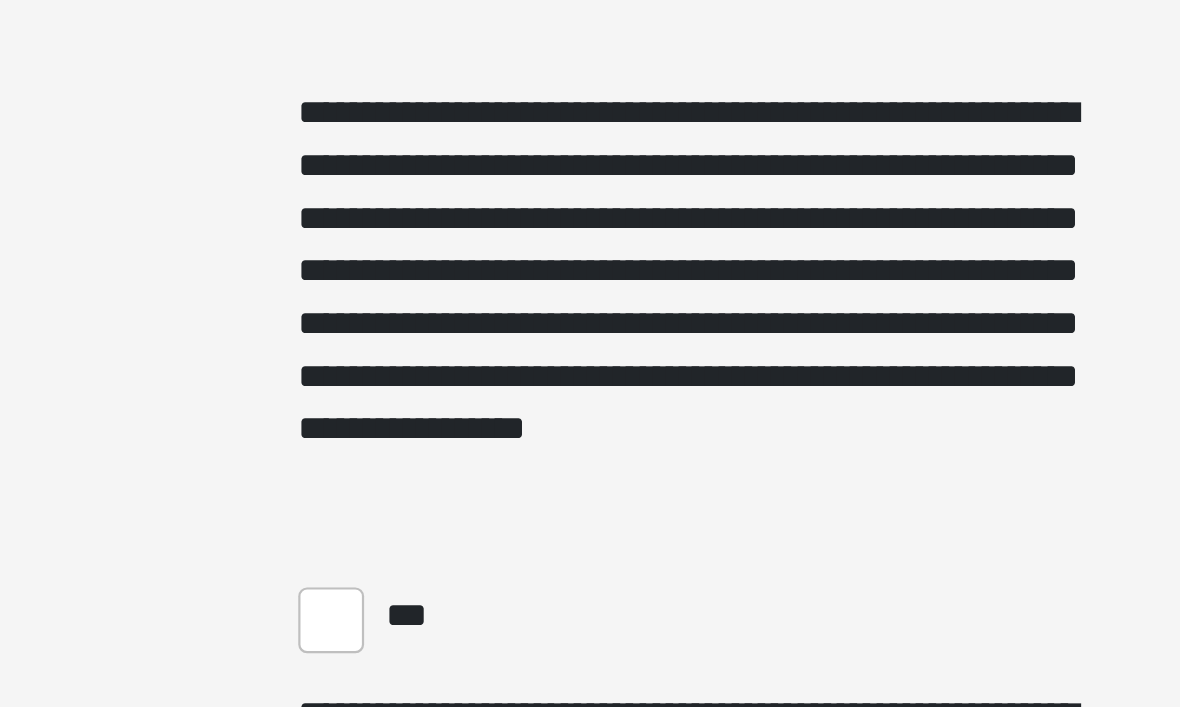 scroll, scrollTop: 4699, scrollLeft: 0, axis: vertical 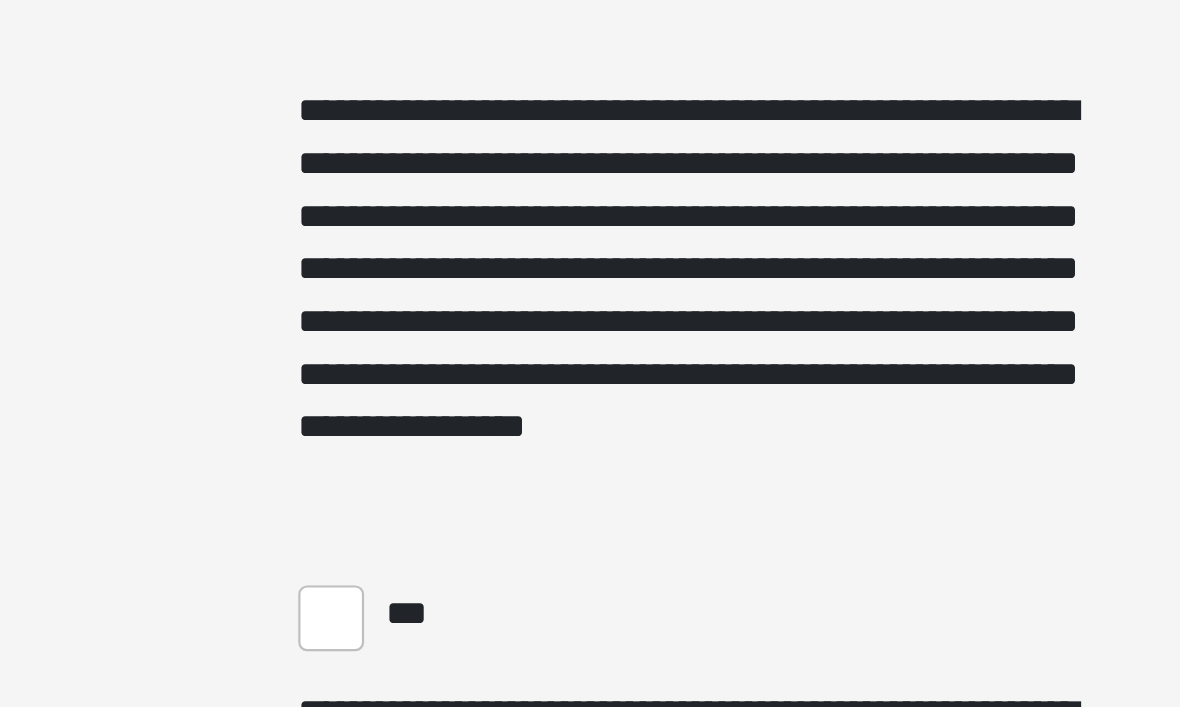 click on "***" at bounding box center (420, 636) 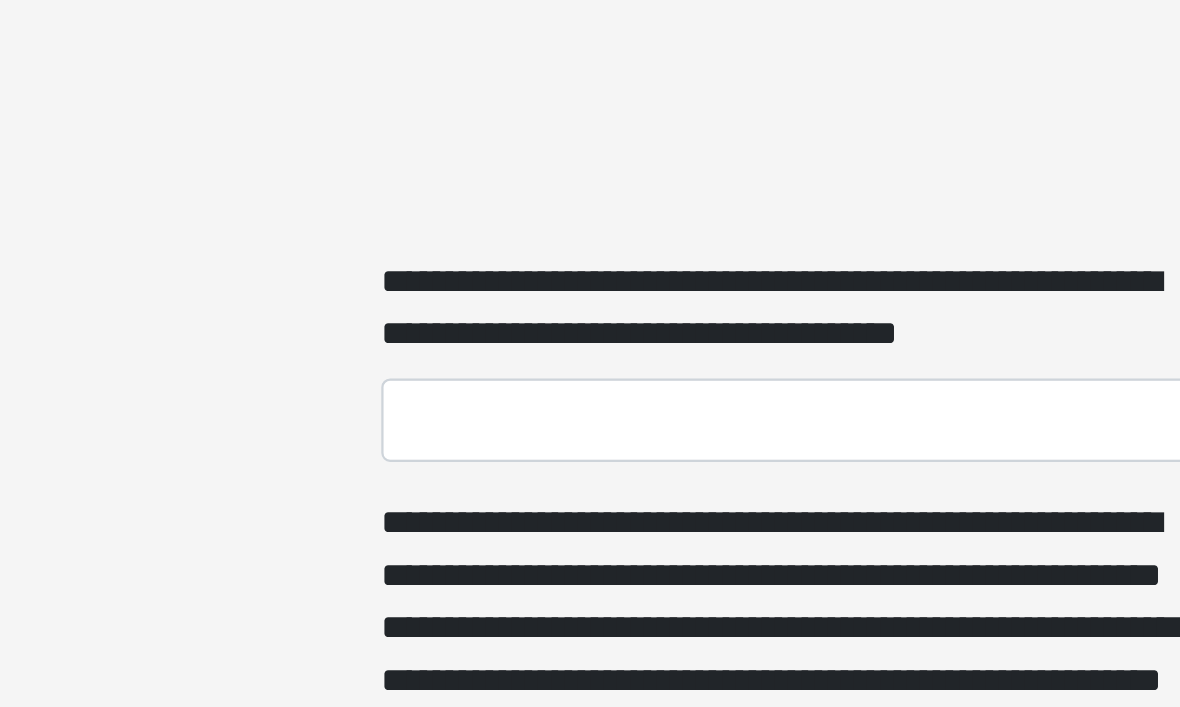 scroll, scrollTop: 5400, scrollLeft: 0, axis: vertical 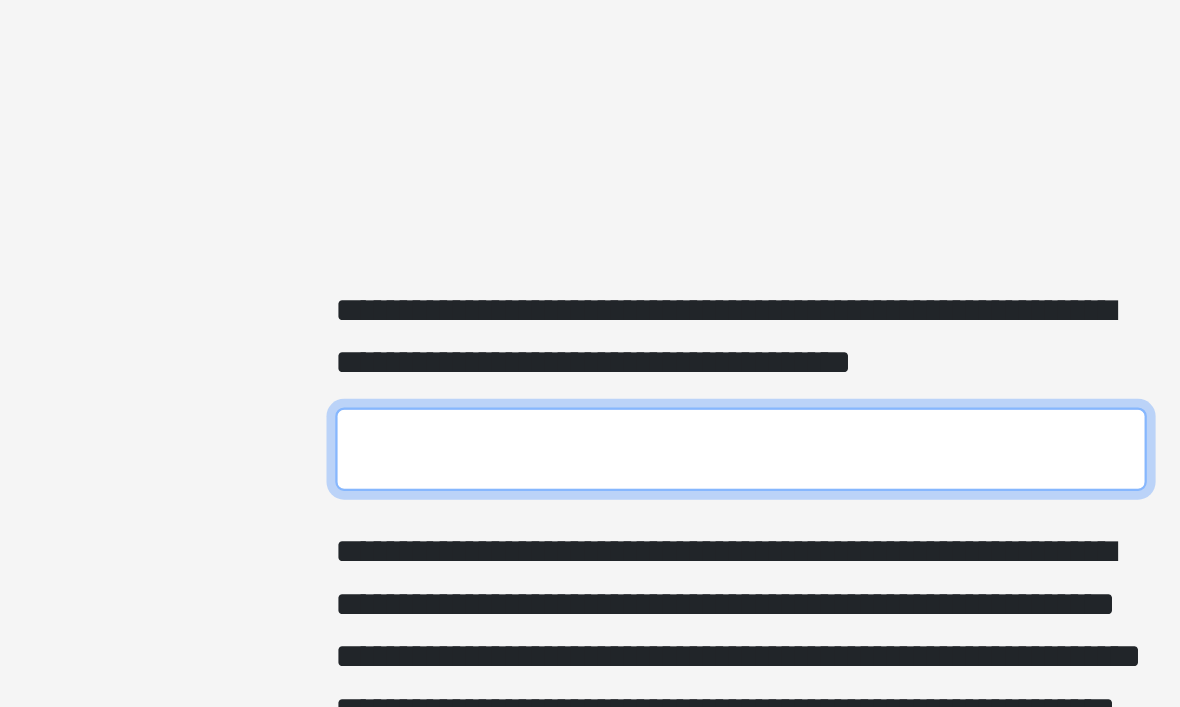 click on "**********" at bounding box center (590, 545) 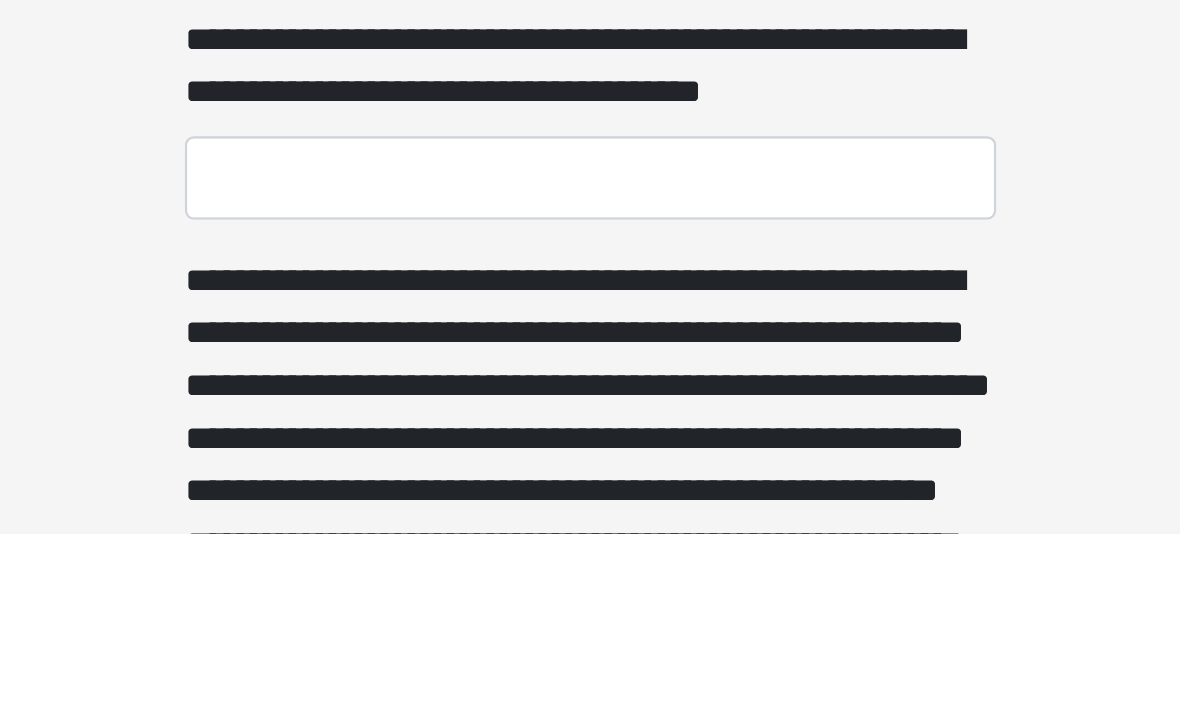 scroll, scrollTop: 5510, scrollLeft: 0, axis: vertical 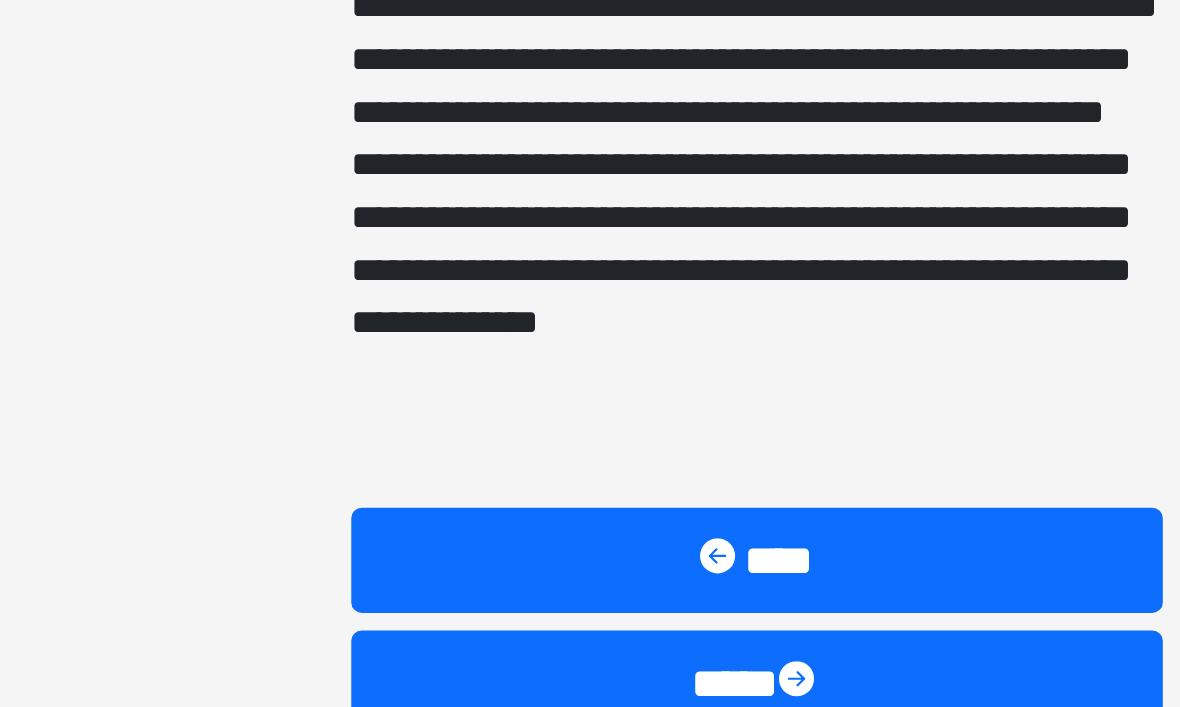 click on "**********" at bounding box center (590, 430) 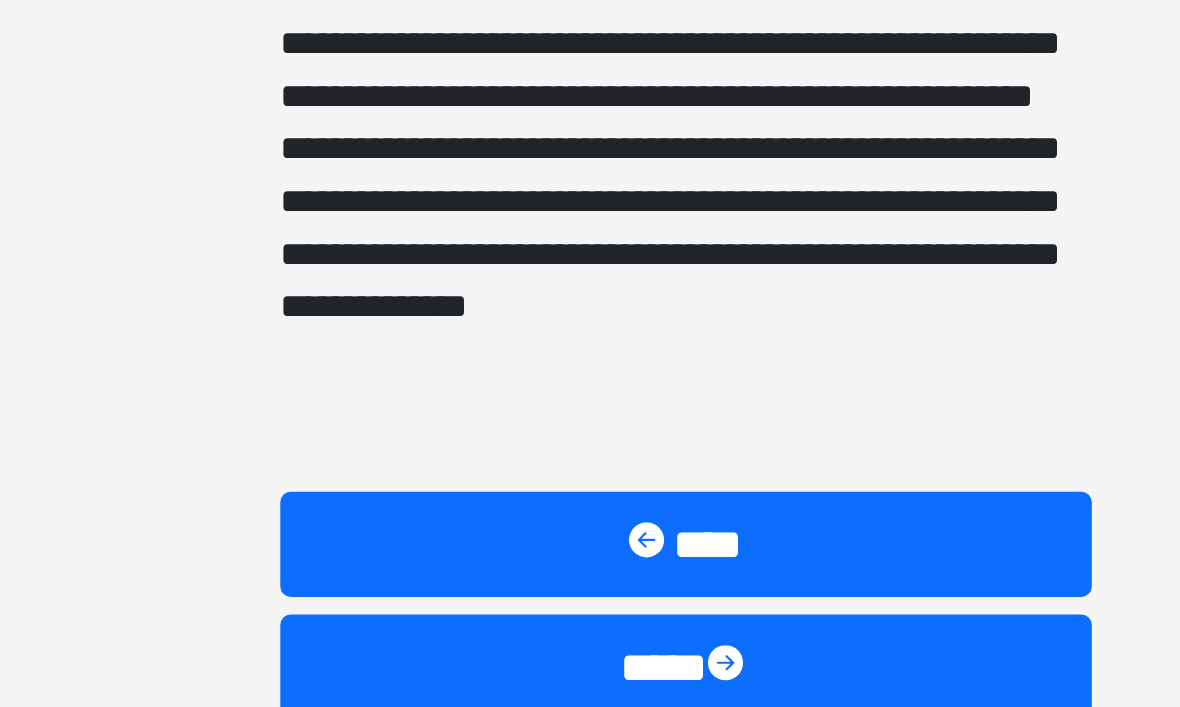 scroll, scrollTop: 5691, scrollLeft: 0, axis: vertical 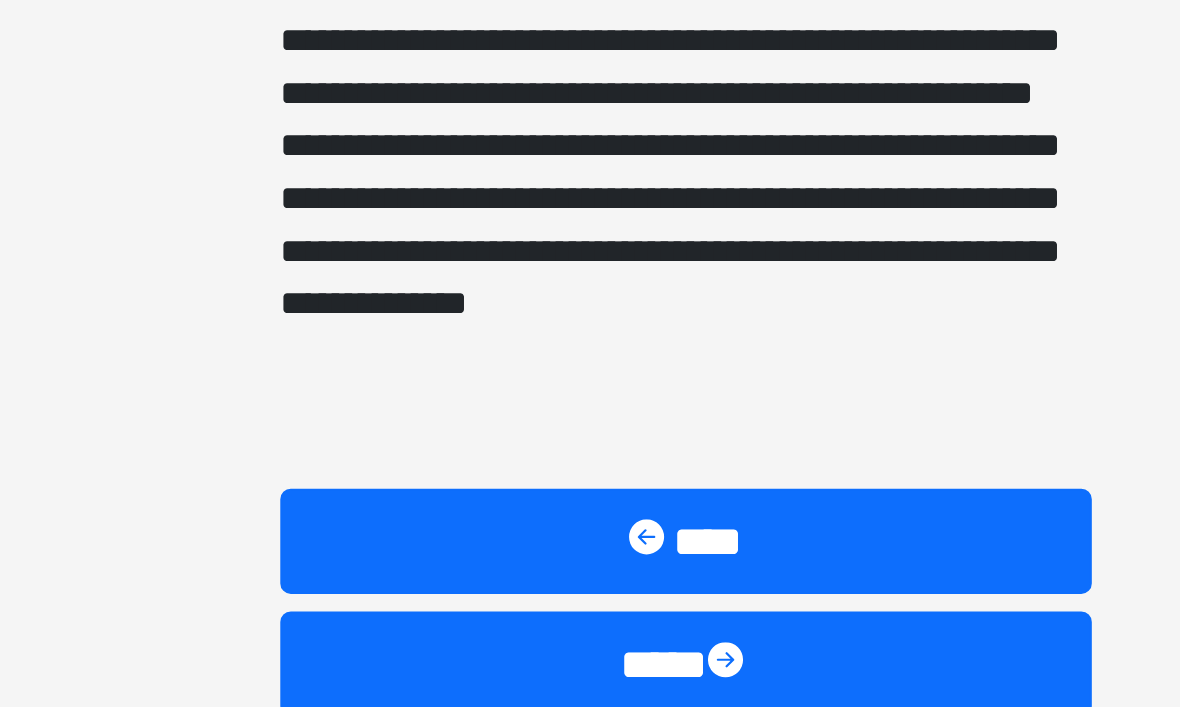 click on "****" at bounding box center [590, 657] 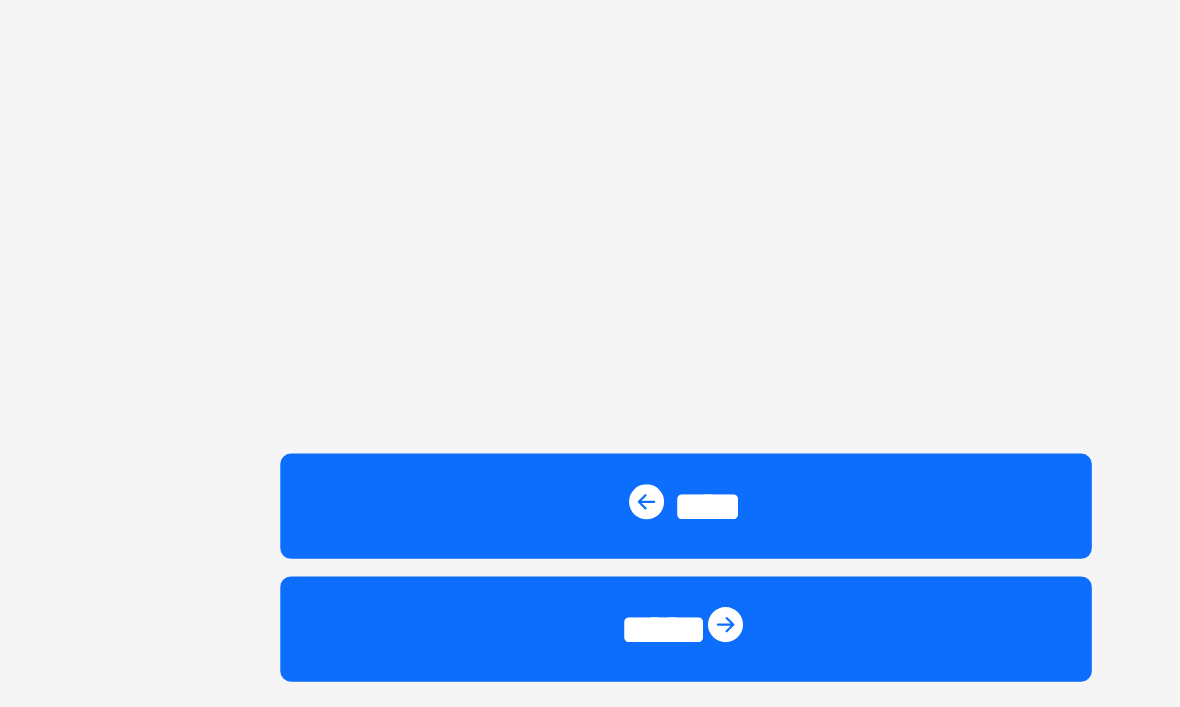 scroll, scrollTop: 1038, scrollLeft: 0, axis: vertical 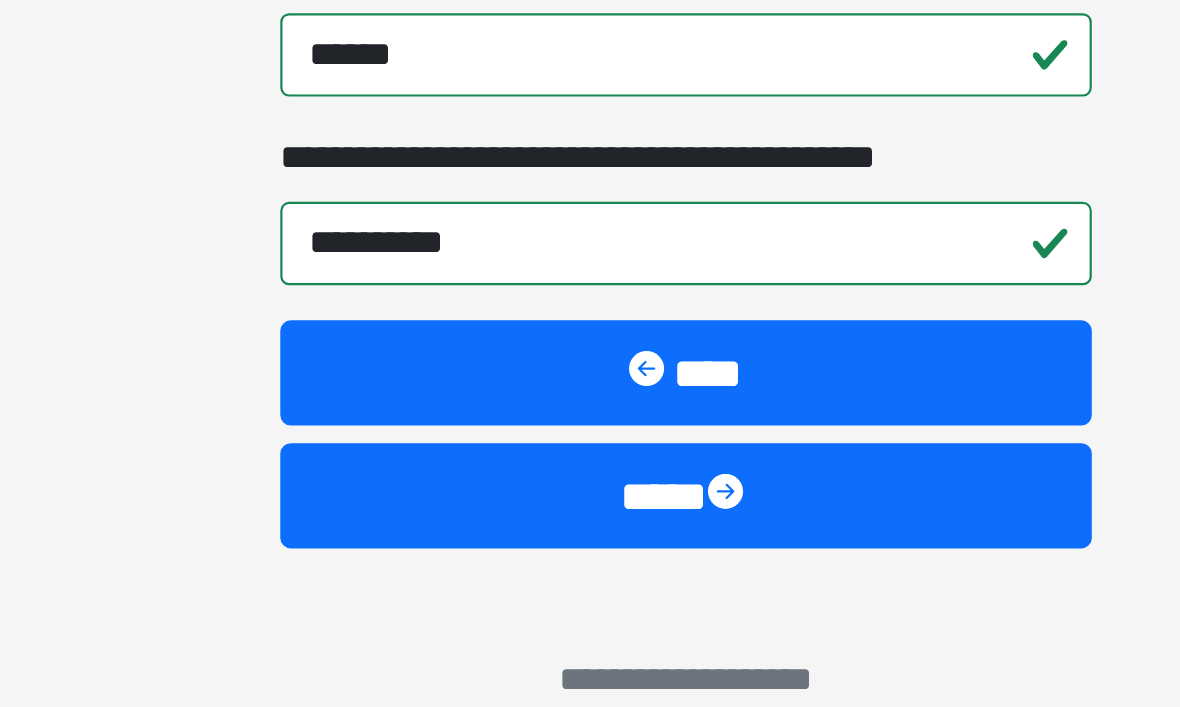 click on "****" at bounding box center [590, 580] 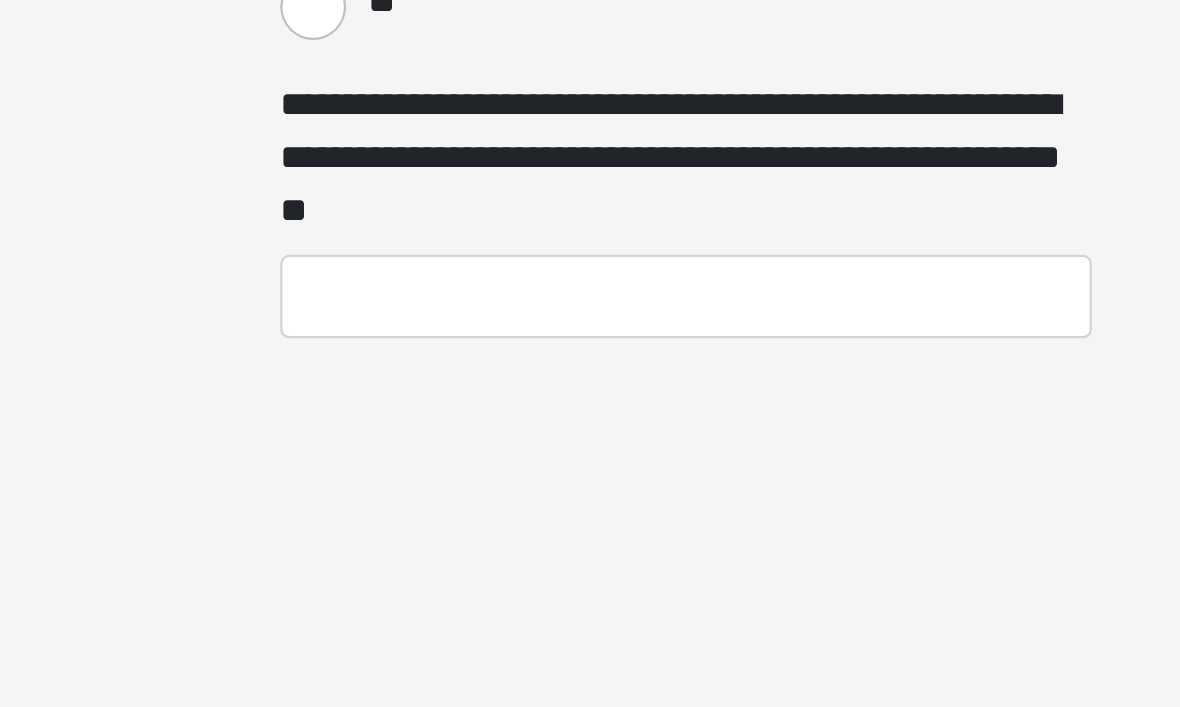scroll, scrollTop: 626, scrollLeft: 0, axis: vertical 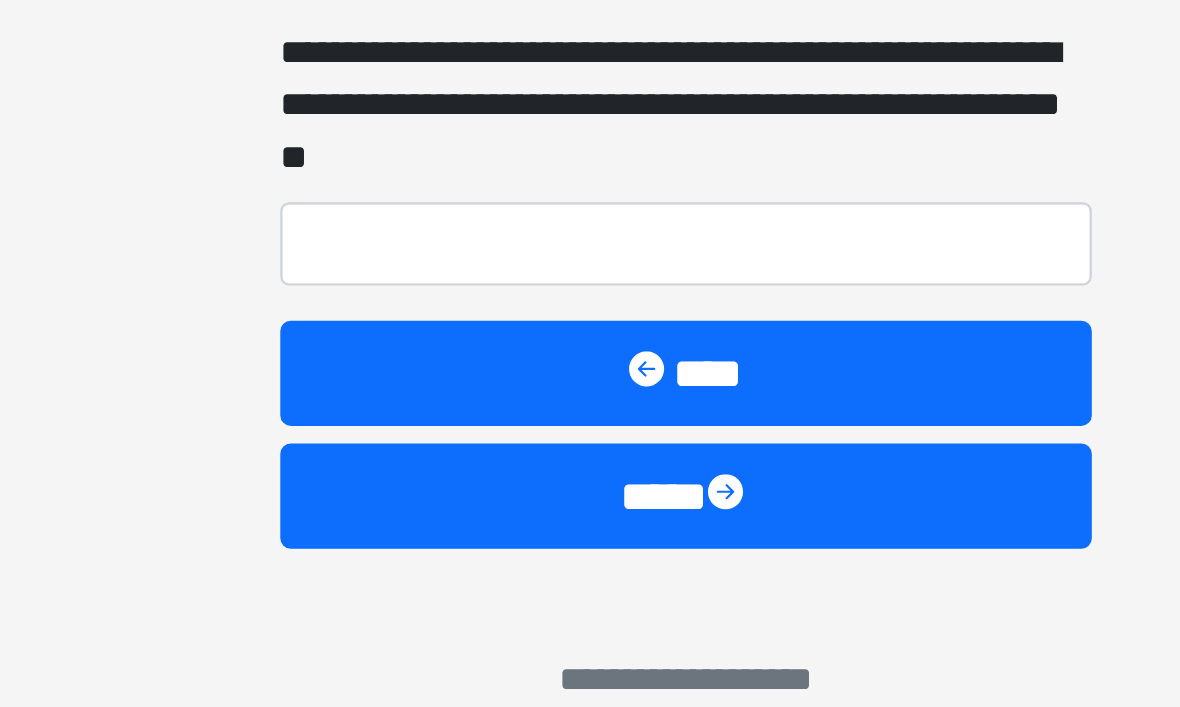 click on "****" at bounding box center (590, 580) 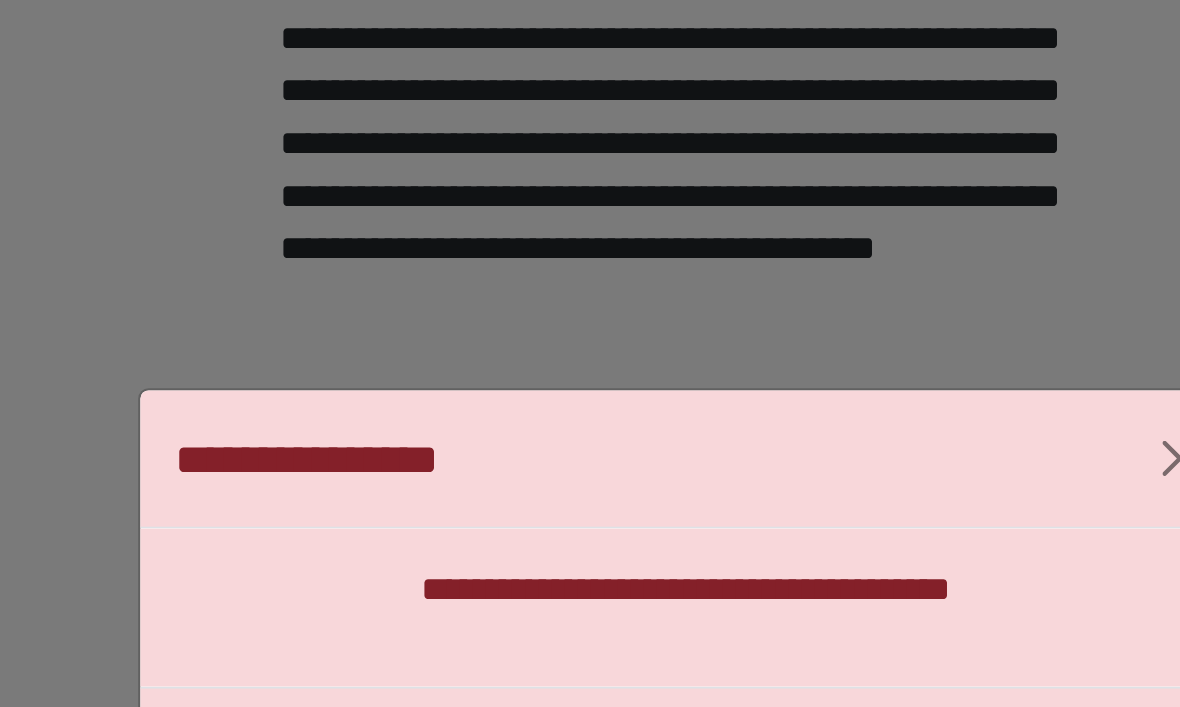 click on "**********" at bounding box center (590, 353) 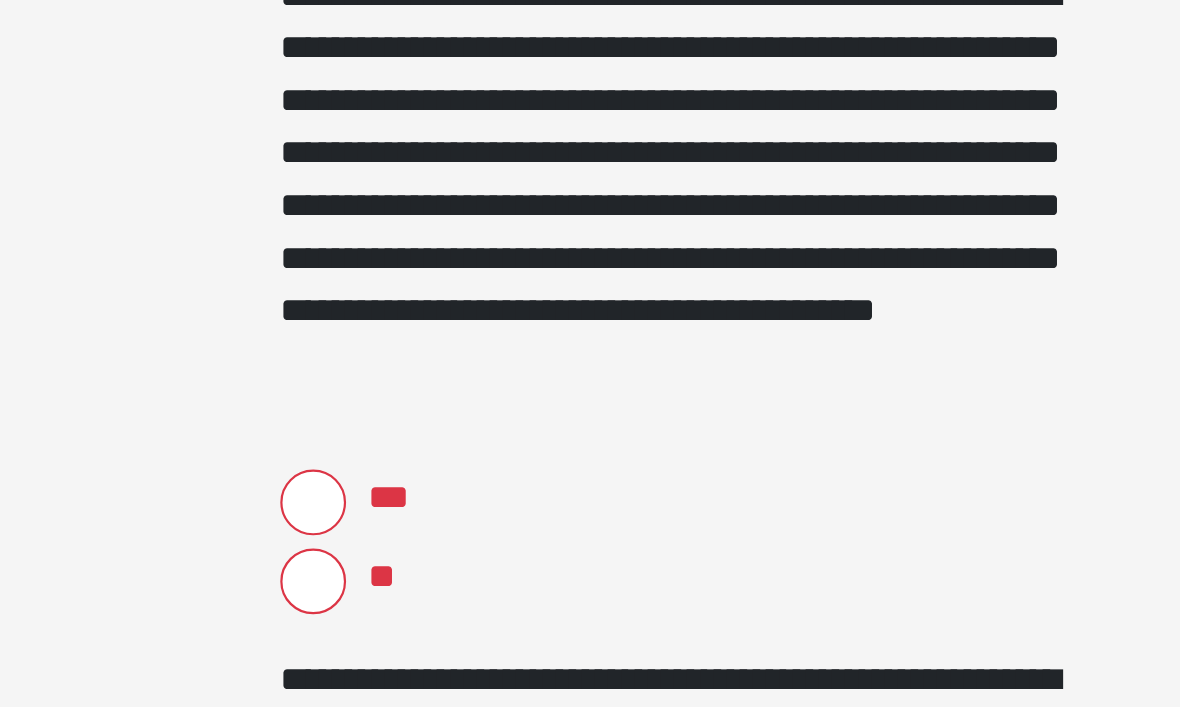 click on "***" at bounding box center (420, 297) 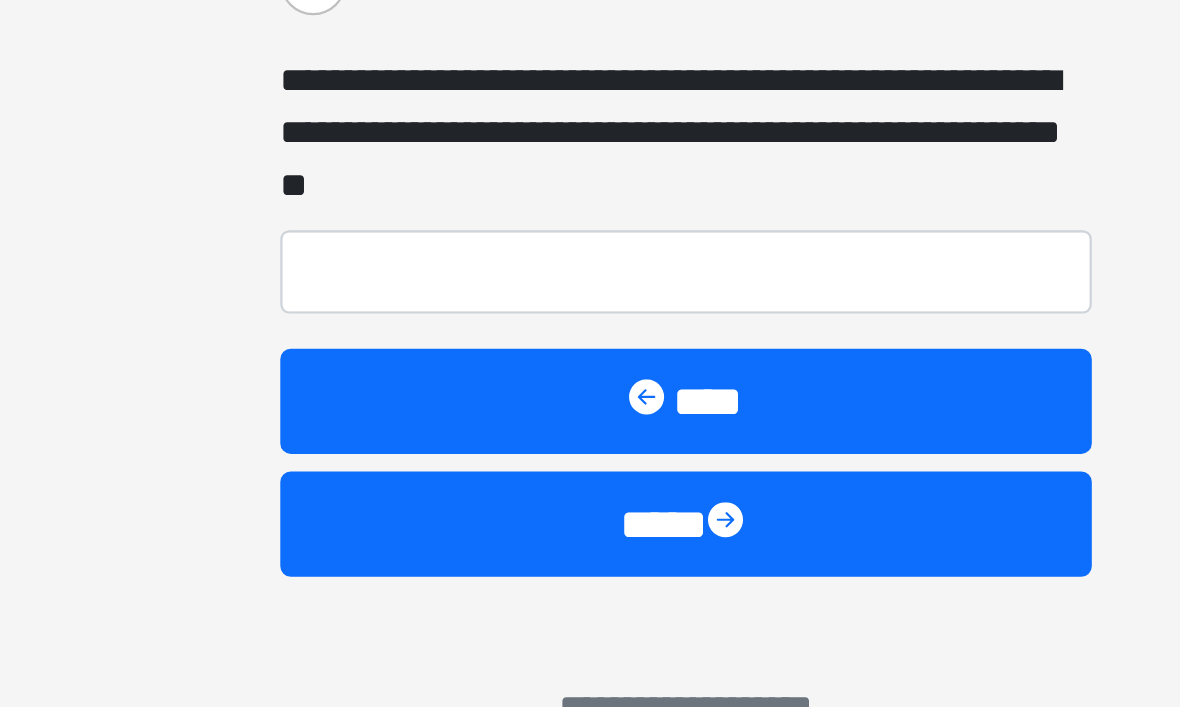 click on "****" at bounding box center [590, 580] 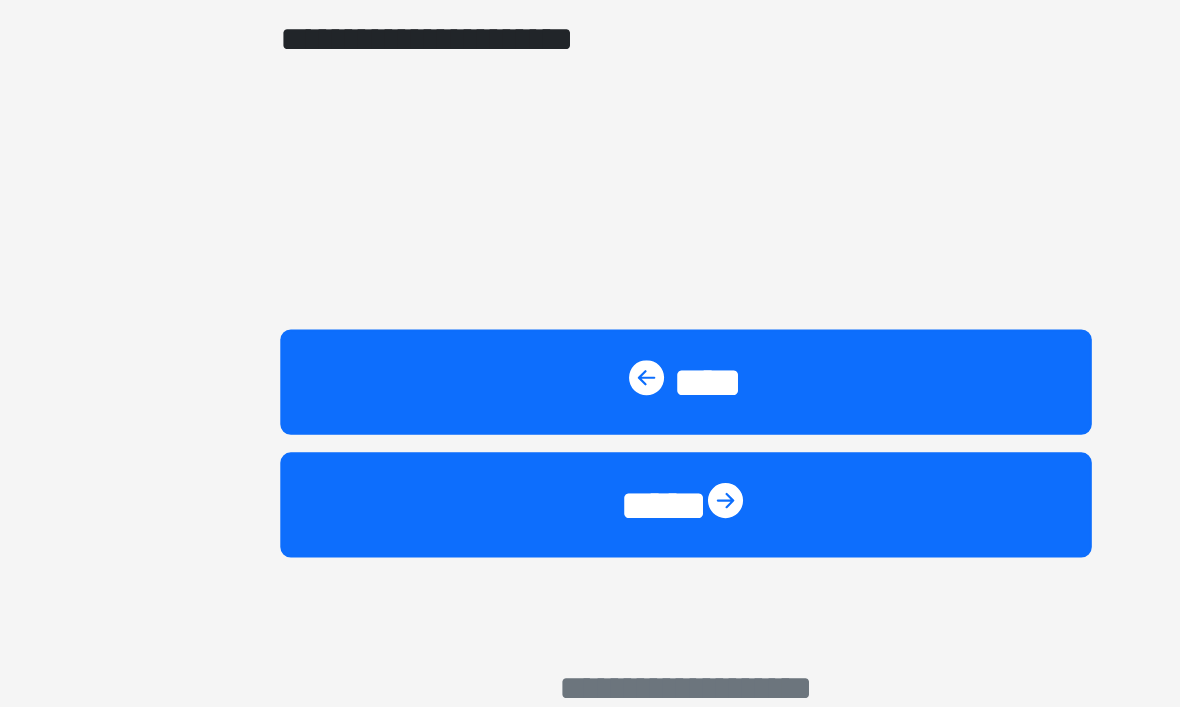 scroll, scrollTop: 770, scrollLeft: 0, axis: vertical 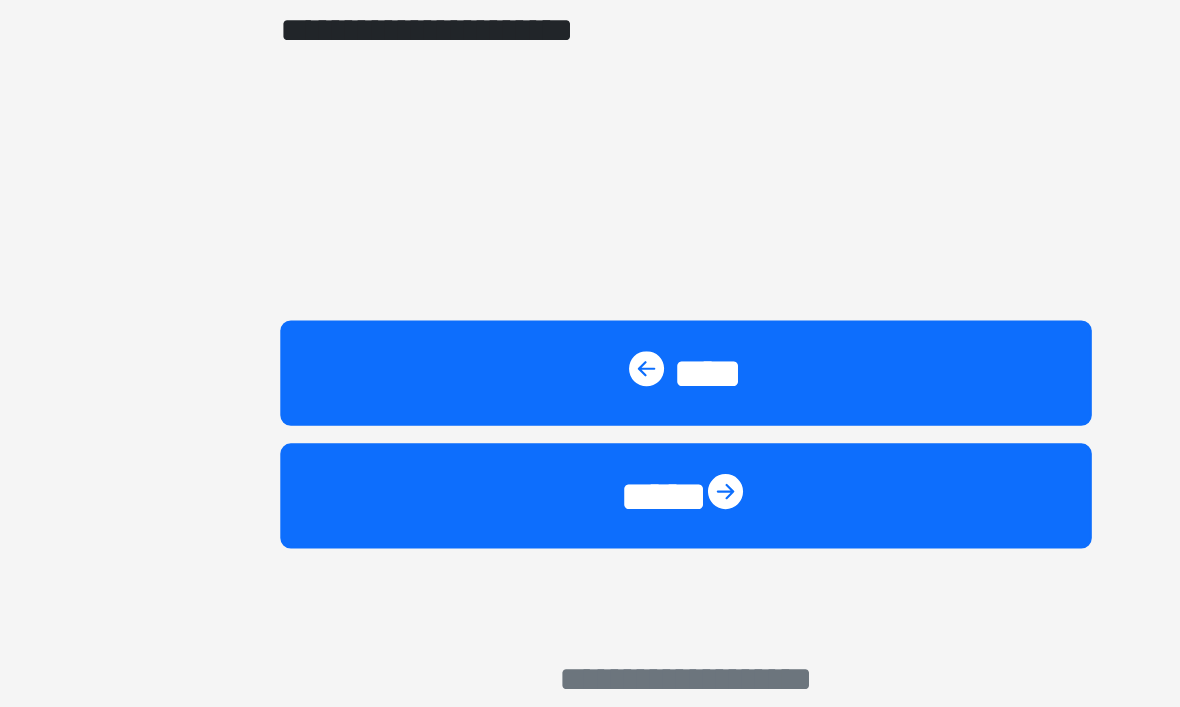 click on "****" at bounding box center (590, 580) 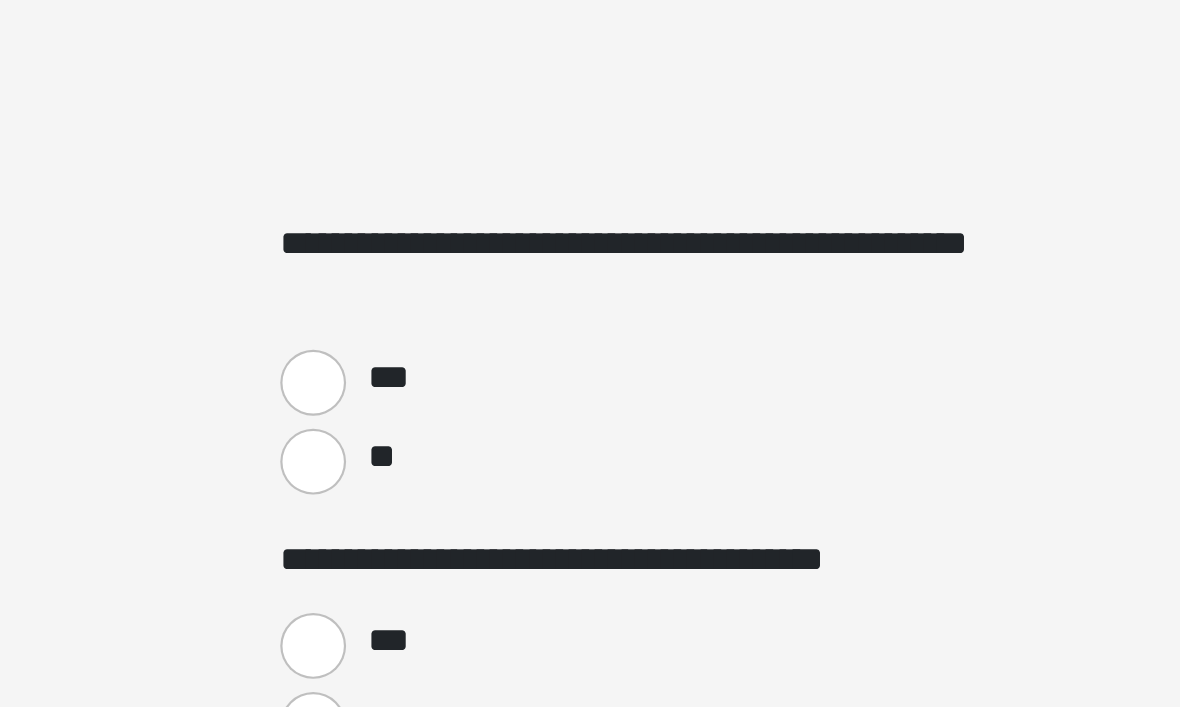 scroll, scrollTop: 585, scrollLeft: 0, axis: vertical 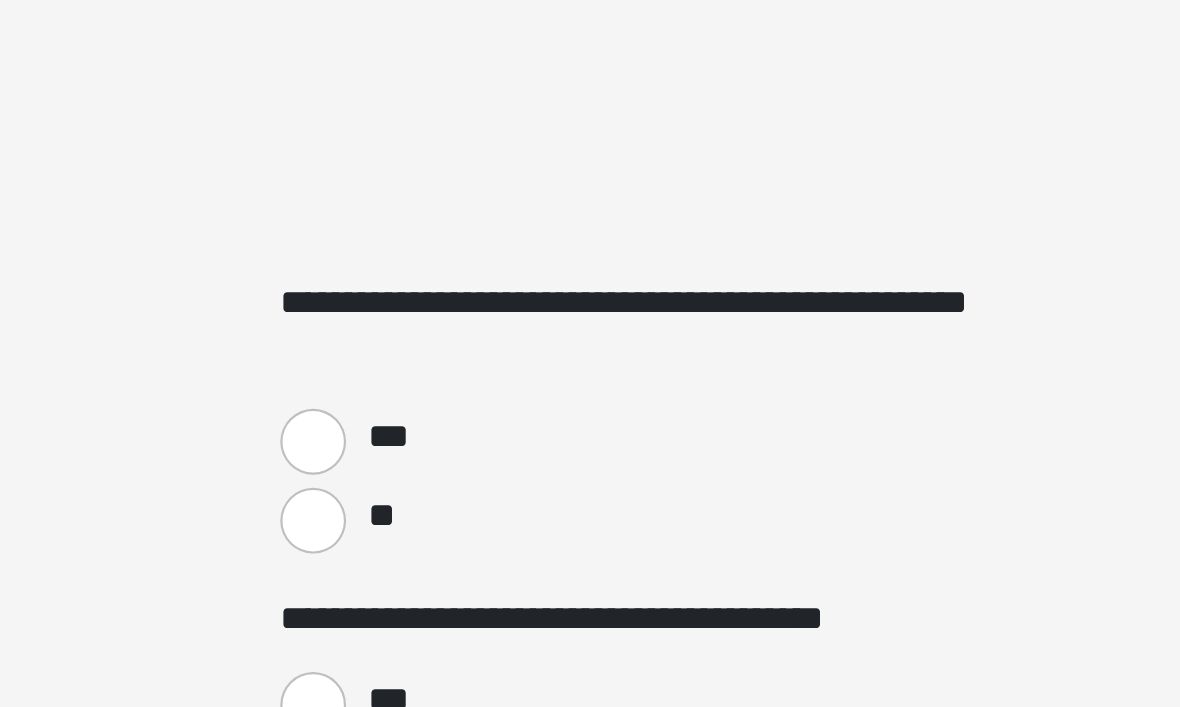 click on "**" at bounding box center (450, 560) 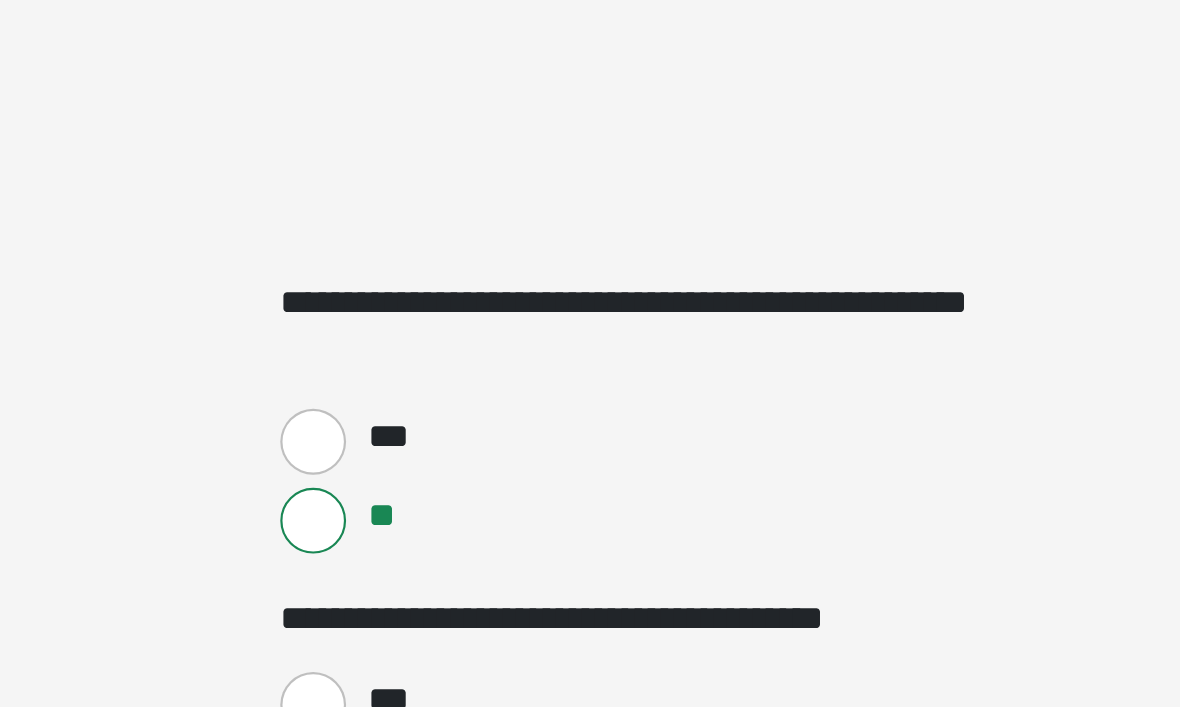 click on "**" at bounding box center (450, 560) 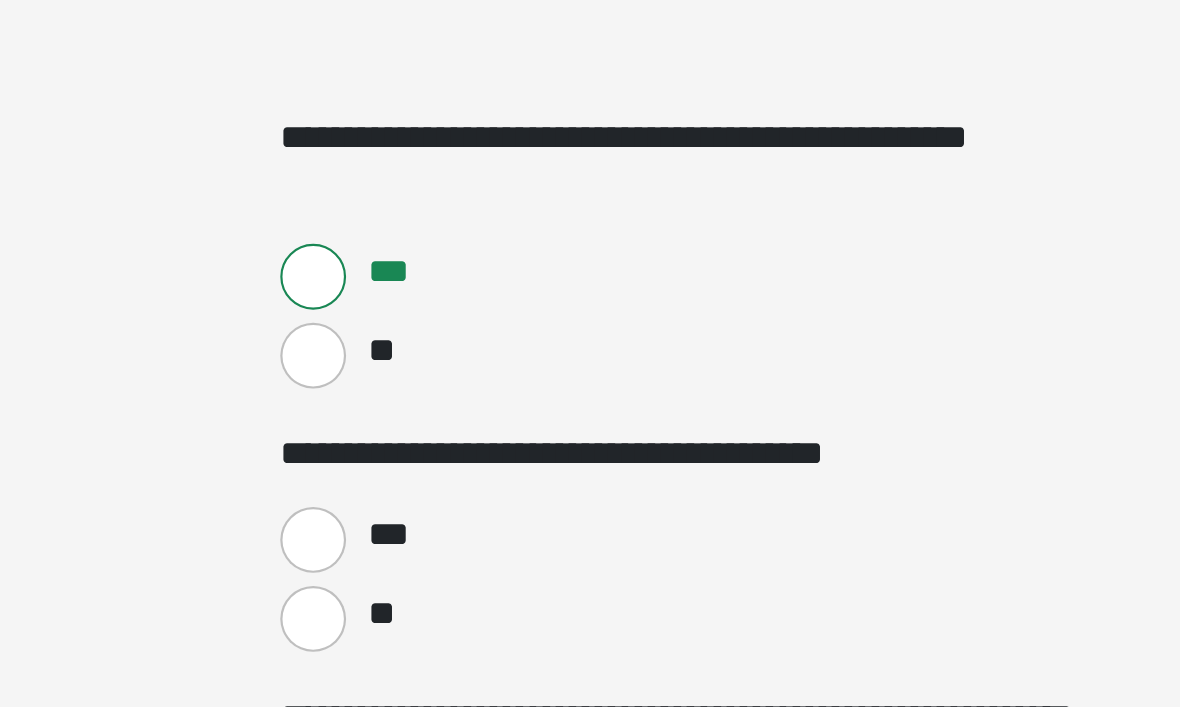 scroll, scrollTop: 631, scrollLeft: 0, axis: vertical 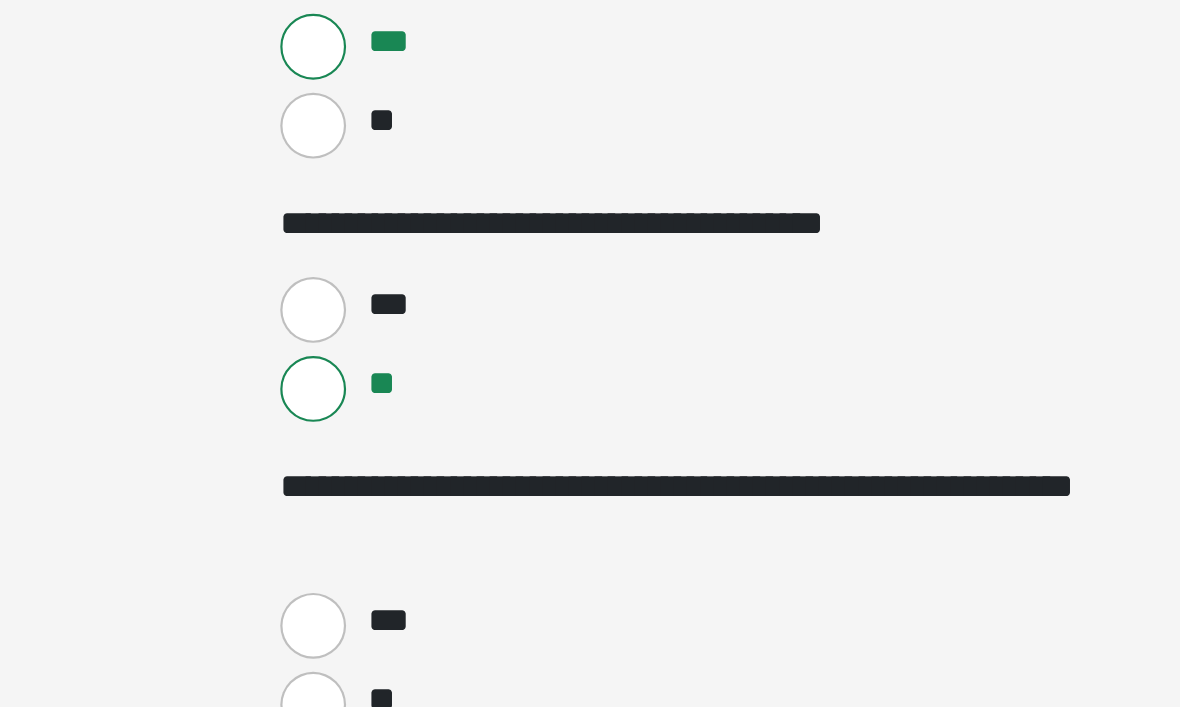 click on "**" at bounding box center [450, 673] 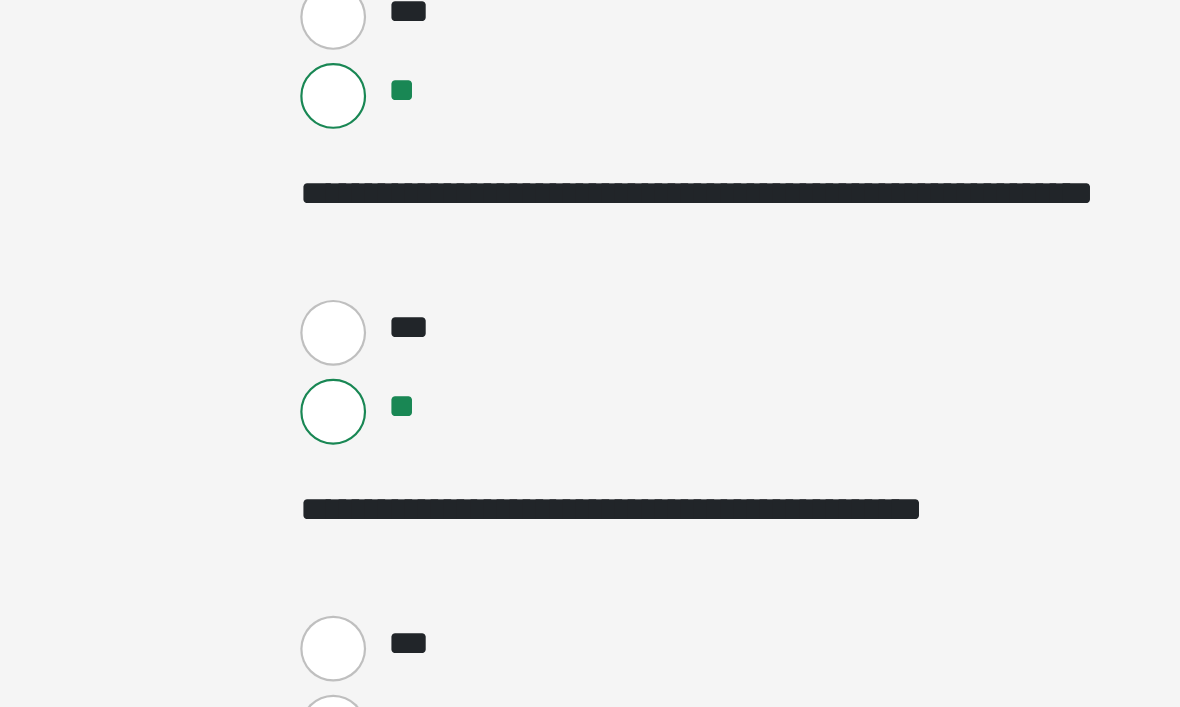 scroll, scrollTop: 870, scrollLeft: 0, axis: vertical 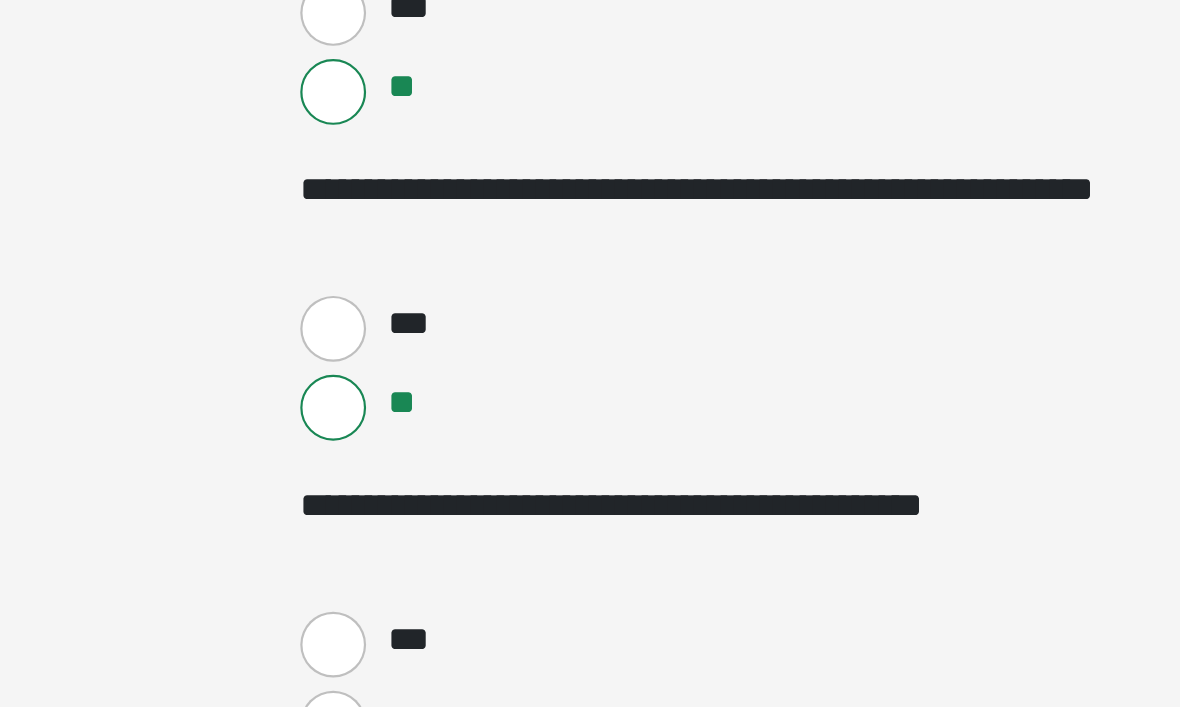 click on "**" at bounding box center (450, 682) 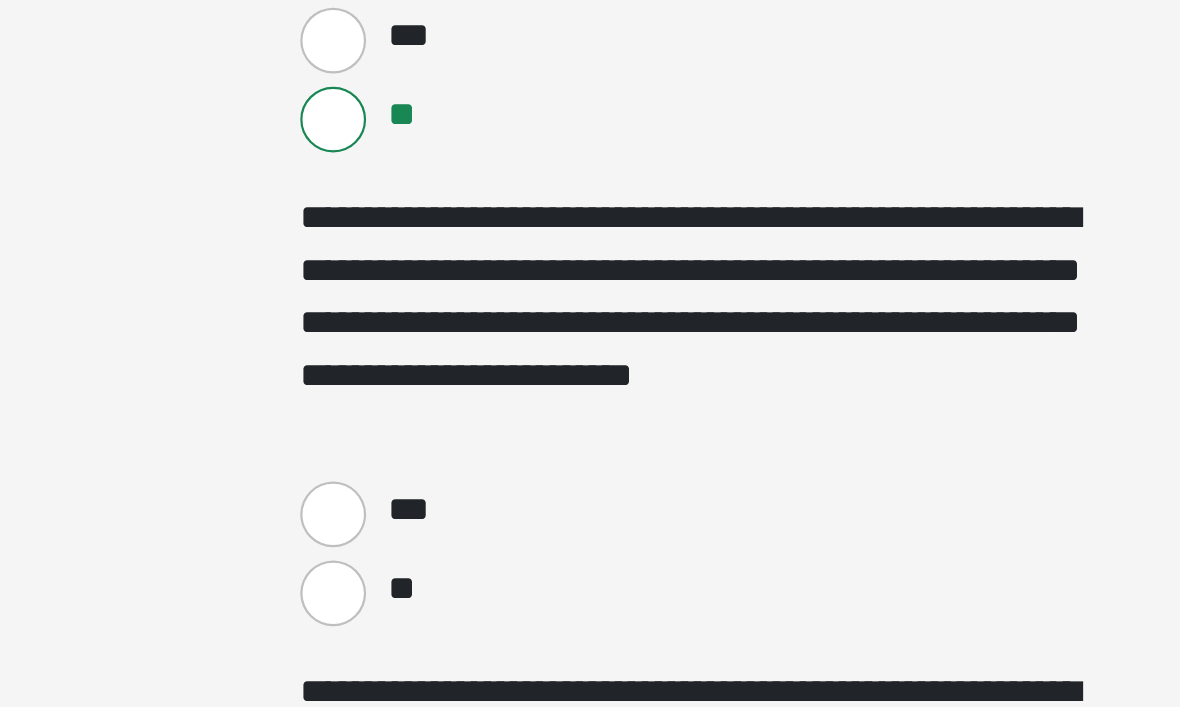 scroll, scrollTop: 1147, scrollLeft: 0, axis: vertical 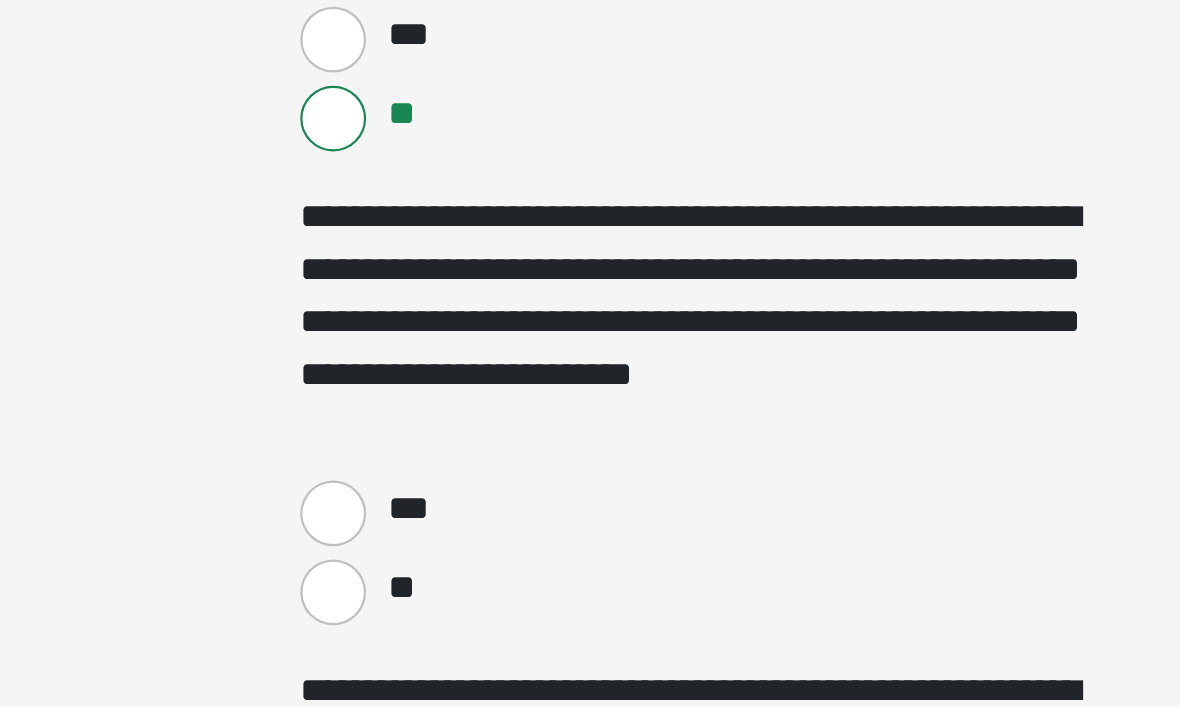 click on "**" at bounding box center [420, 624] 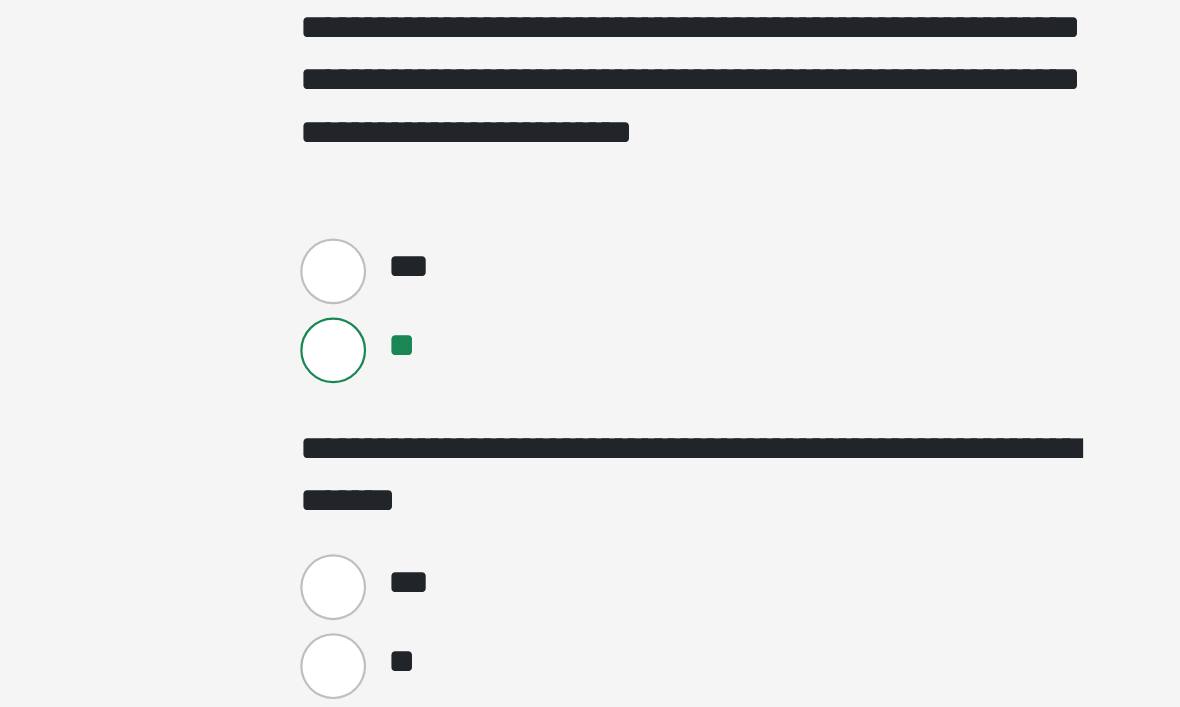 scroll, scrollTop: 1258, scrollLeft: 0, axis: vertical 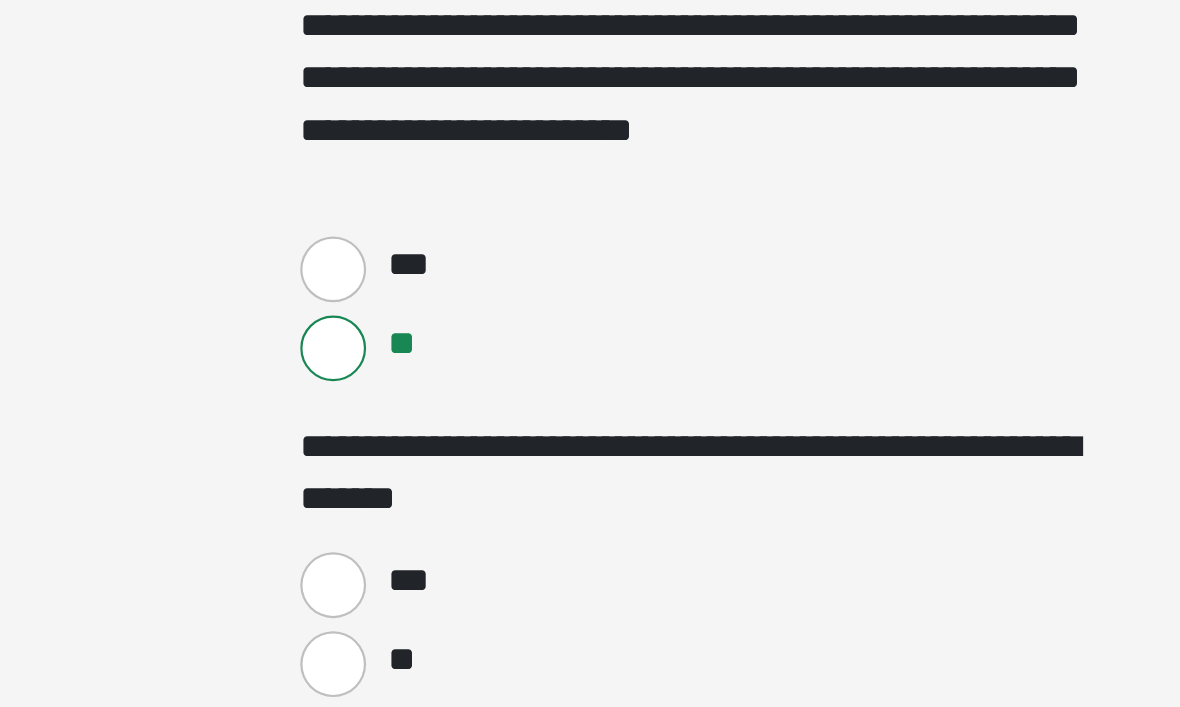 click on "**" at bounding box center [450, 655] 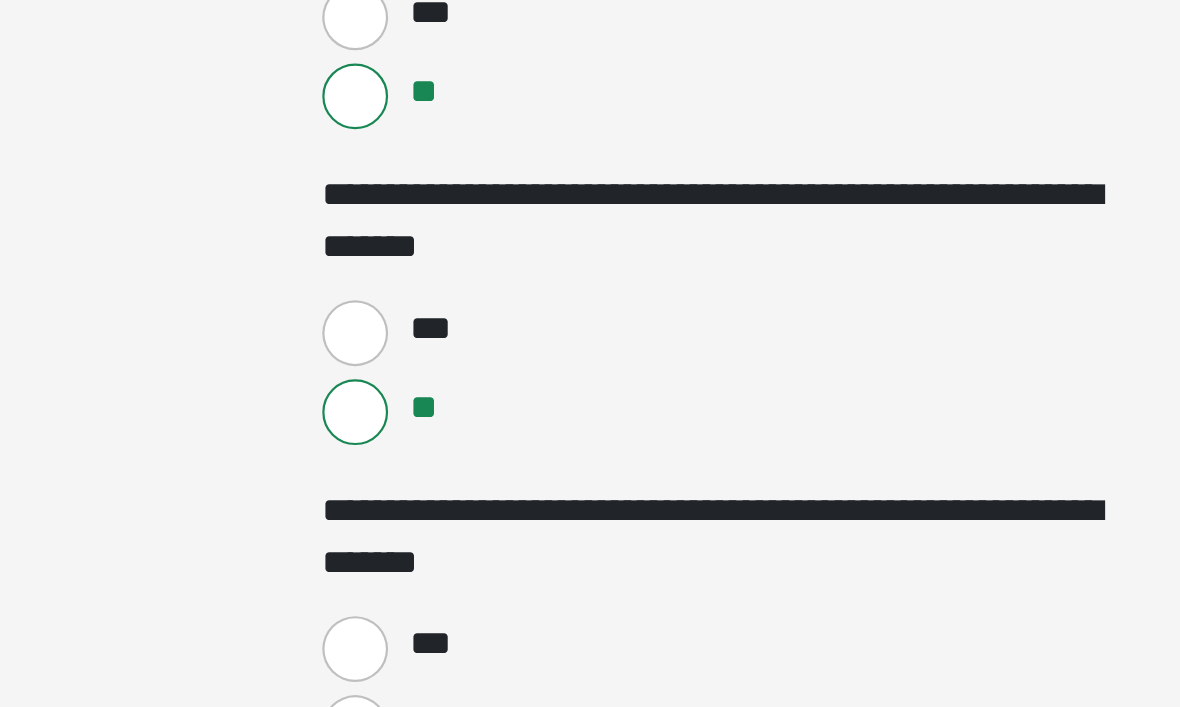 scroll, scrollTop: 1380, scrollLeft: 0, axis: vertical 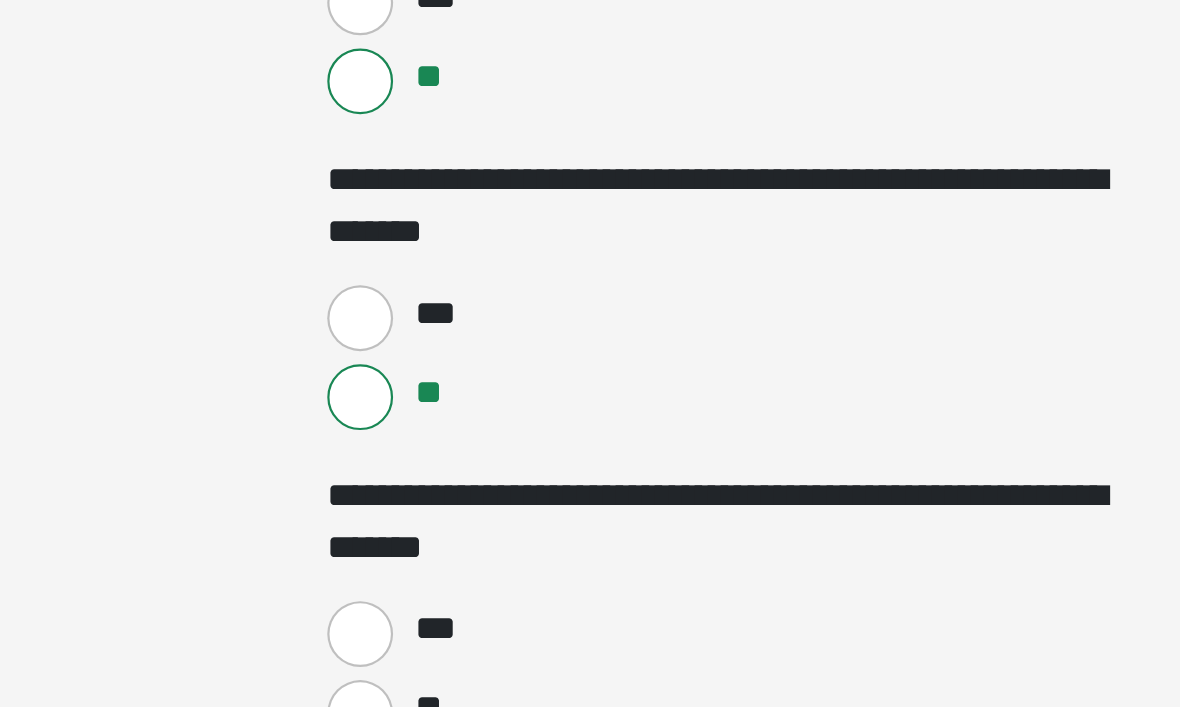 click on "***" at bounding box center (453, 641) 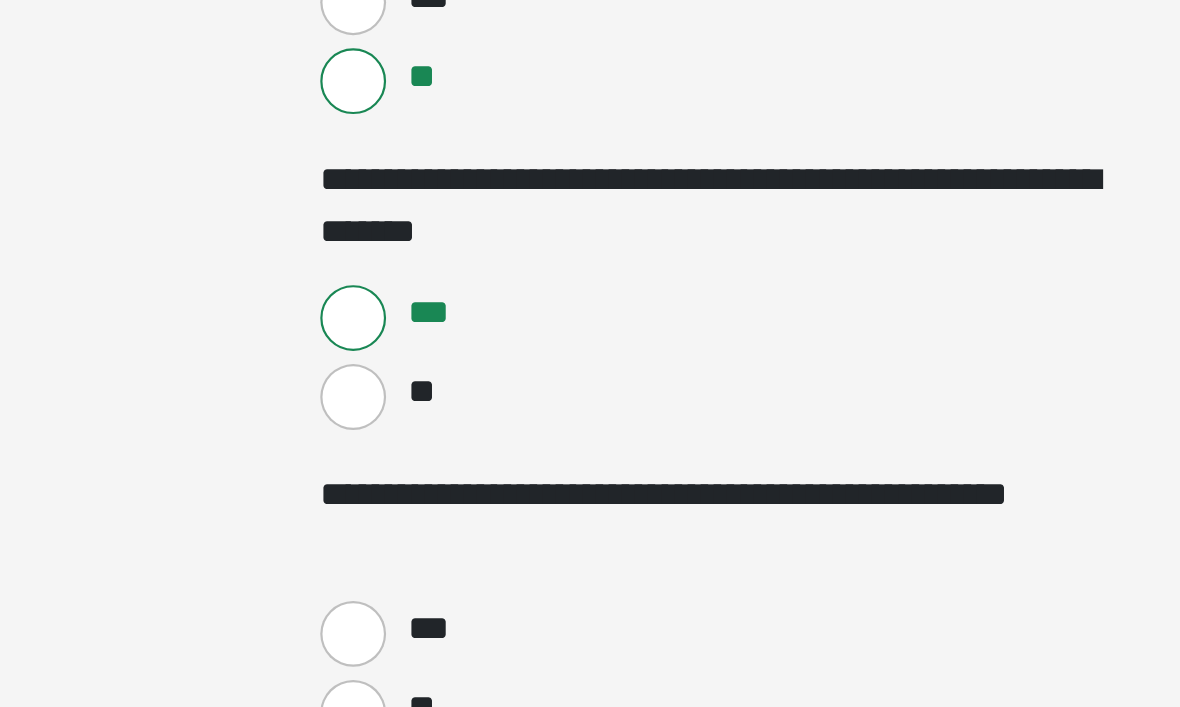 scroll, scrollTop: 1525, scrollLeft: 0, axis: vertical 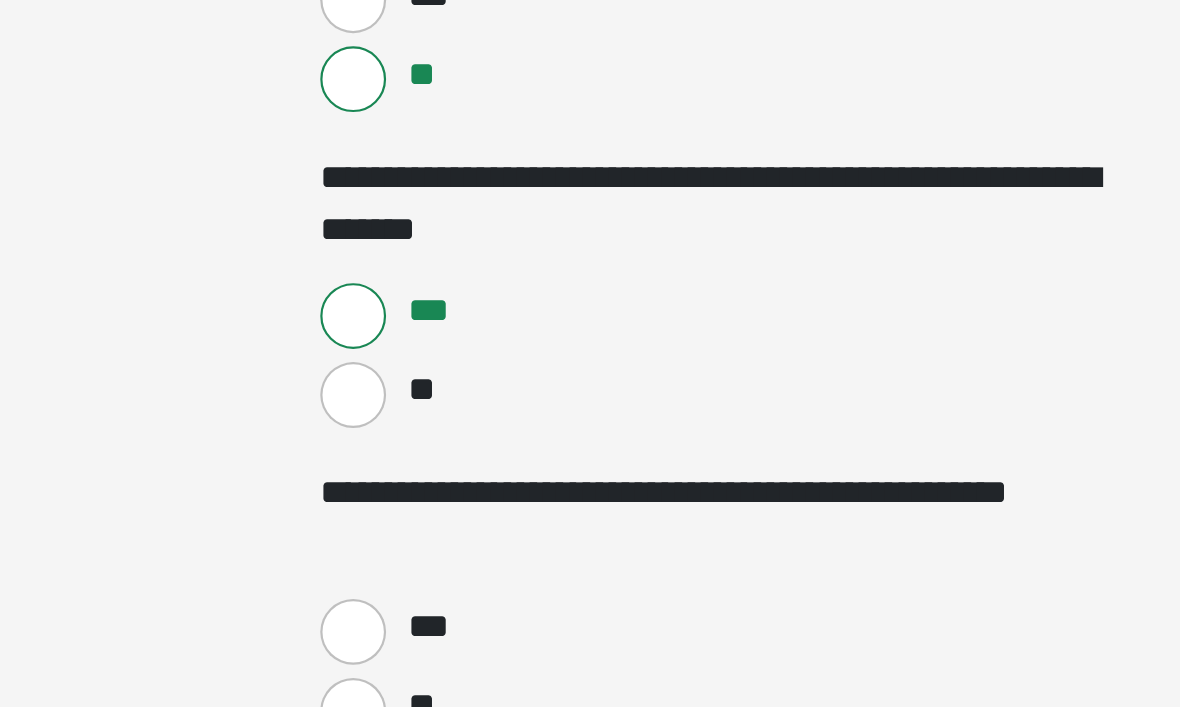 click on "**" at bounding box center [450, 676] 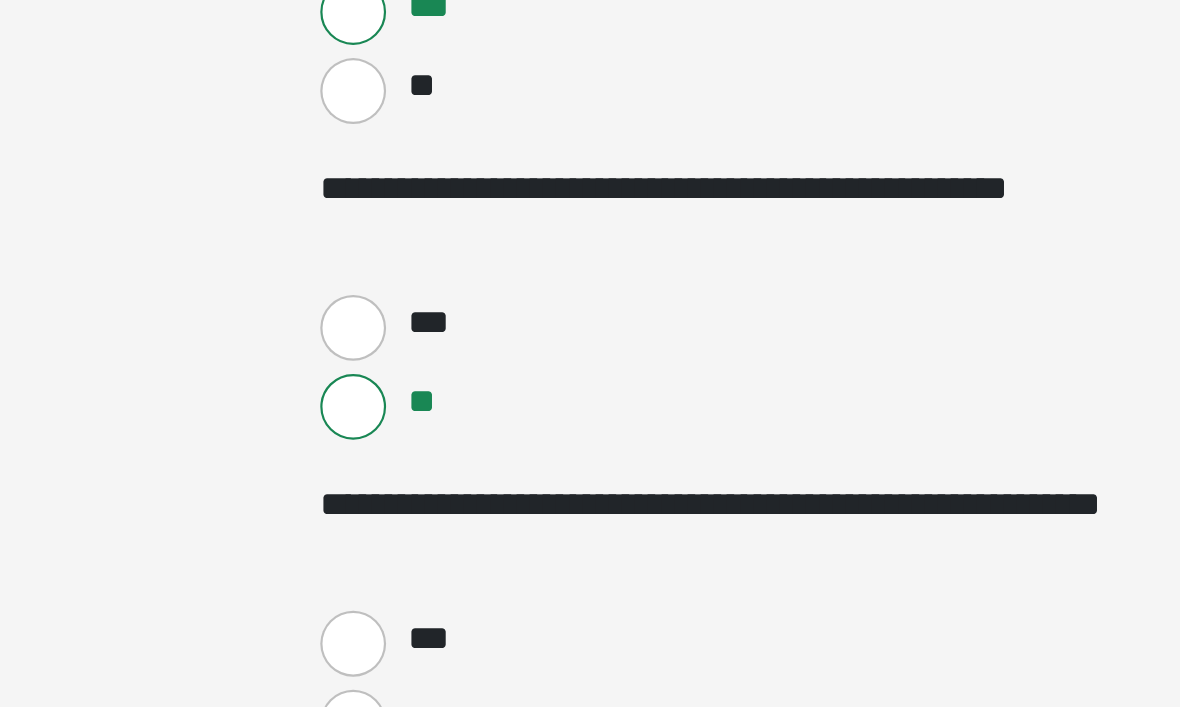 scroll, scrollTop: 1664, scrollLeft: 0, axis: vertical 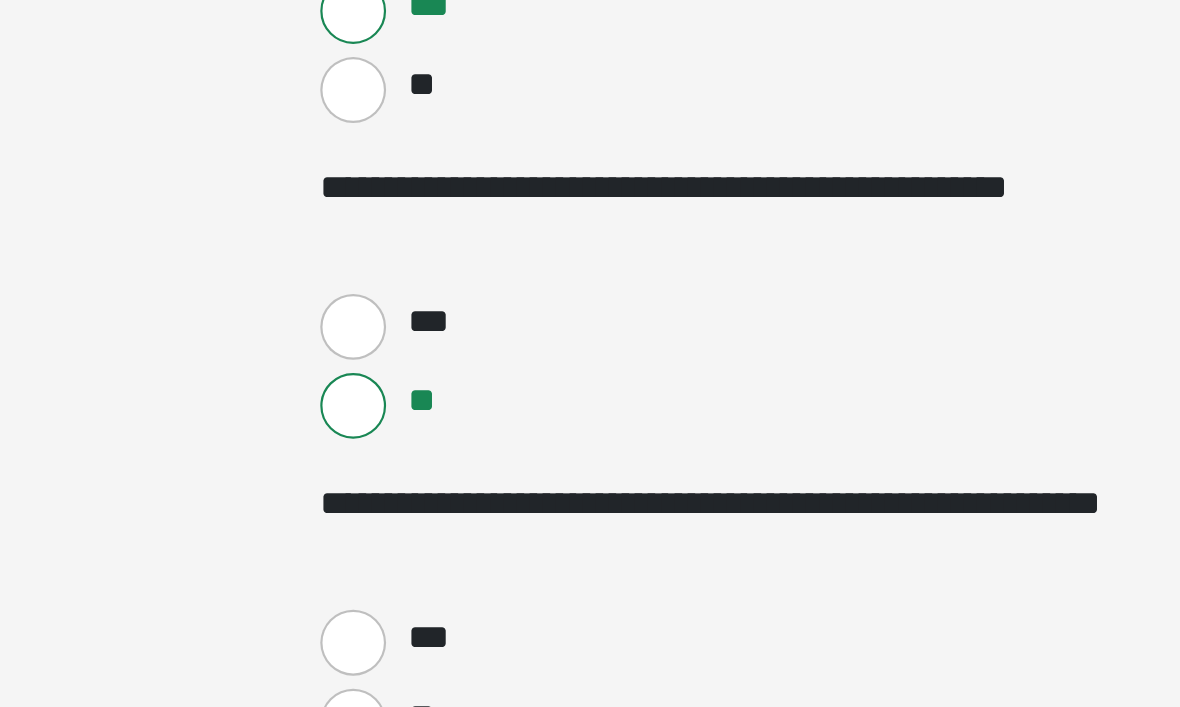 click on "**" at bounding box center [450, 681] 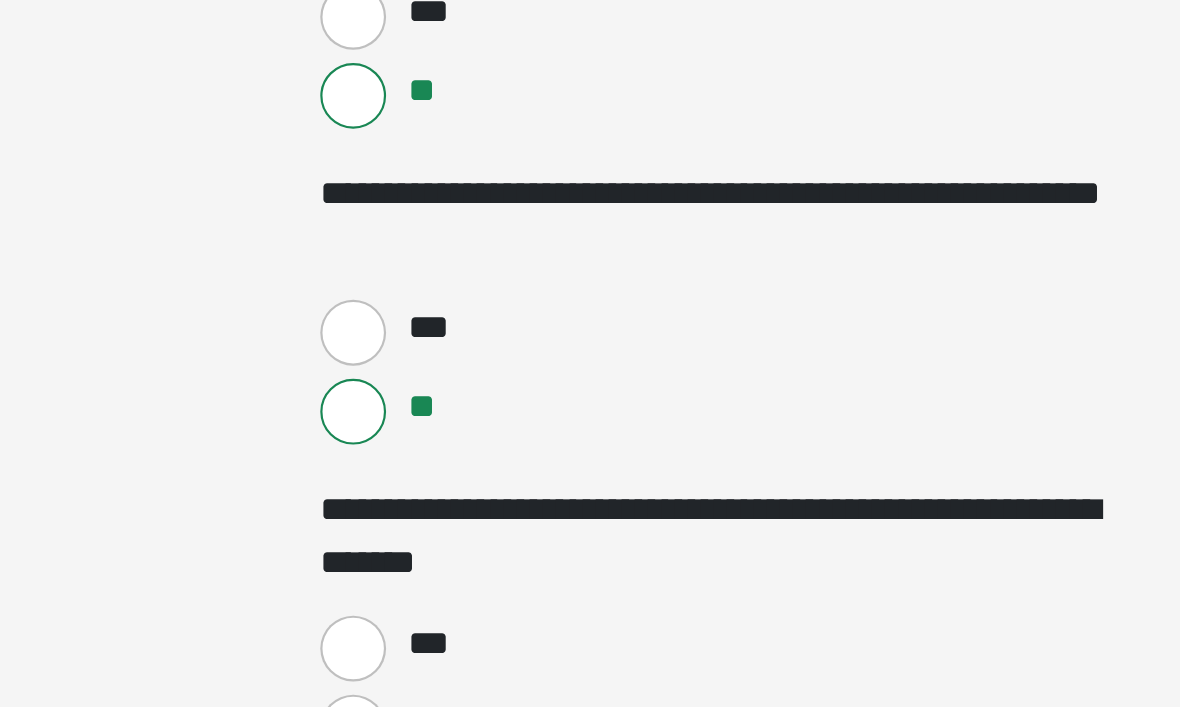 scroll, scrollTop: 1806, scrollLeft: 0, axis: vertical 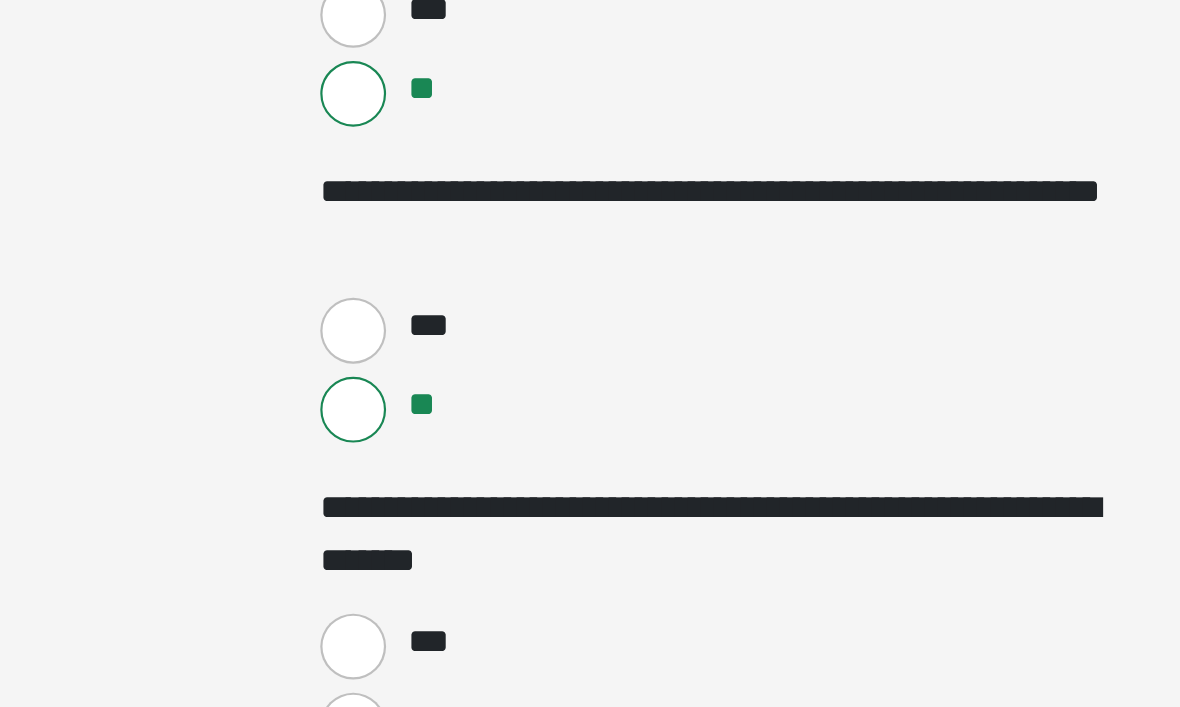 click on "**" at bounding box center [450, 683] 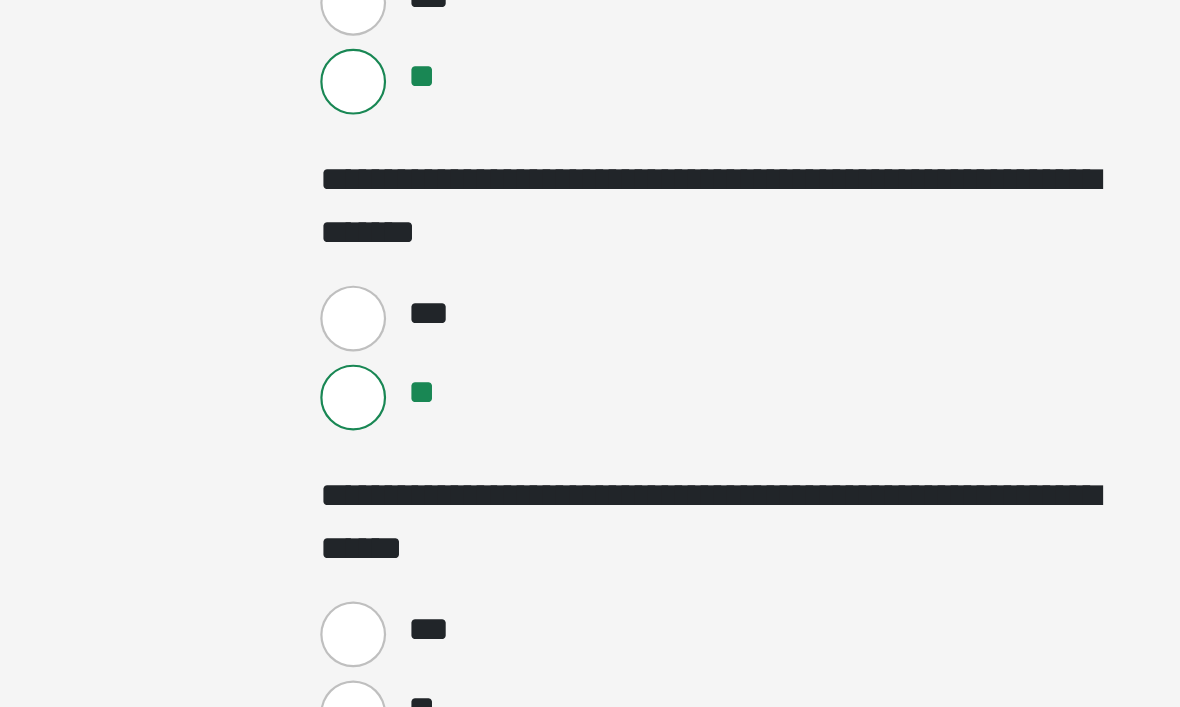 scroll, scrollTop: 1955, scrollLeft: 0, axis: vertical 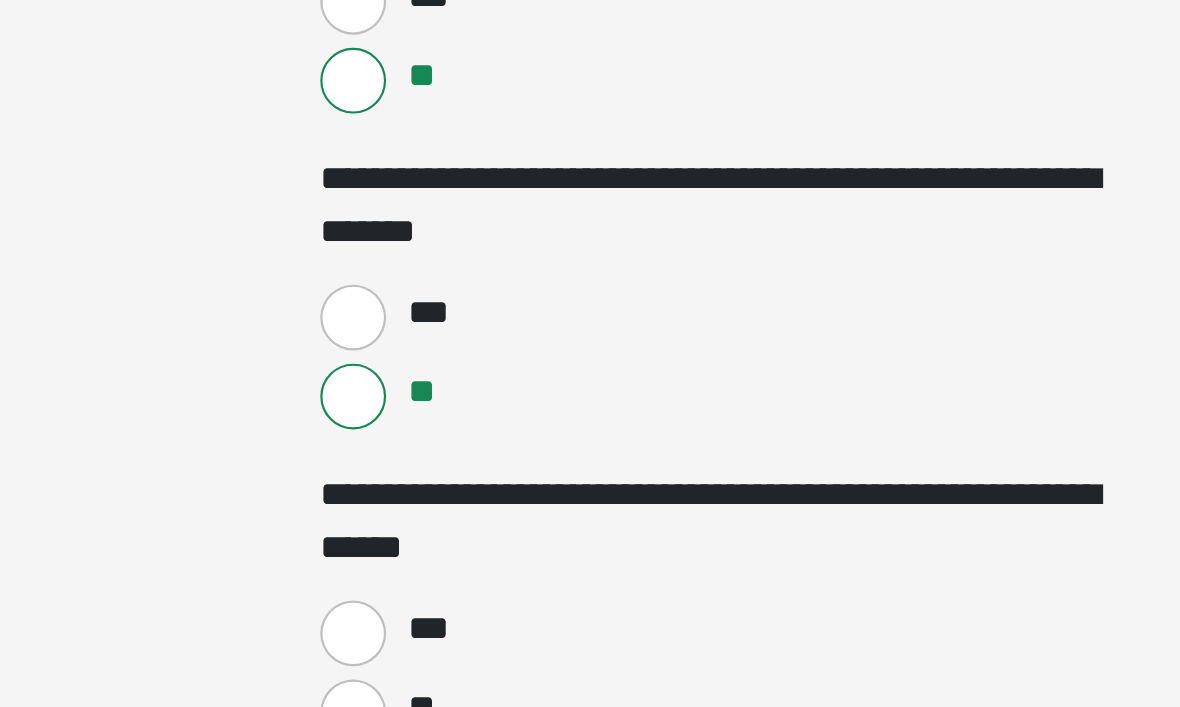 click on "**" at bounding box center [450, 677] 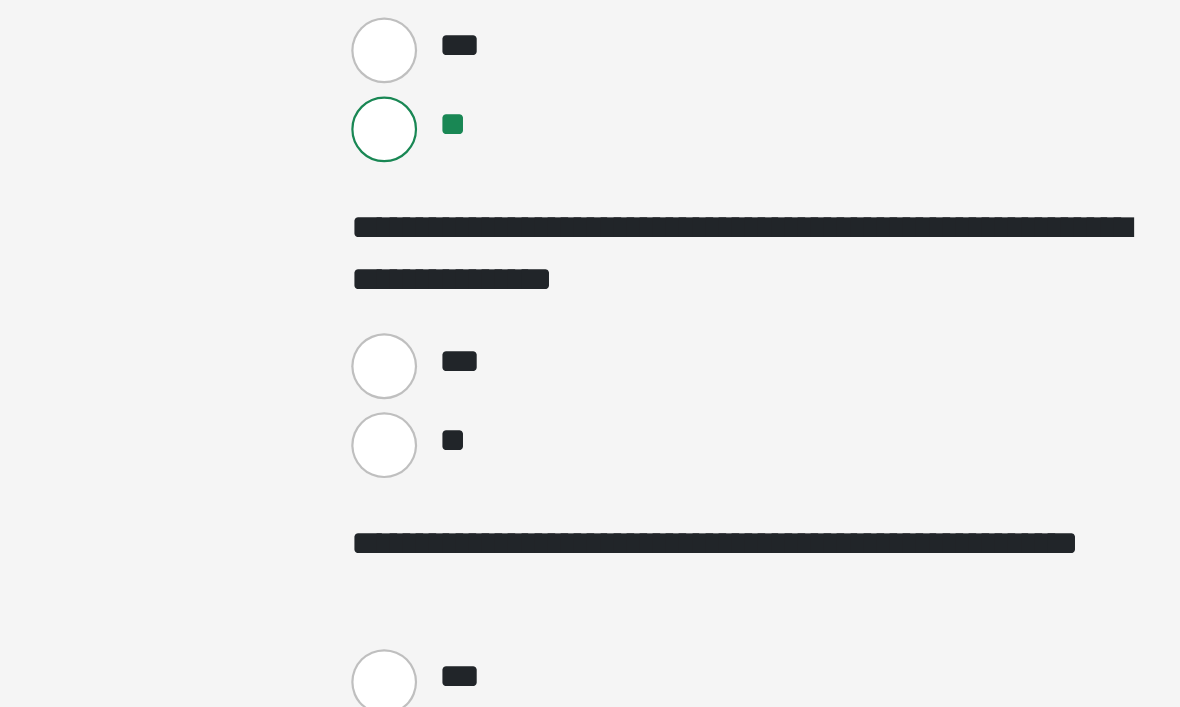 scroll, scrollTop: 2223, scrollLeft: 0, axis: vertical 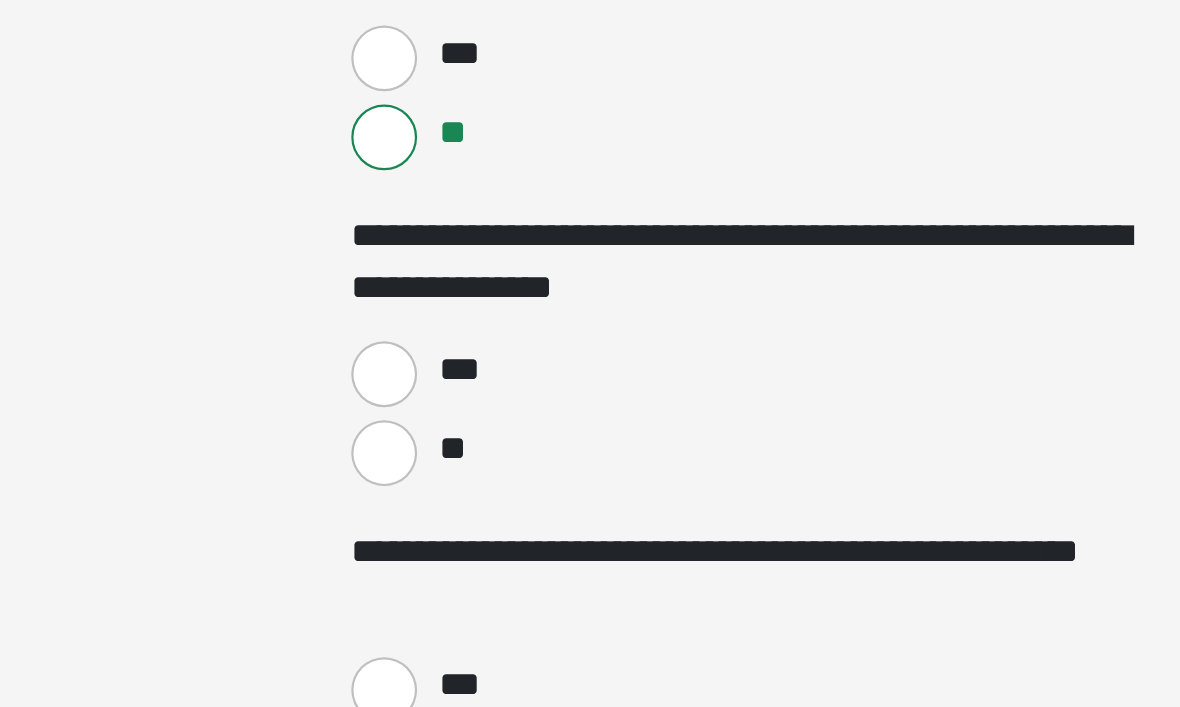 click on "**" at bounding box center (450, 554) 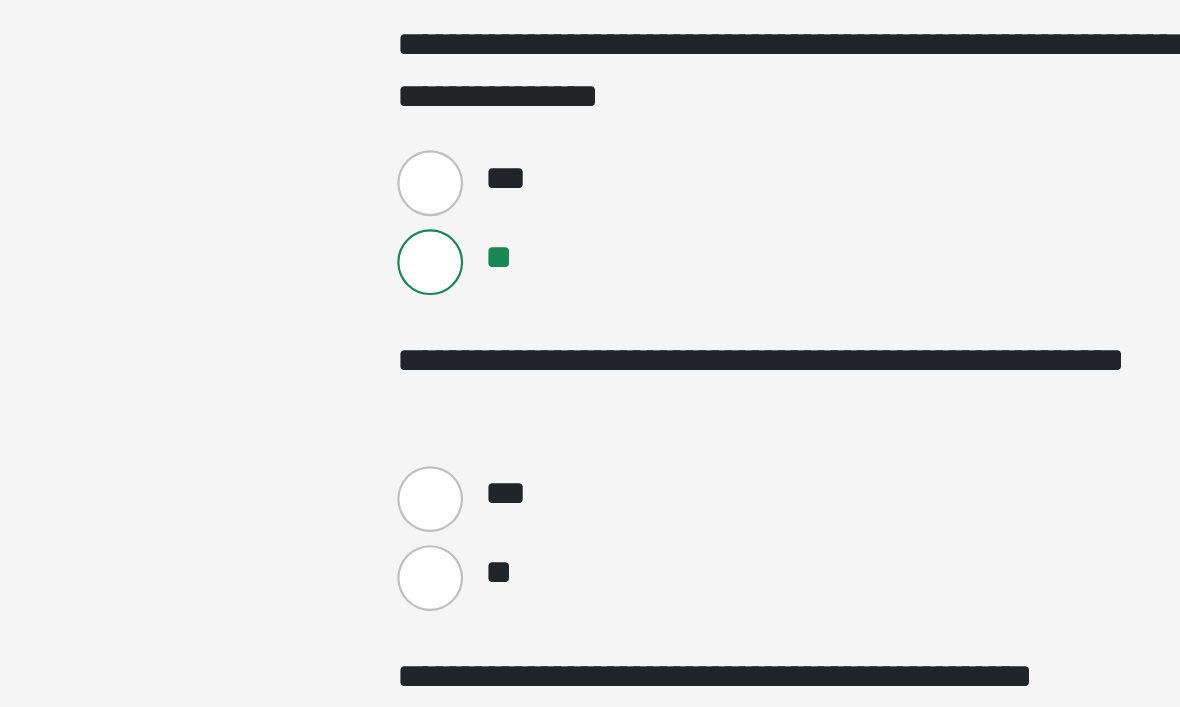 scroll, scrollTop: 2307, scrollLeft: 0, axis: vertical 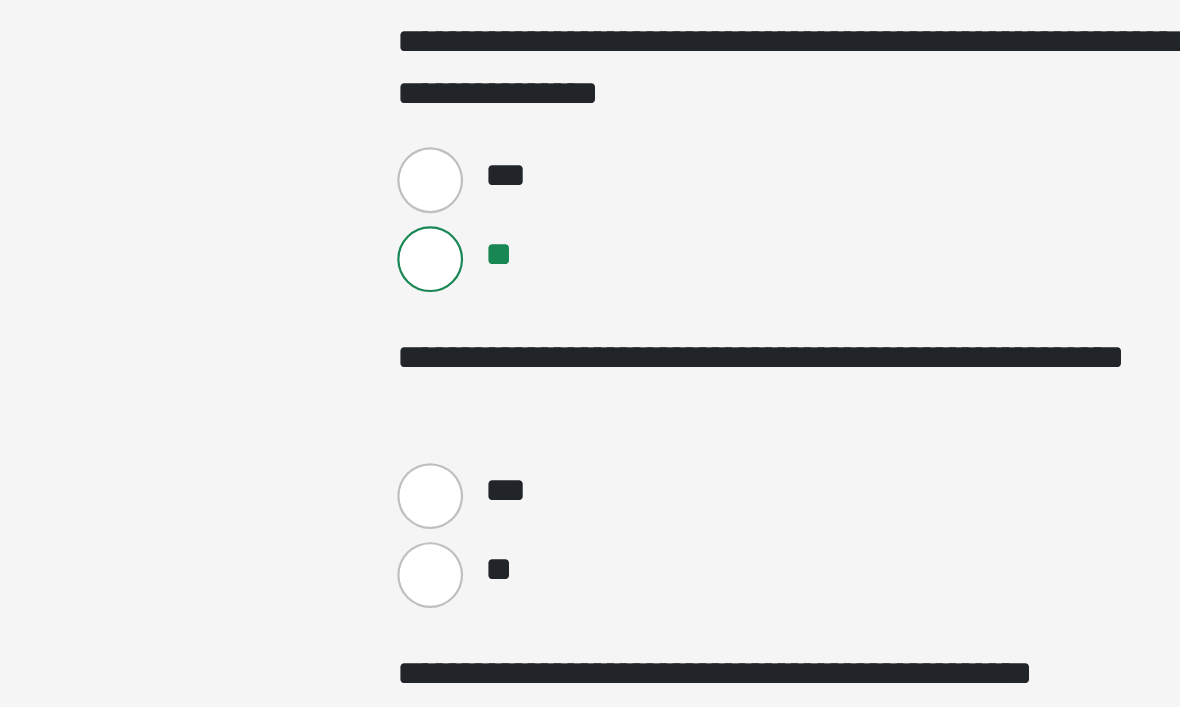 click on "**" at bounding box center (450, 614) 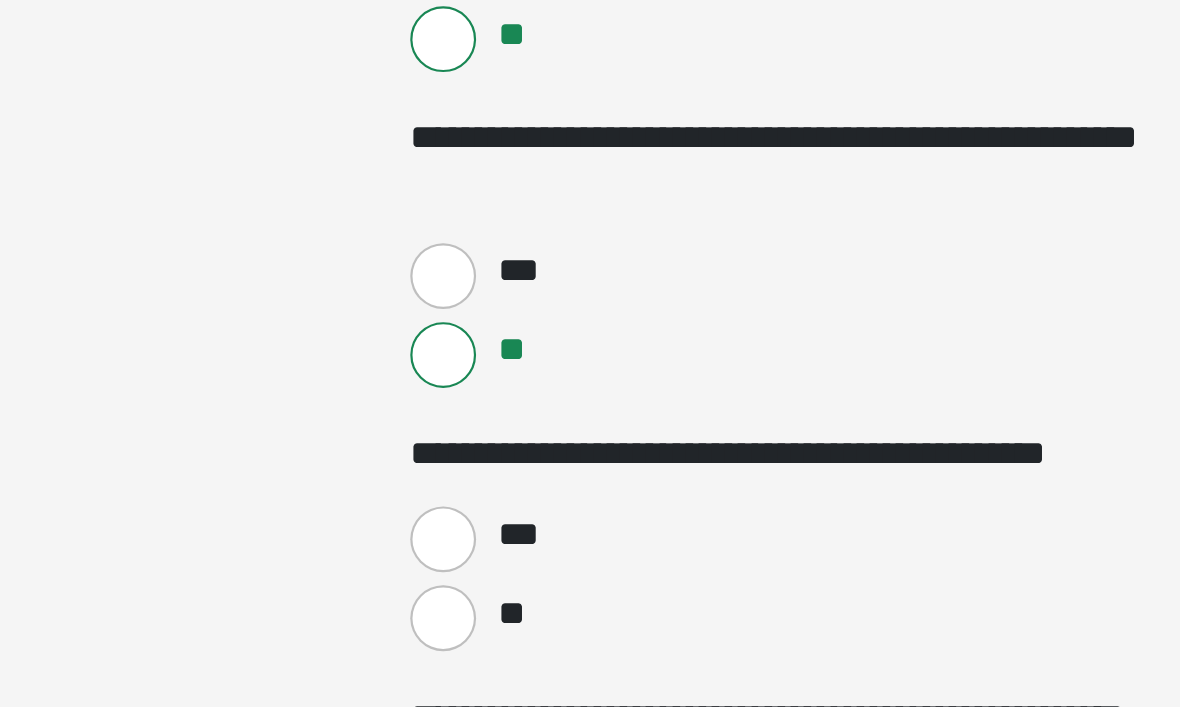 scroll, scrollTop: 2408, scrollLeft: 0, axis: vertical 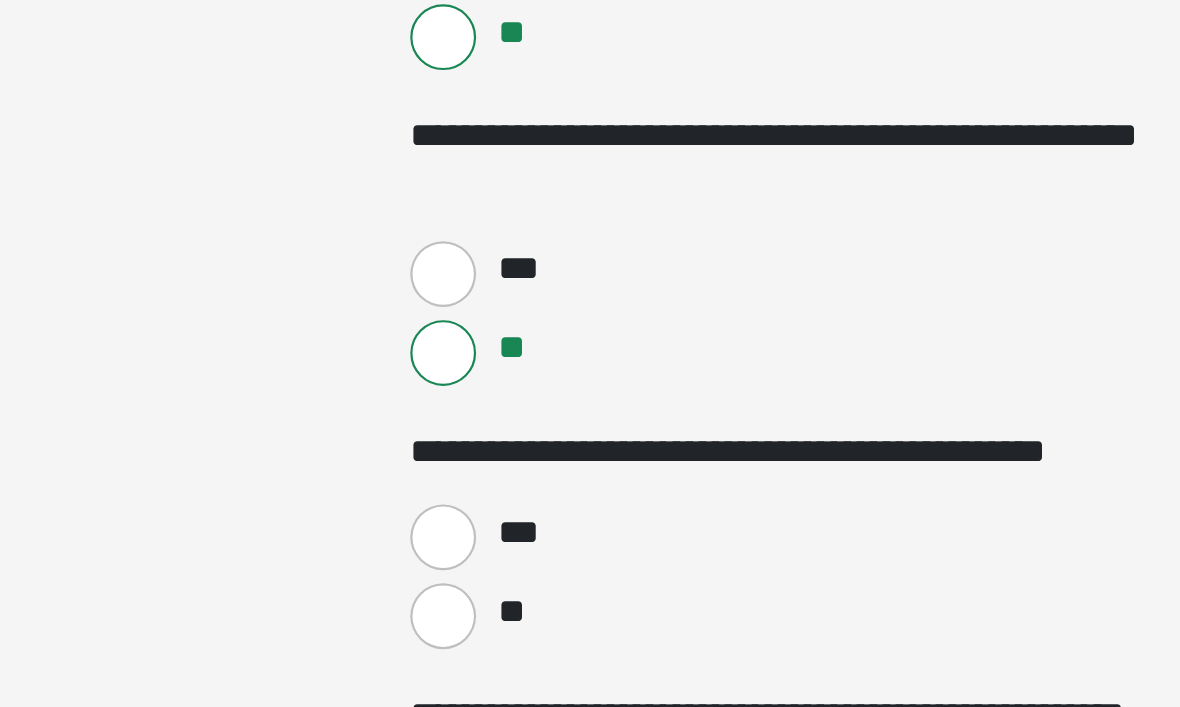 click on "**" at bounding box center (450, 633) 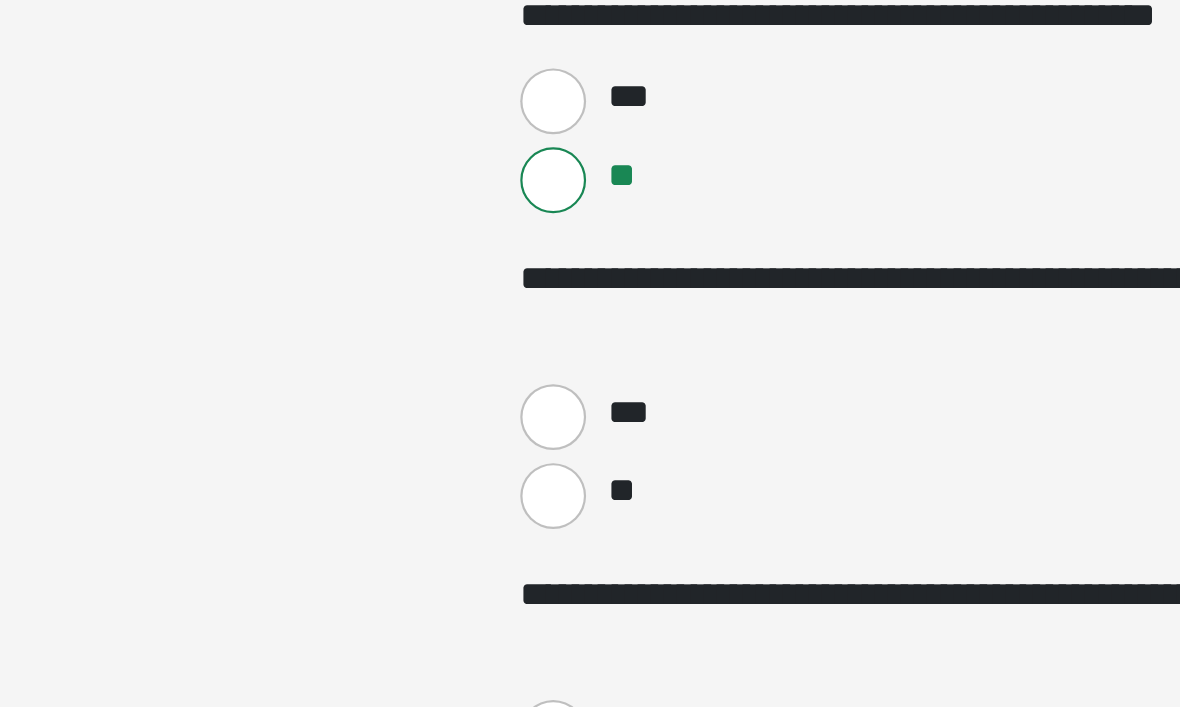 scroll, scrollTop: 2609, scrollLeft: 0, axis: vertical 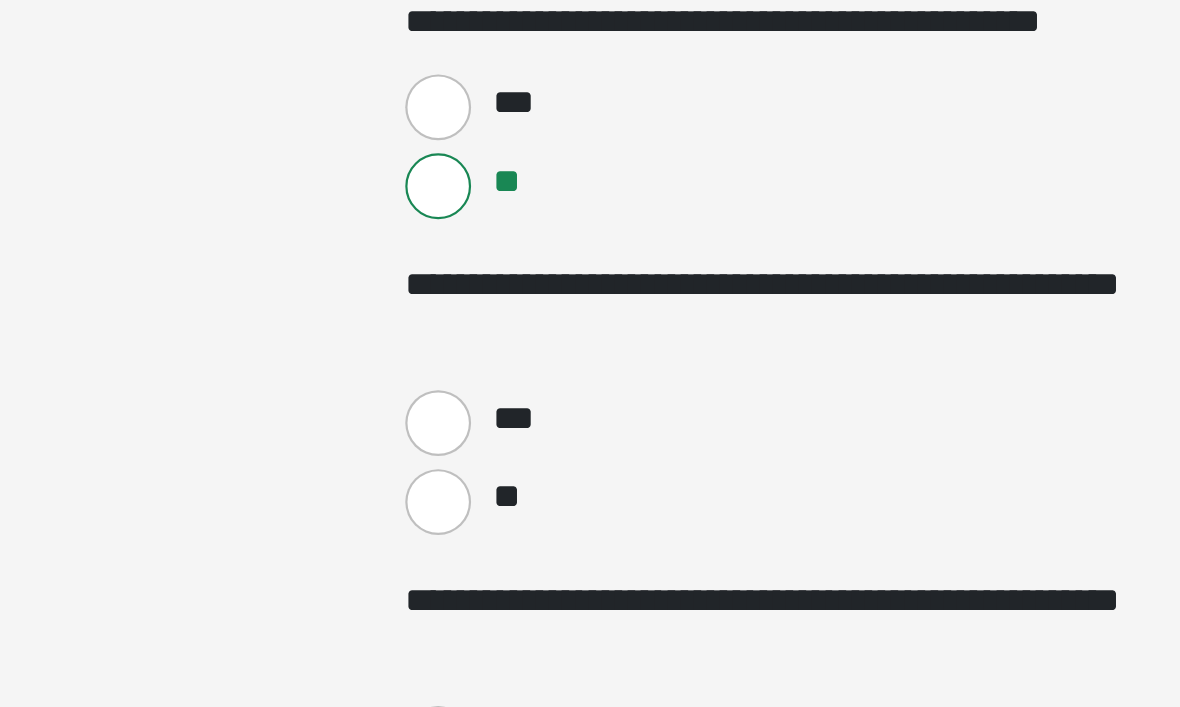 click on "**" at bounding box center (450, 576) 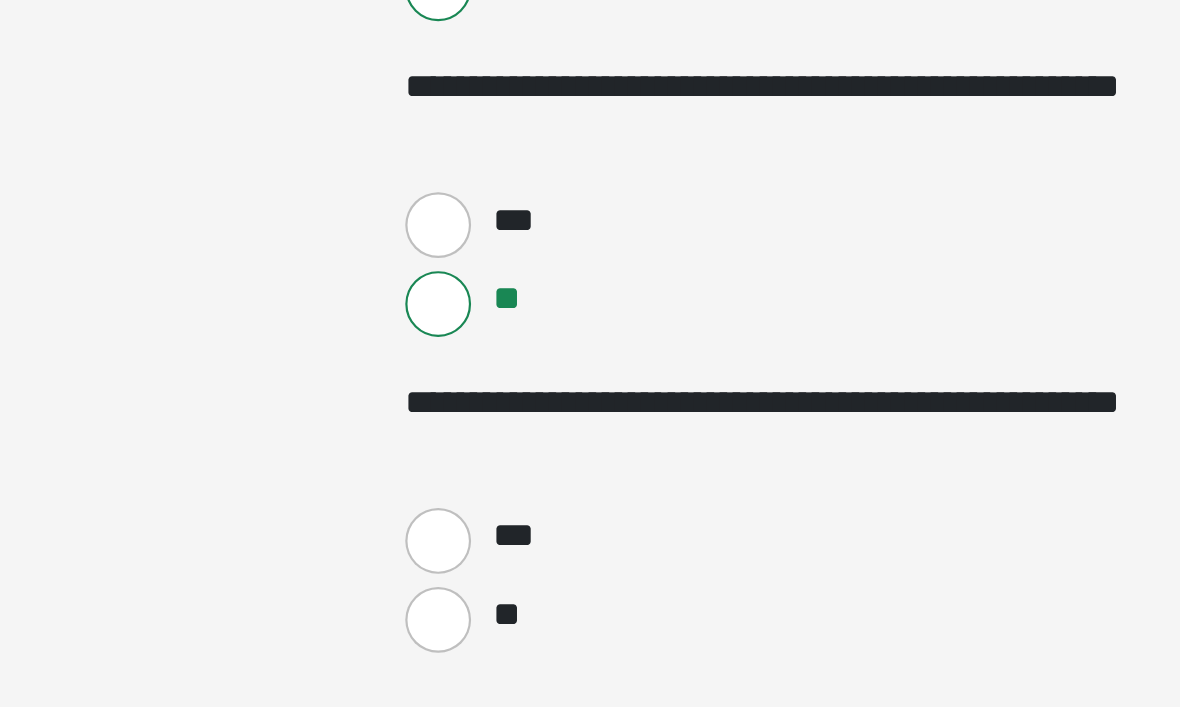 scroll, scrollTop: 2695, scrollLeft: 0, axis: vertical 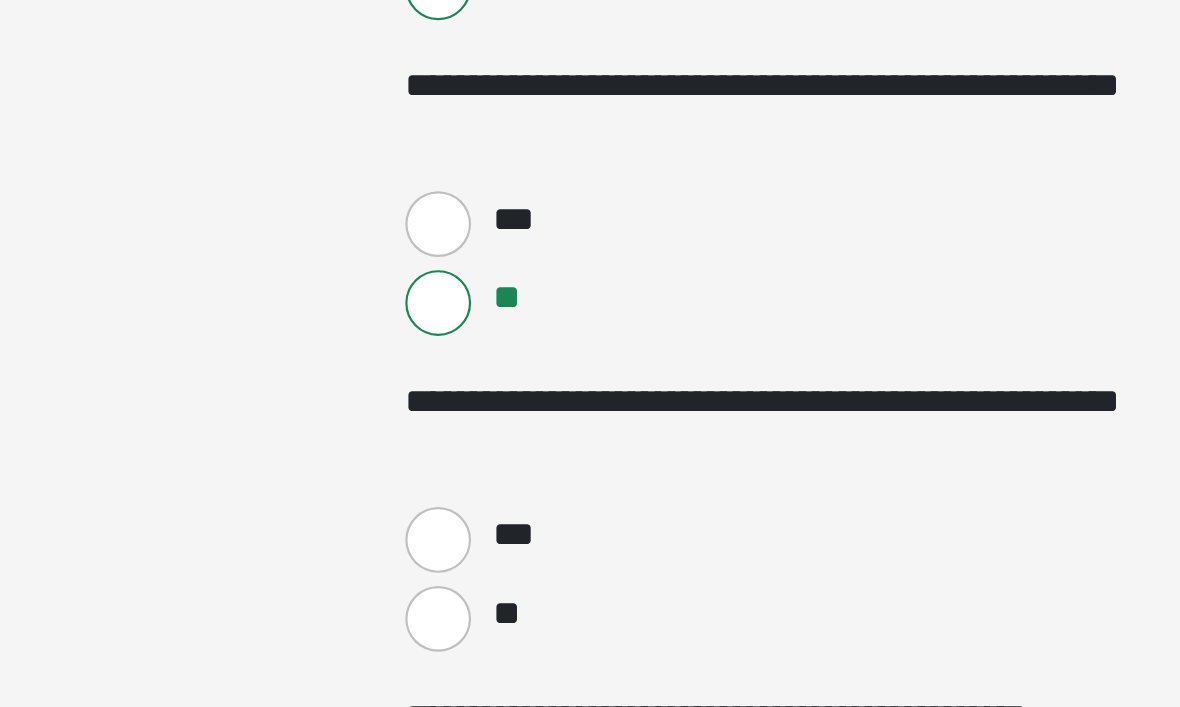 click on "**" at bounding box center [450, 634] 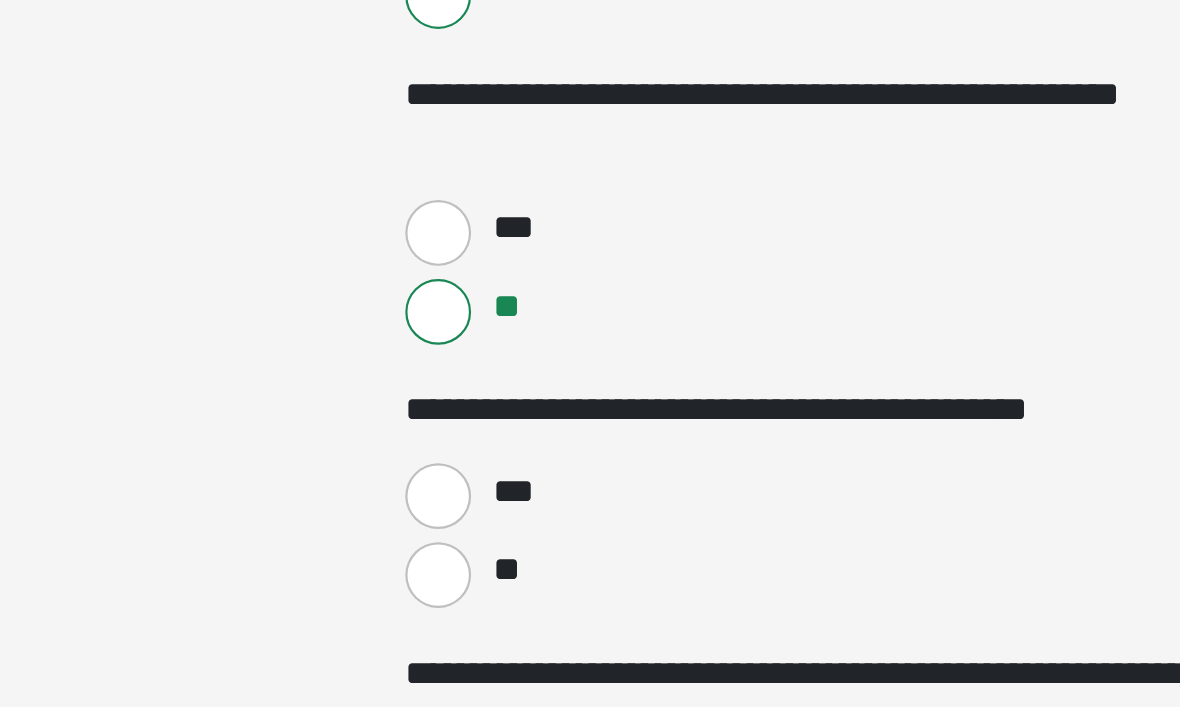 scroll, scrollTop: 2835, scrollLeft: 0, axis: vertical 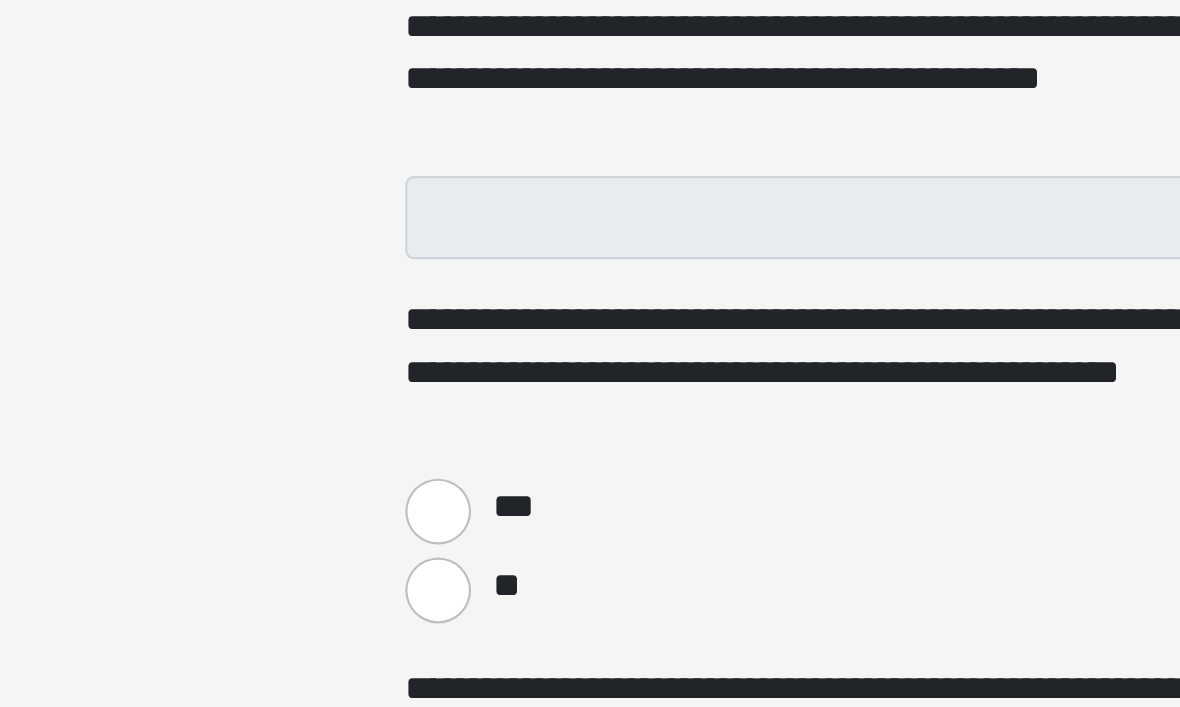 click on "**" at bounding box center [420, 623] 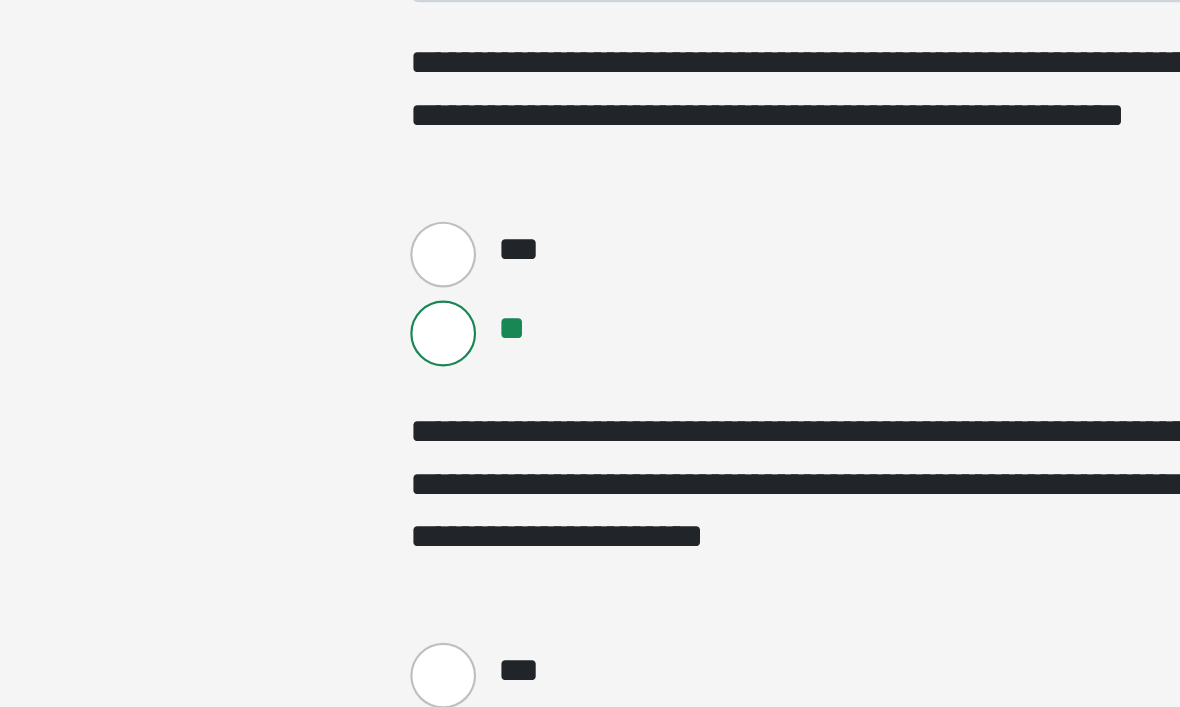 scroll, scrollTop: 3251, scrollLeft: 0, axis: vertical 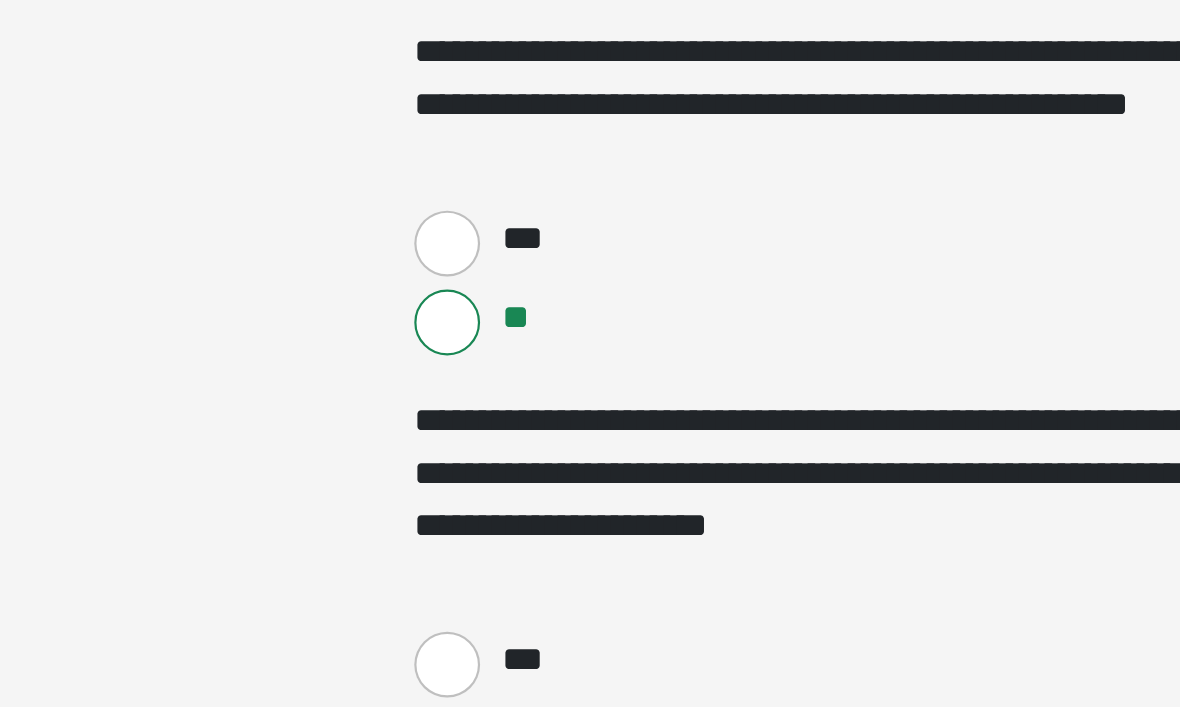 click on "***" at bounding box center [453, 655] 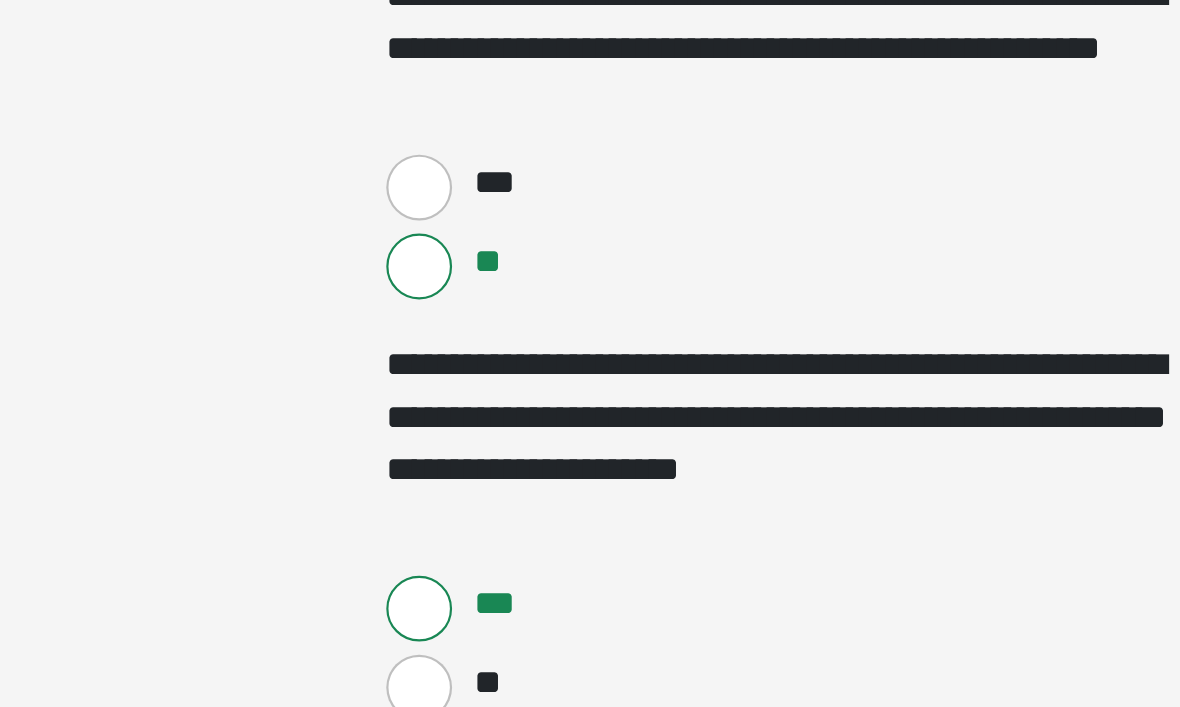 scroll, scrollTop: 3278, scrollLeft: 0, axis: vertical 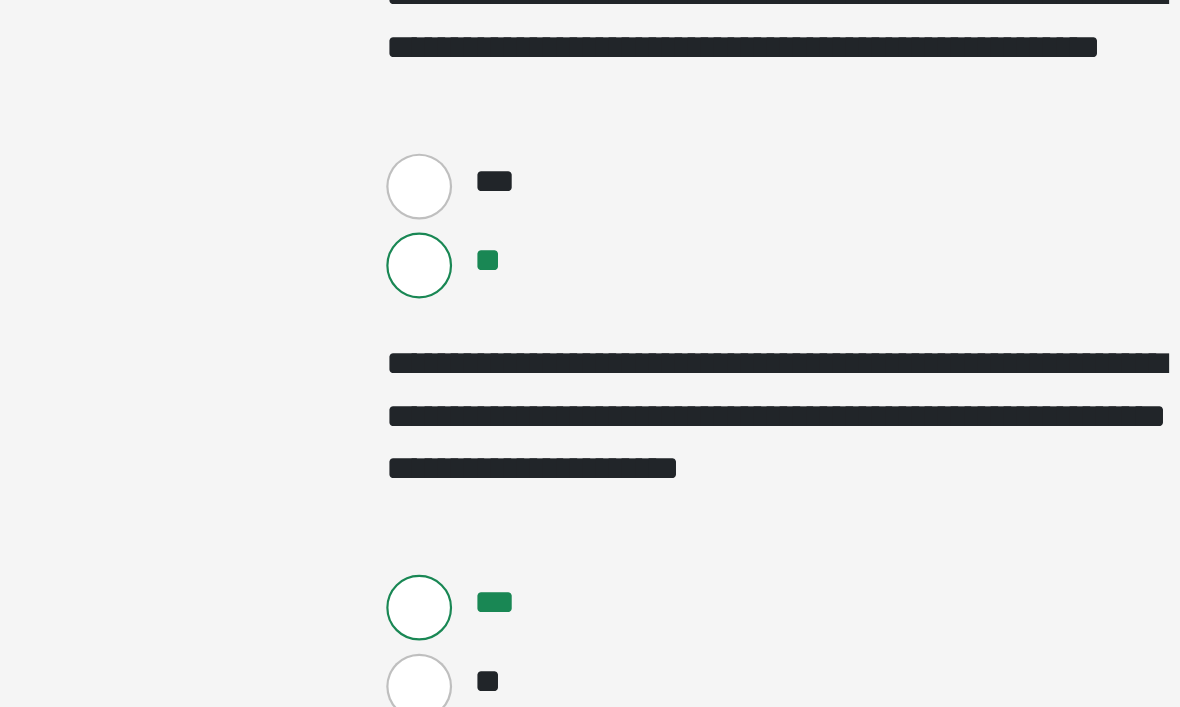 click on "**" at bounding box center (450, 665) 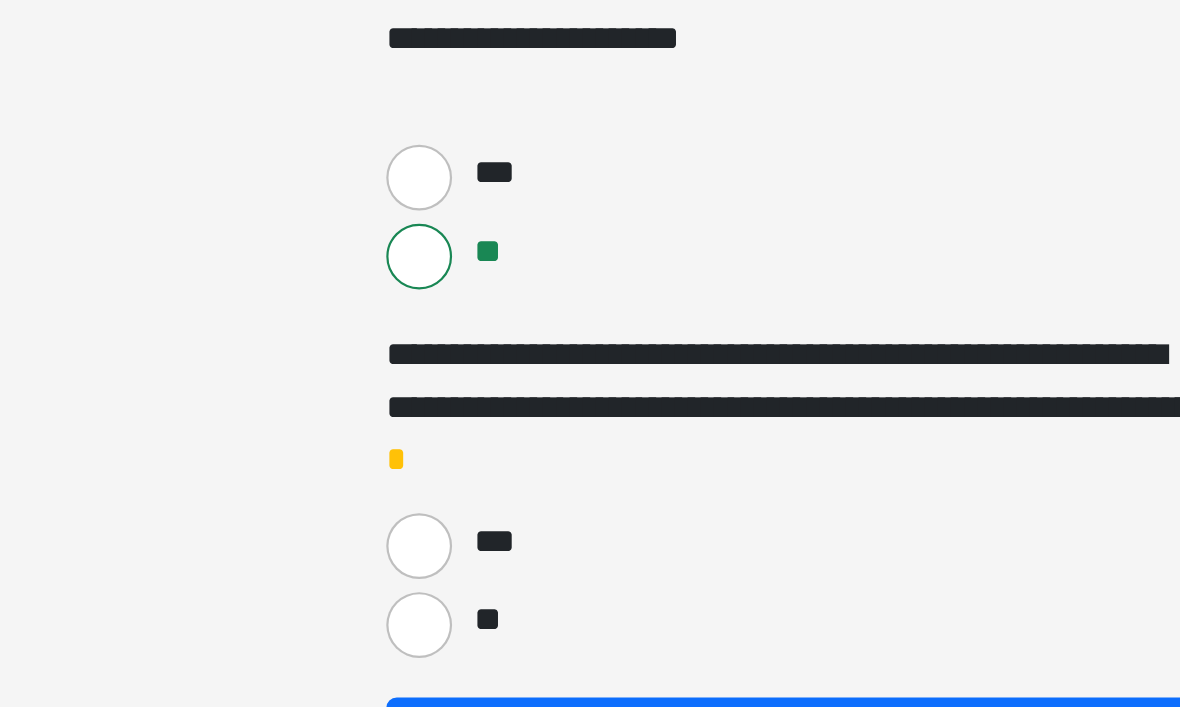 scroll, scrollTop: 3490, scrollLeft: 0, axis: vertical 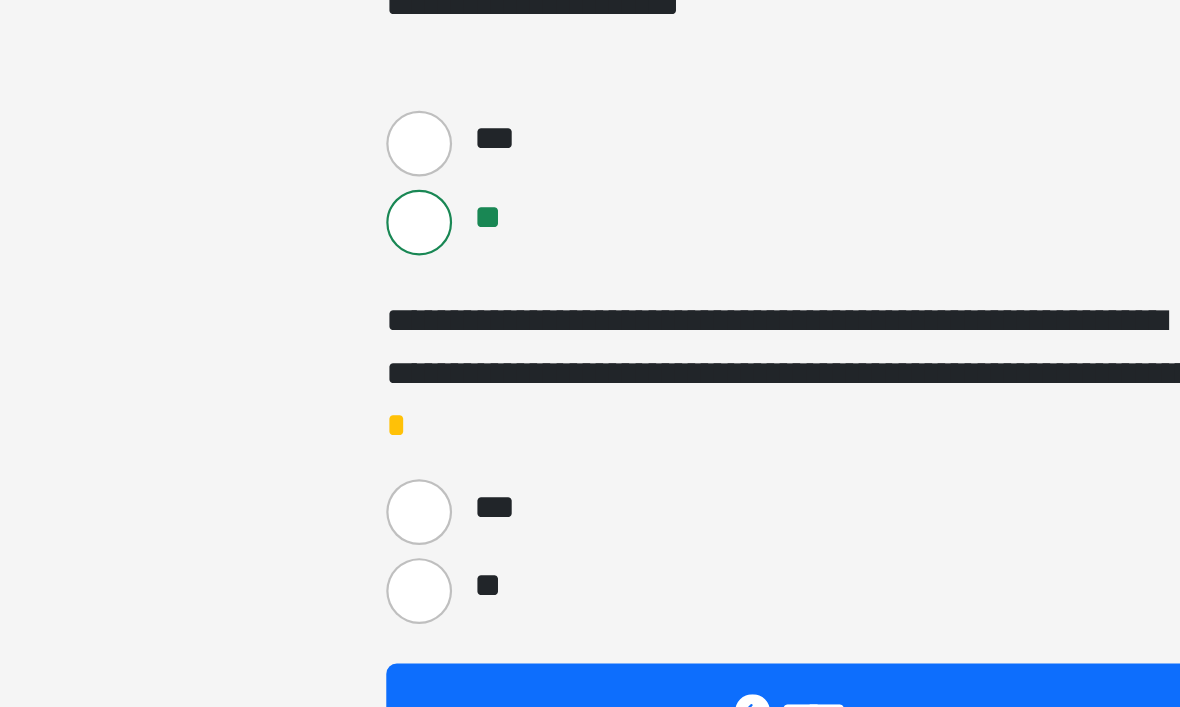 click on "**" at bounding box center (450, 621) 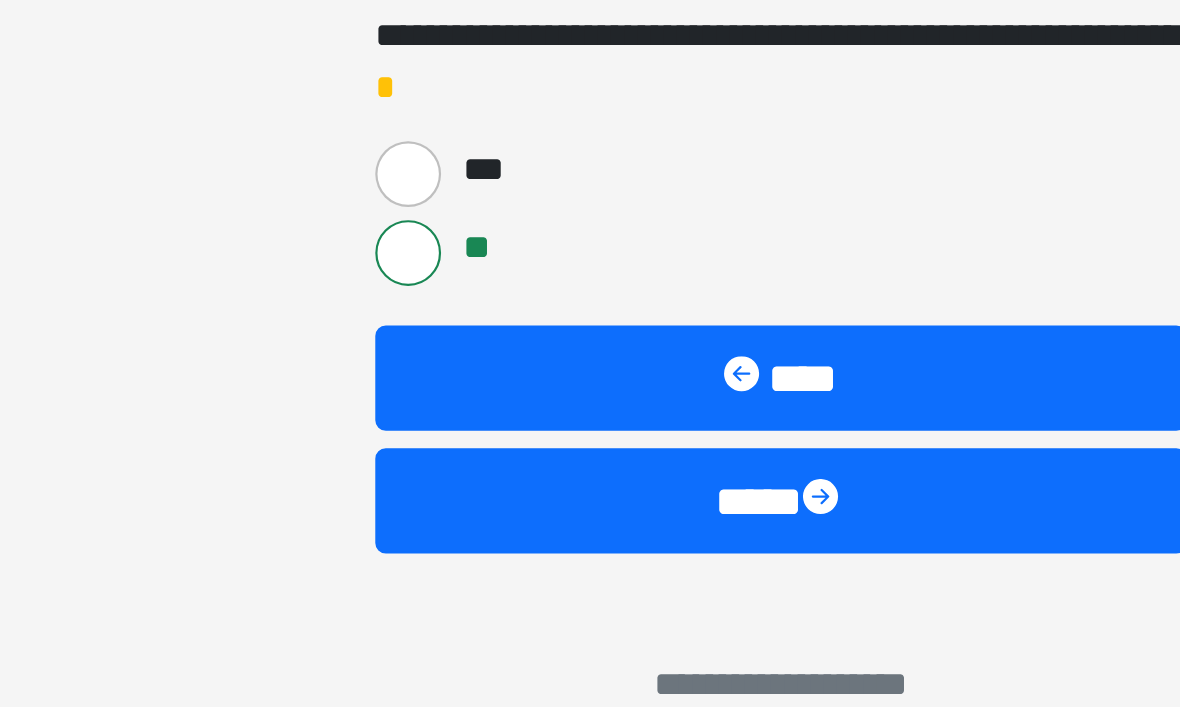 scroll, scrollTop: 3646, scrollLeft: 0, axis: vertical 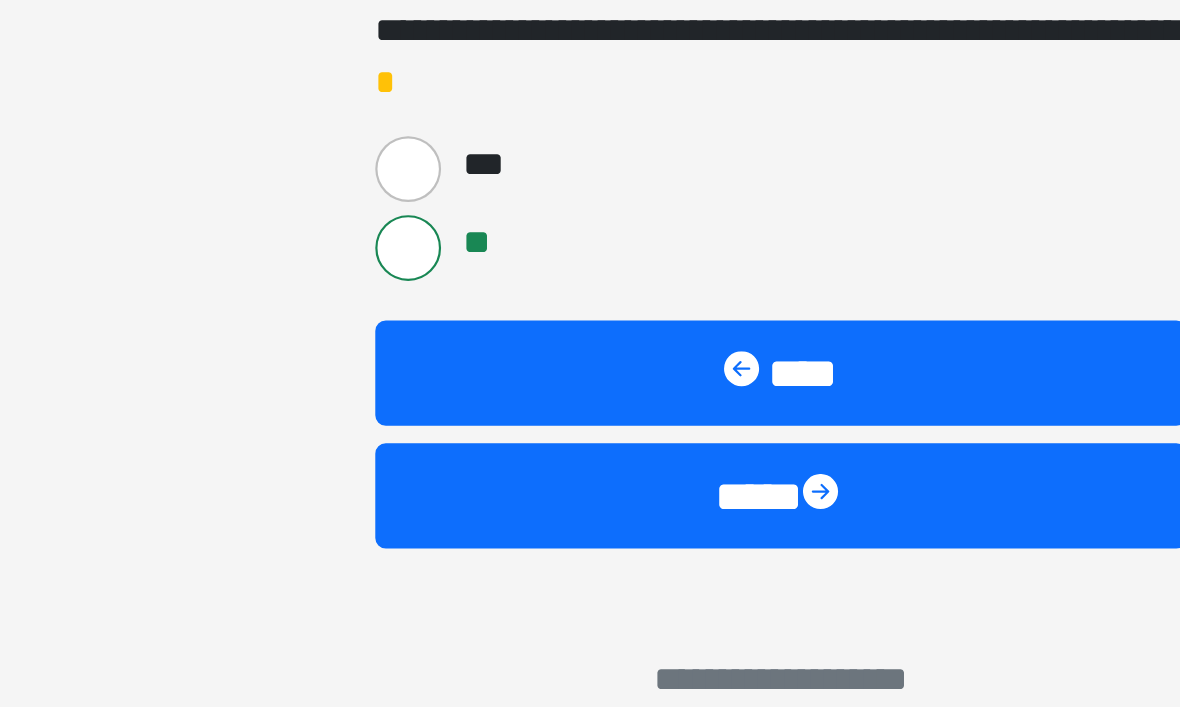 click at bounding box center (610, 580) 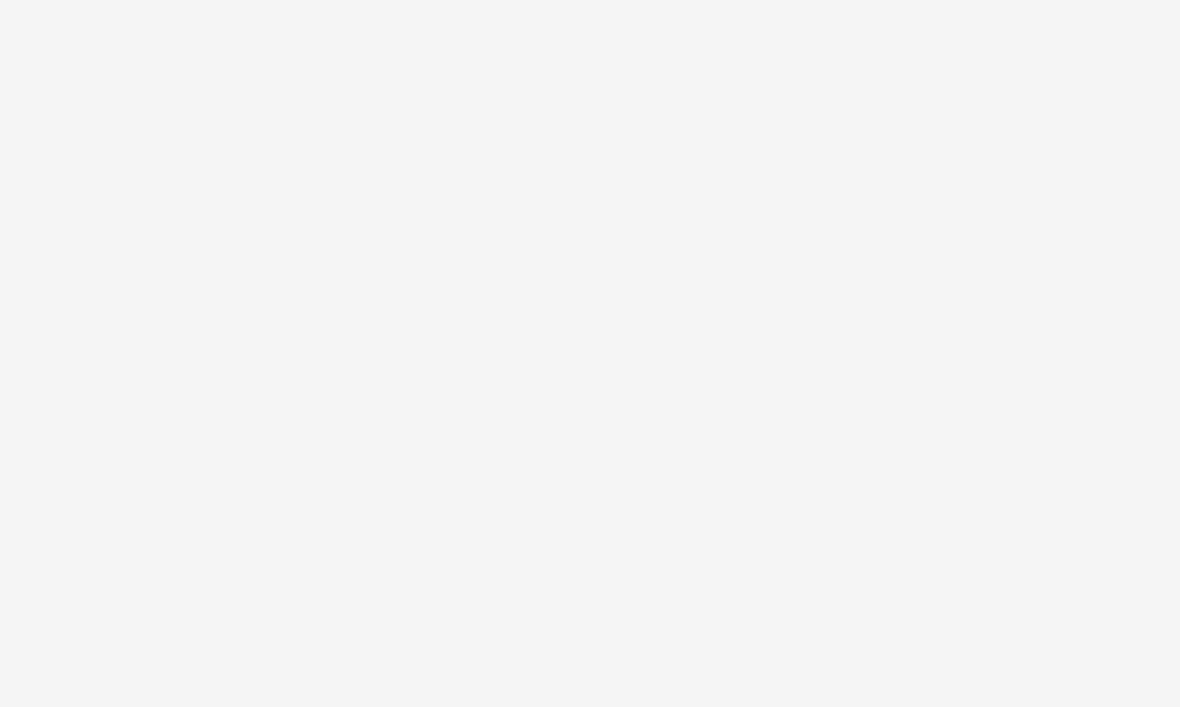 scroll, scrollTop: 102, scrollLeft: 0, axis: vertical 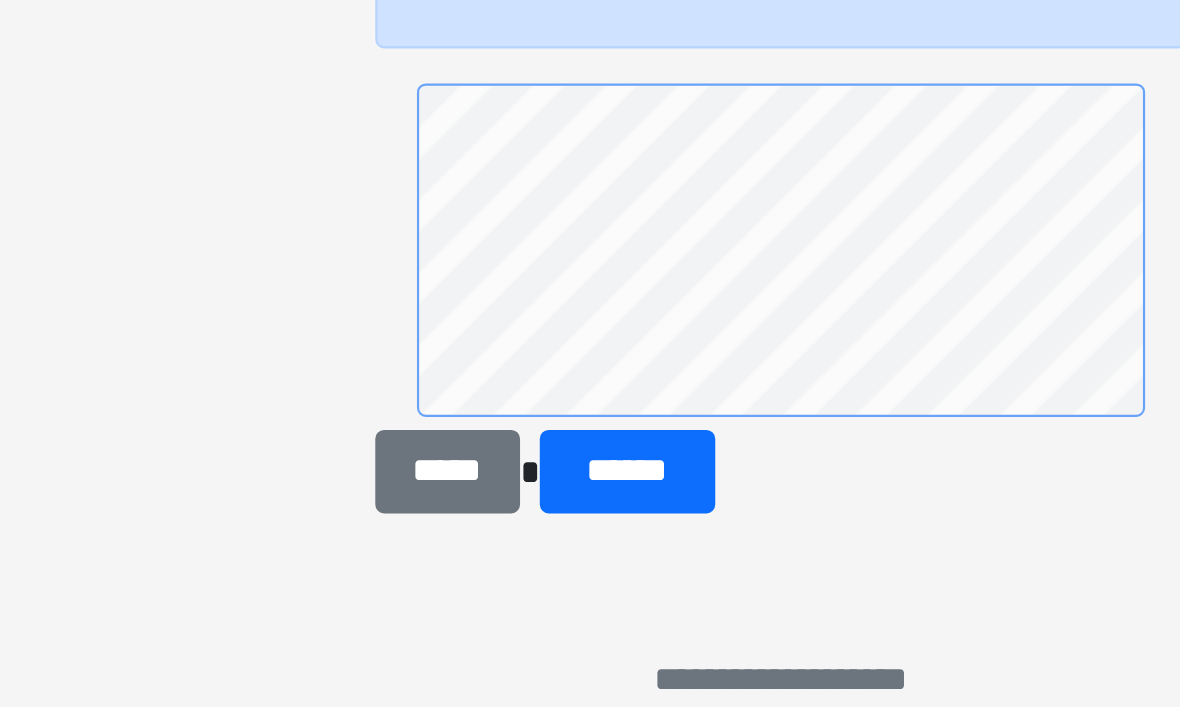 click on "*****
******" at bounding box center (590, 490) 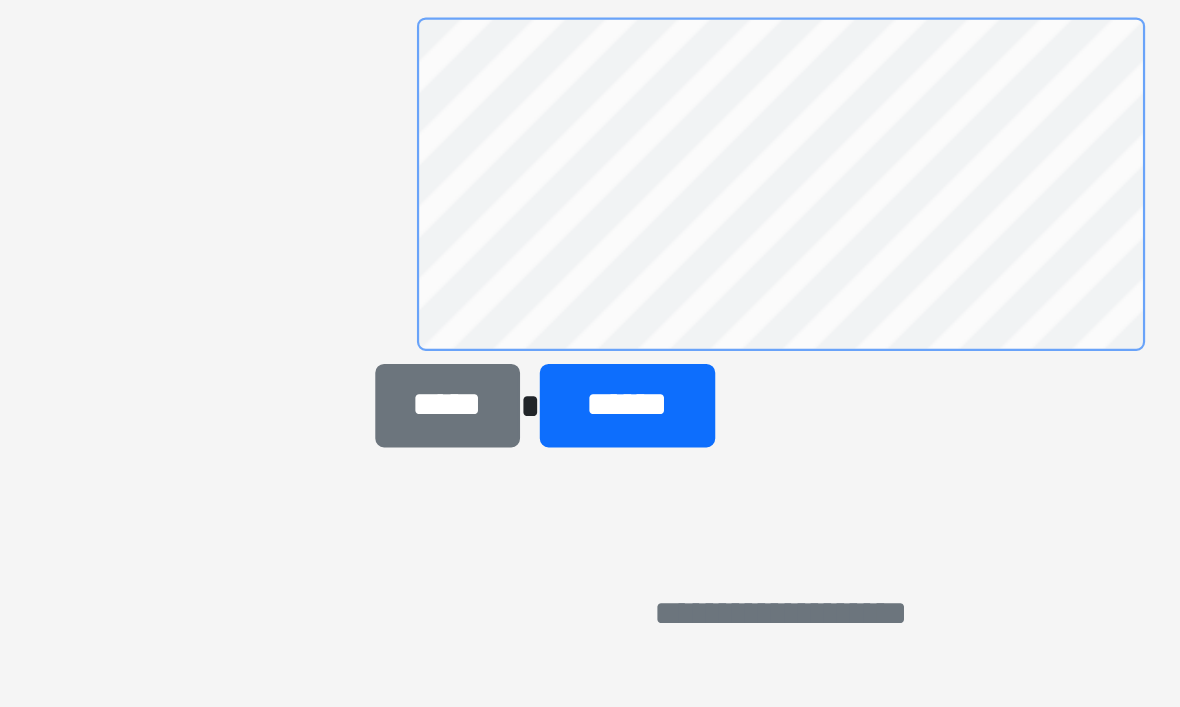 click on "*****
******" at bounding box center [590, 490] 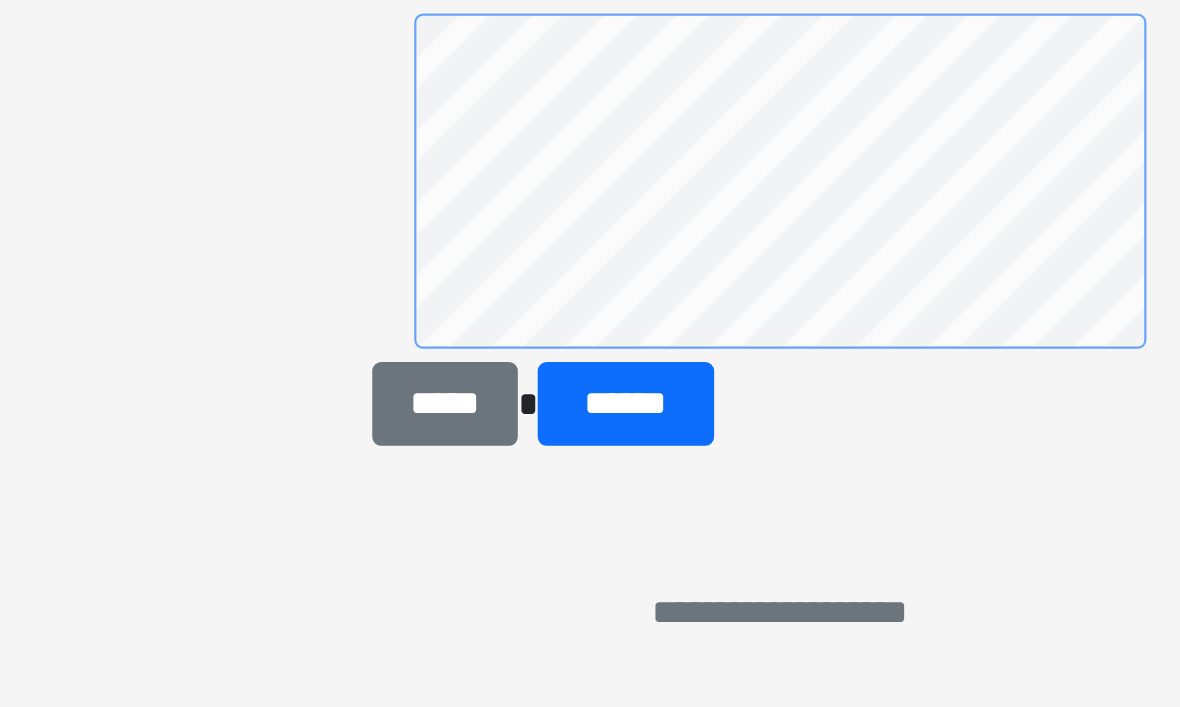 click on "******" at bounding box center (520, 569) 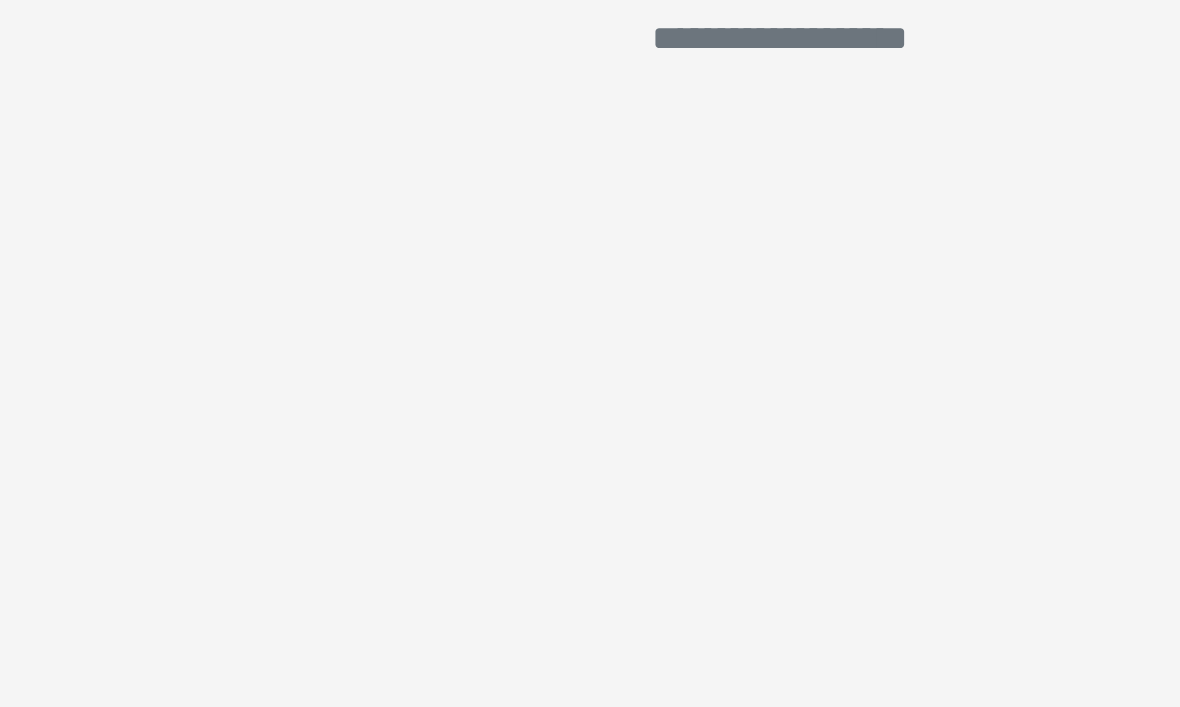 scroll, scrollTop: 0, scrollLeft: 0, axis: both 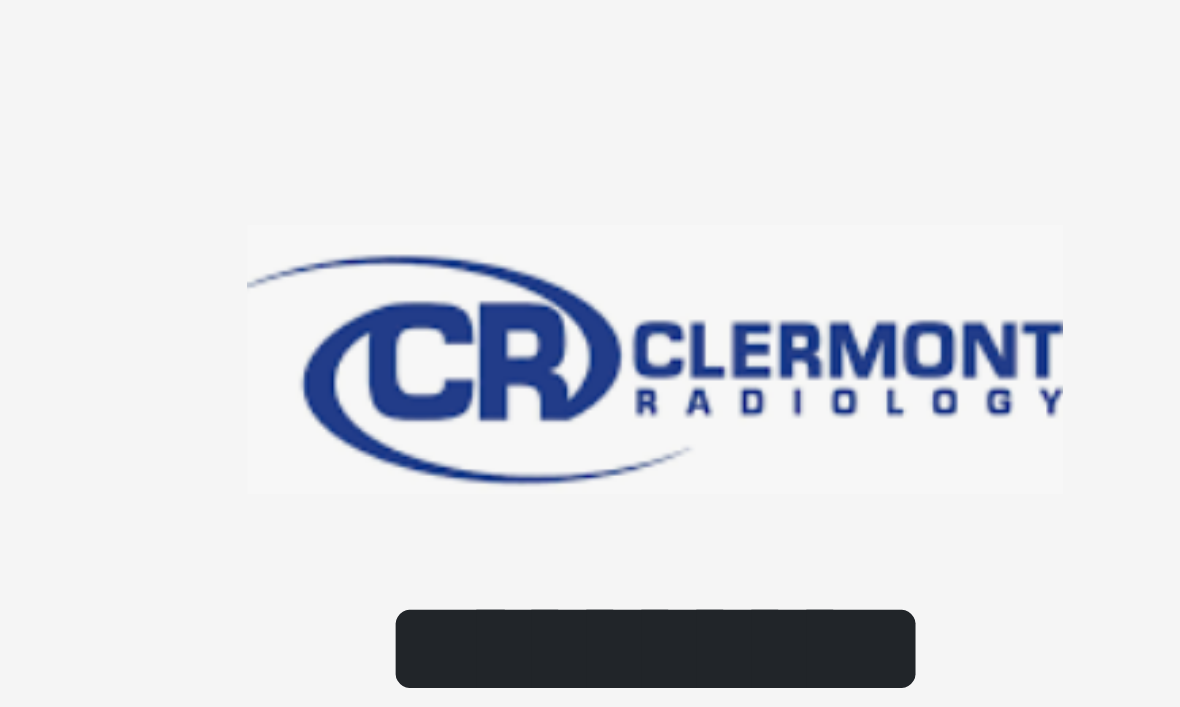 click on "**********" at bounding box center [590, 353] 